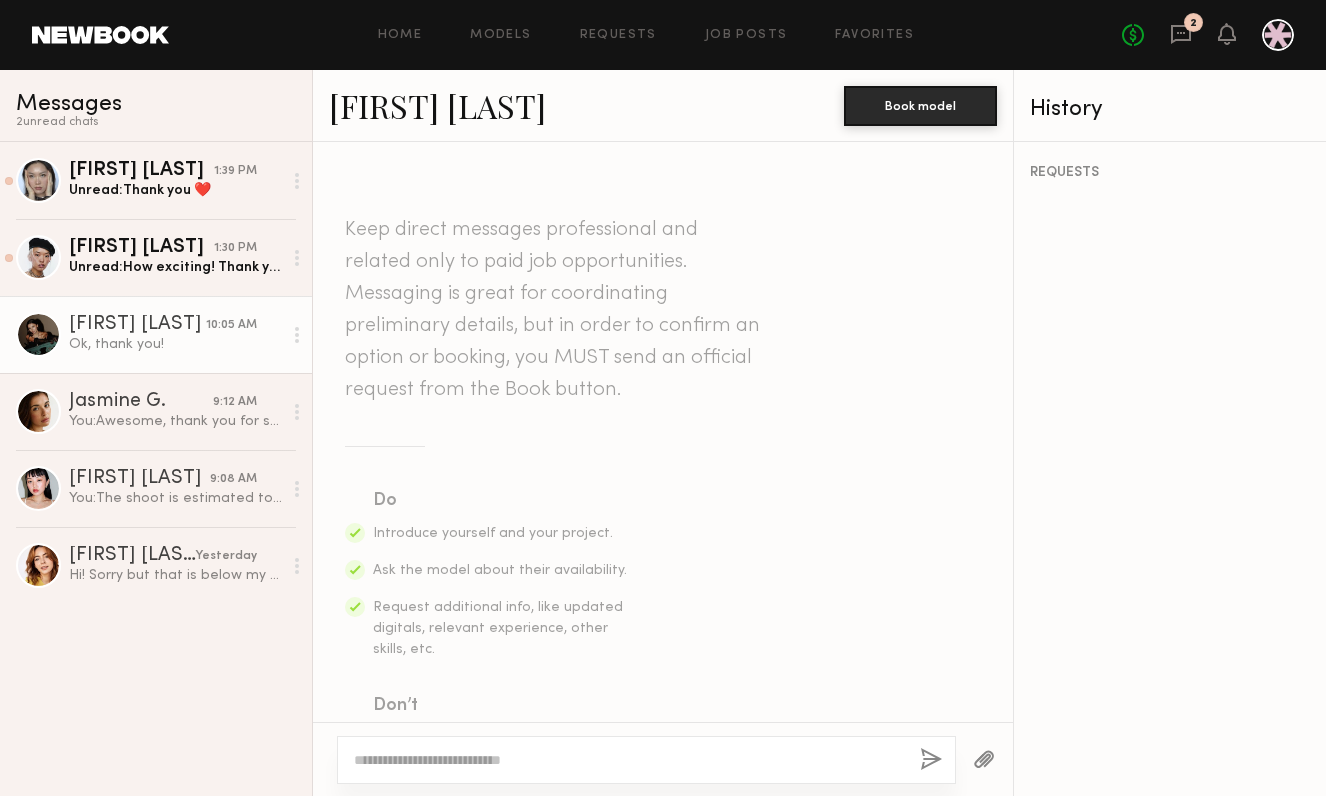scroll, scrollTop: 0, scrollLeft: 0, axis: both 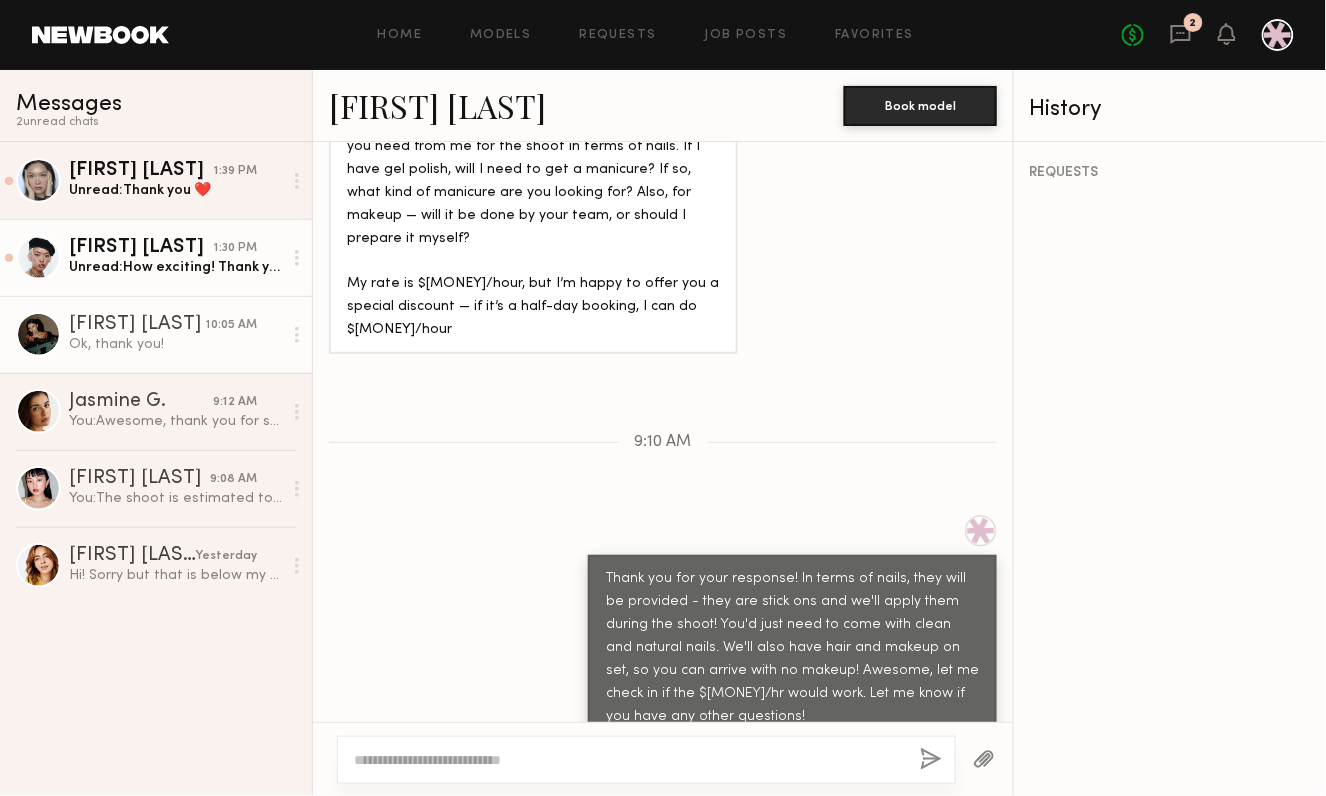 click on "Unread:  How exciting! Thank you Janet! Let’s do it :)" 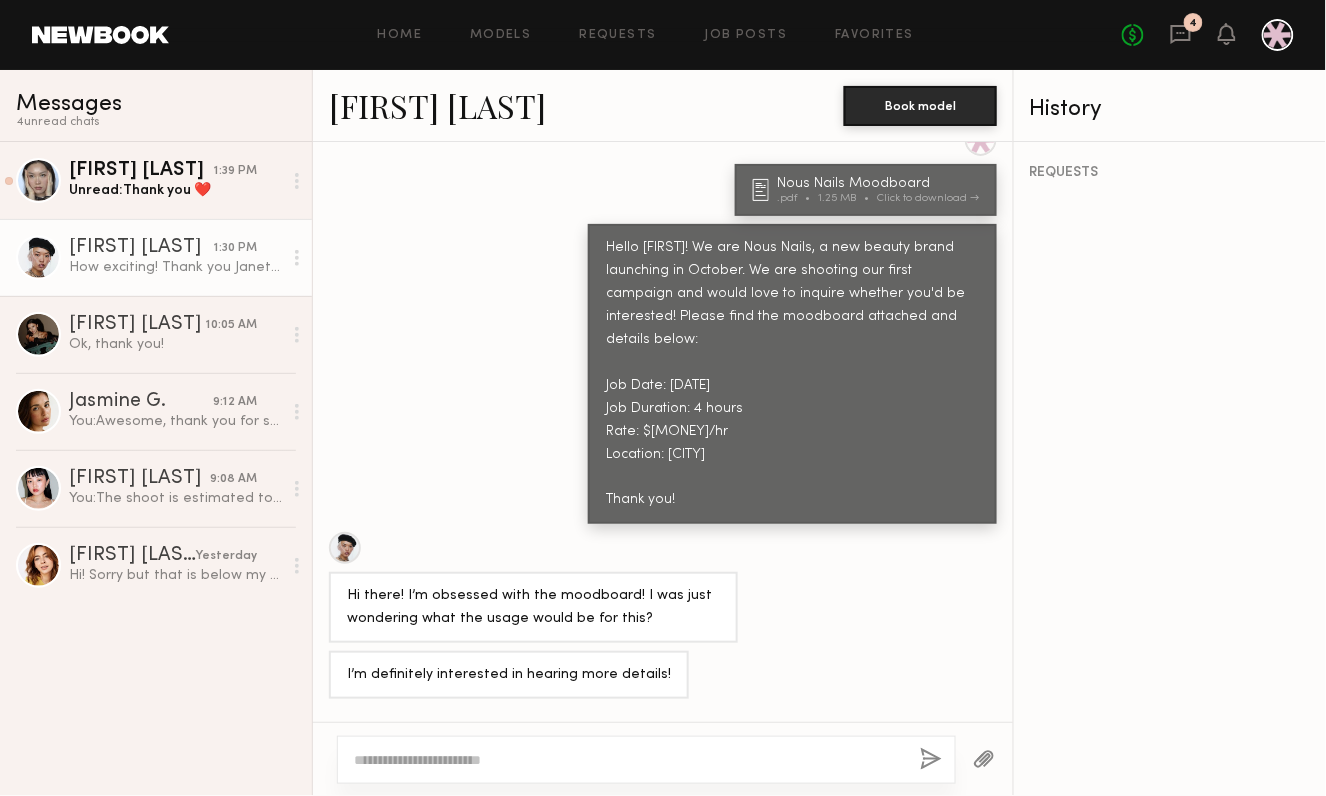 scroll, scrollTop: 1412, scrollLeft: 0, axis: vertical 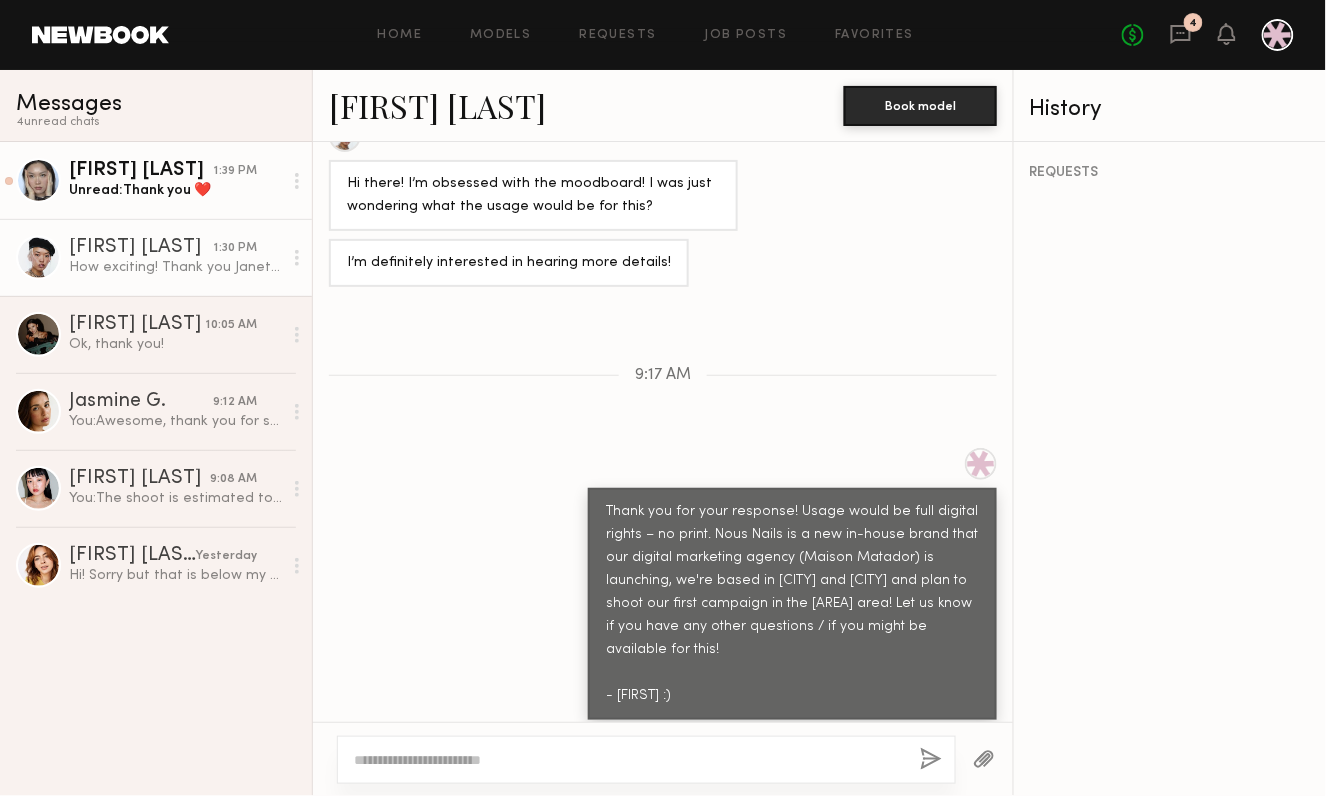 click on "Unread:  Thank you ❤️" 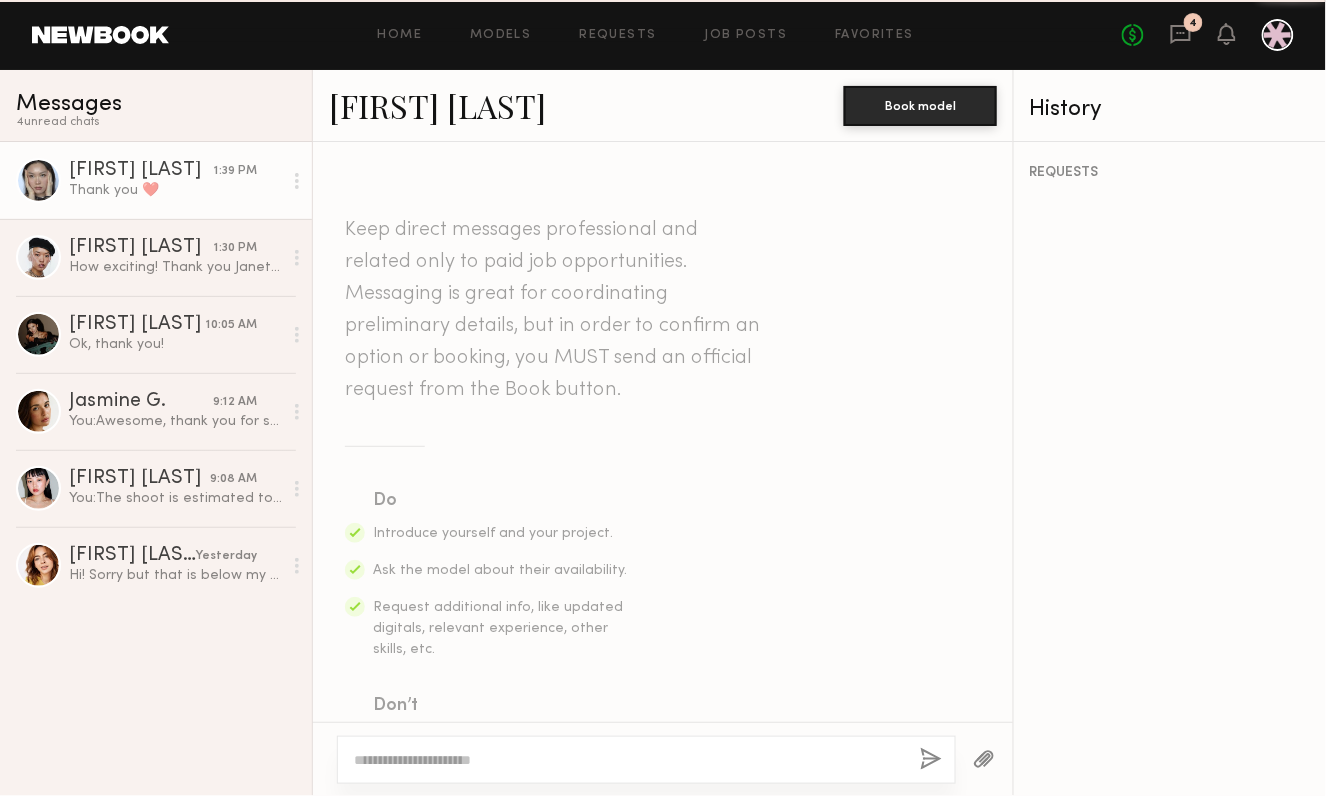 scroll, scrollTop: 1091, scrollLeft: 0, axis: vertical 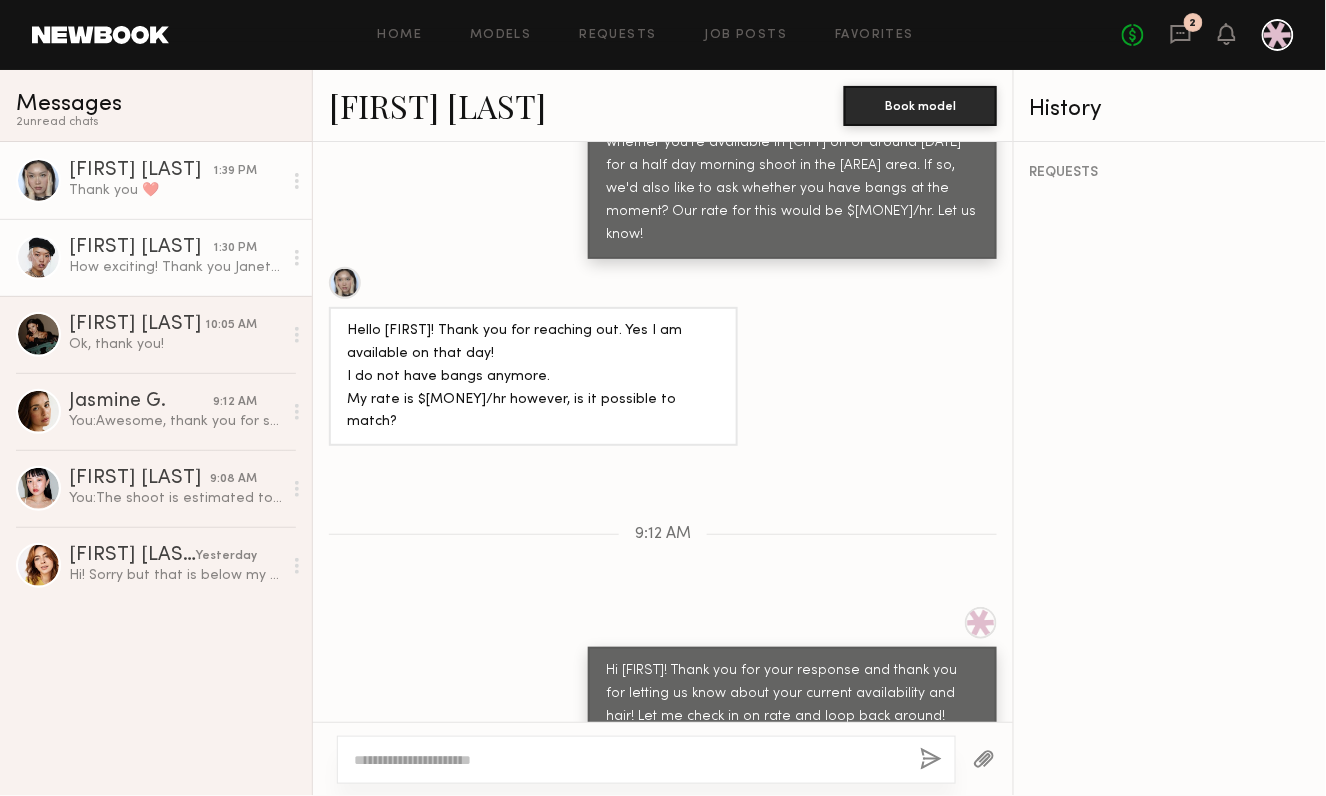 click on "[FIRST] [LAST]" 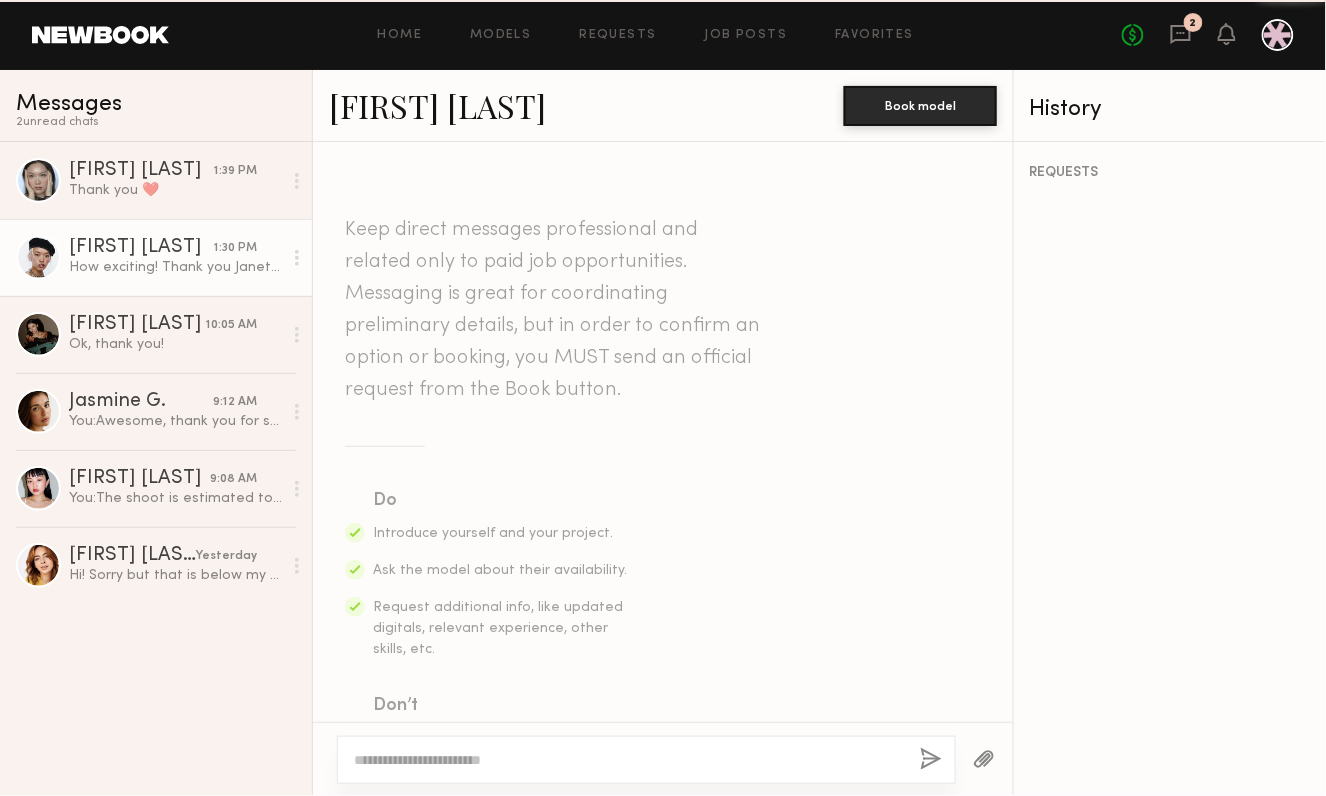 scroll, scrollTop: 1412, scrollLeft: 0, axis: vertical 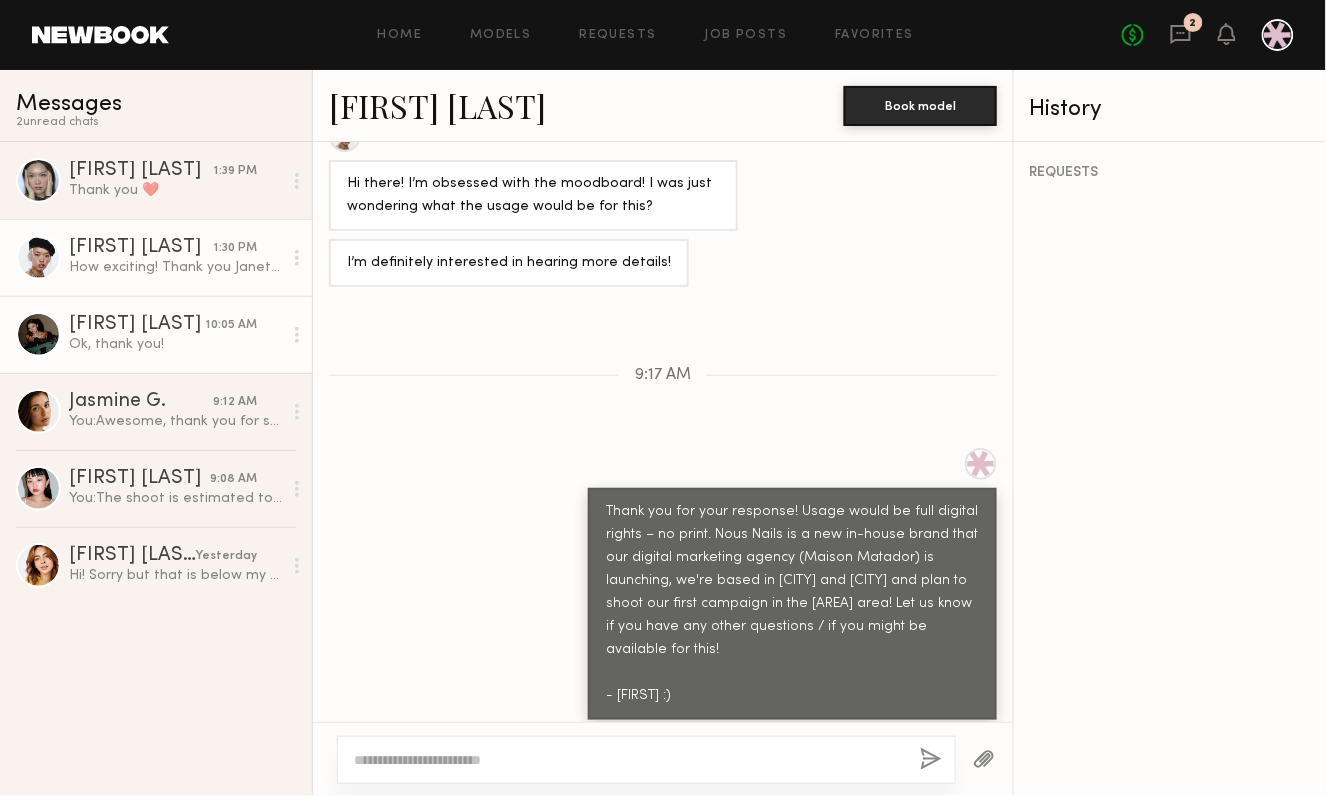 click on "[FIRST] [LAST]" 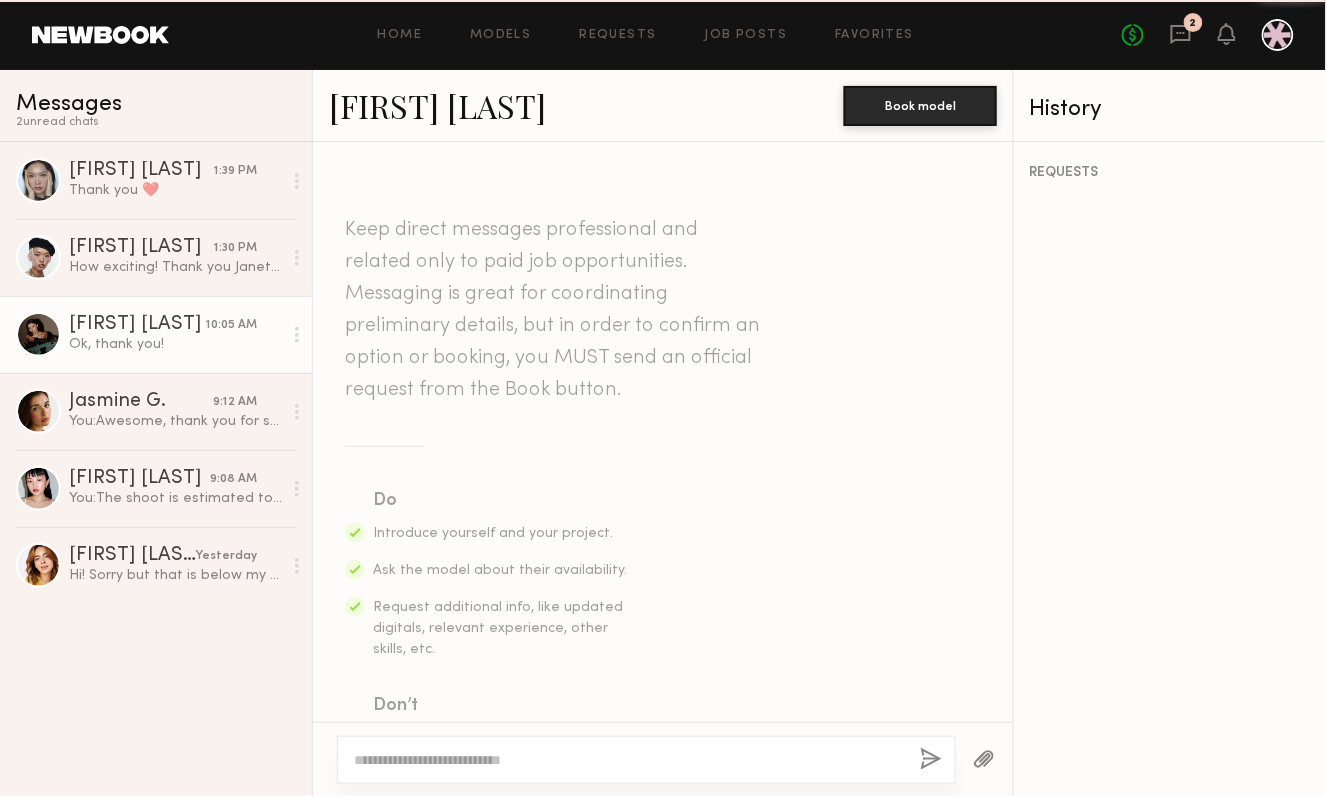 scroll, scrollTop: 1252, scrollLeft: 0, axis: vertical 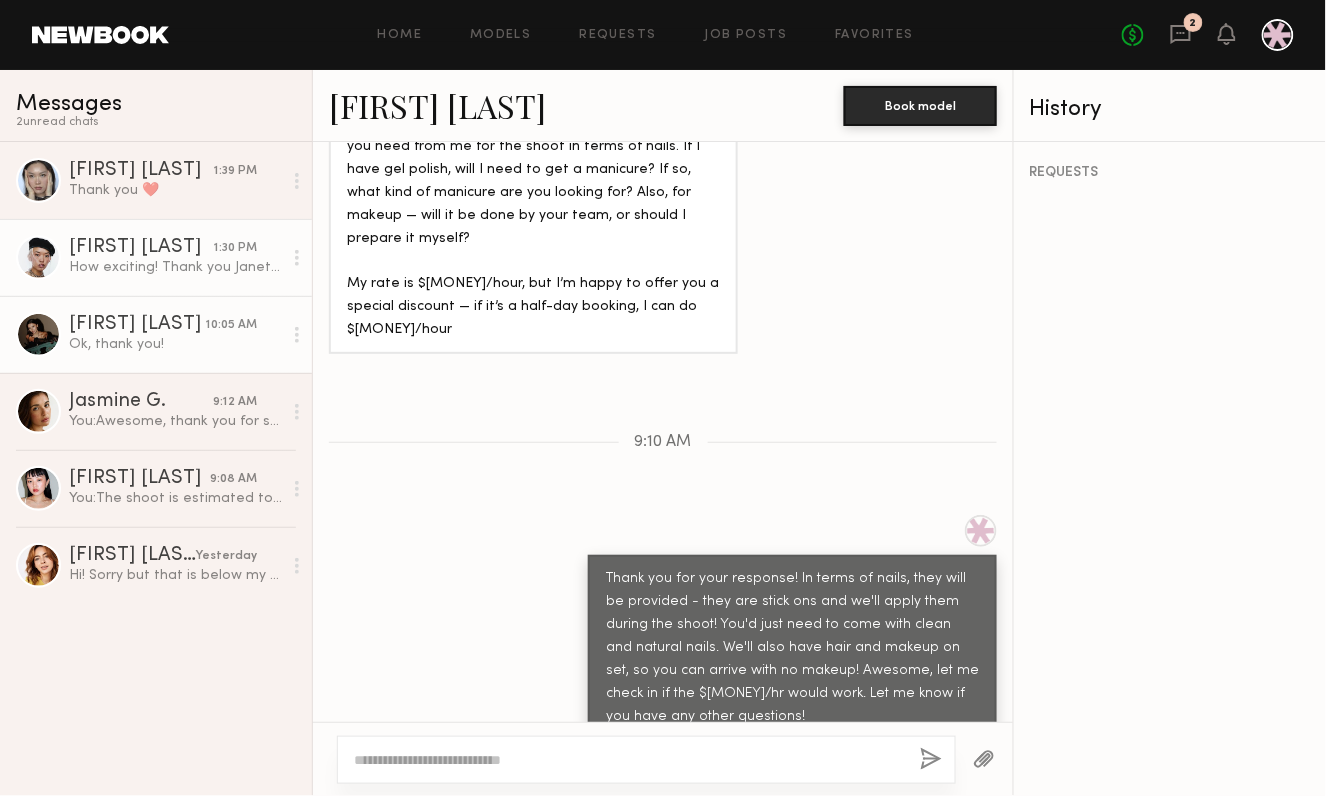click on "[FIRST] [LAST]" 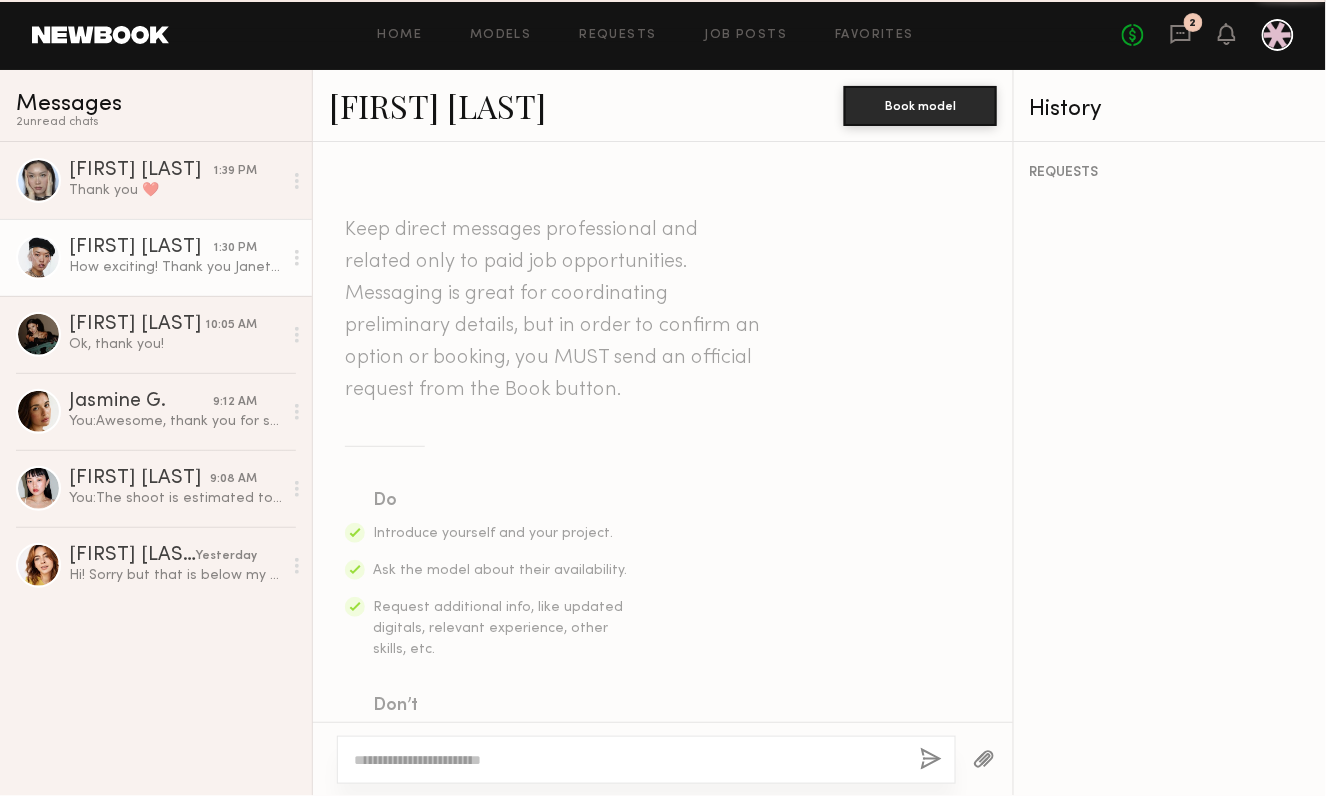 scroll, scrollTop: 1412, scrollLeft: 0, axis: vertical 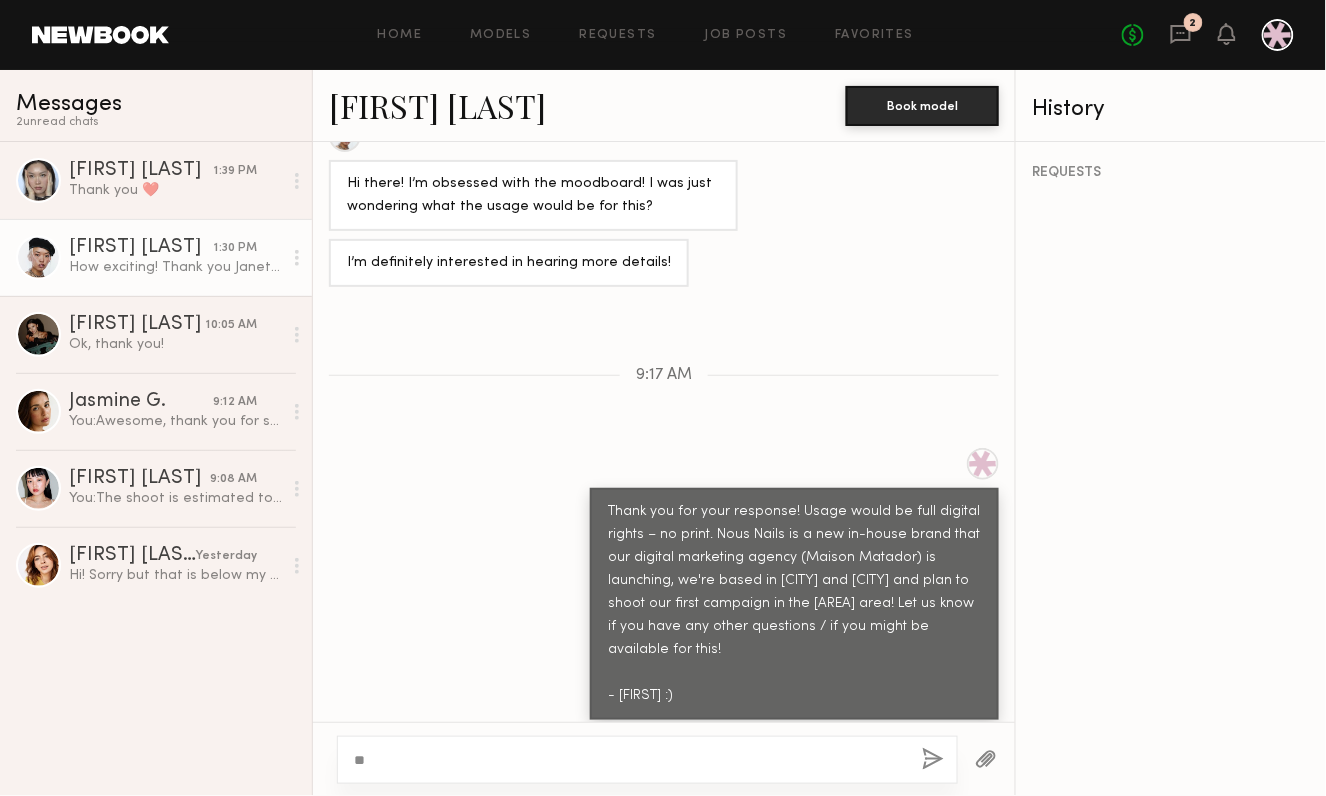 type on "*" 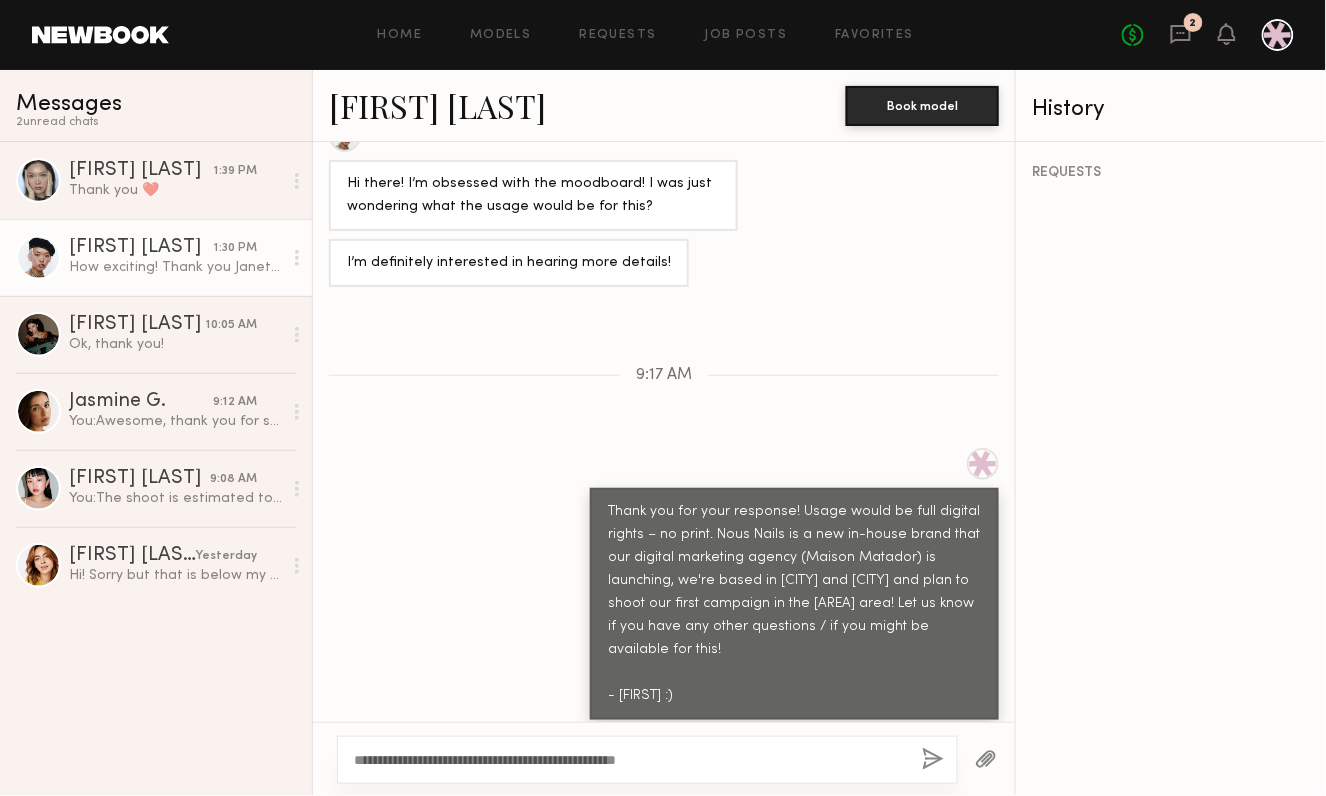 type on "**********" 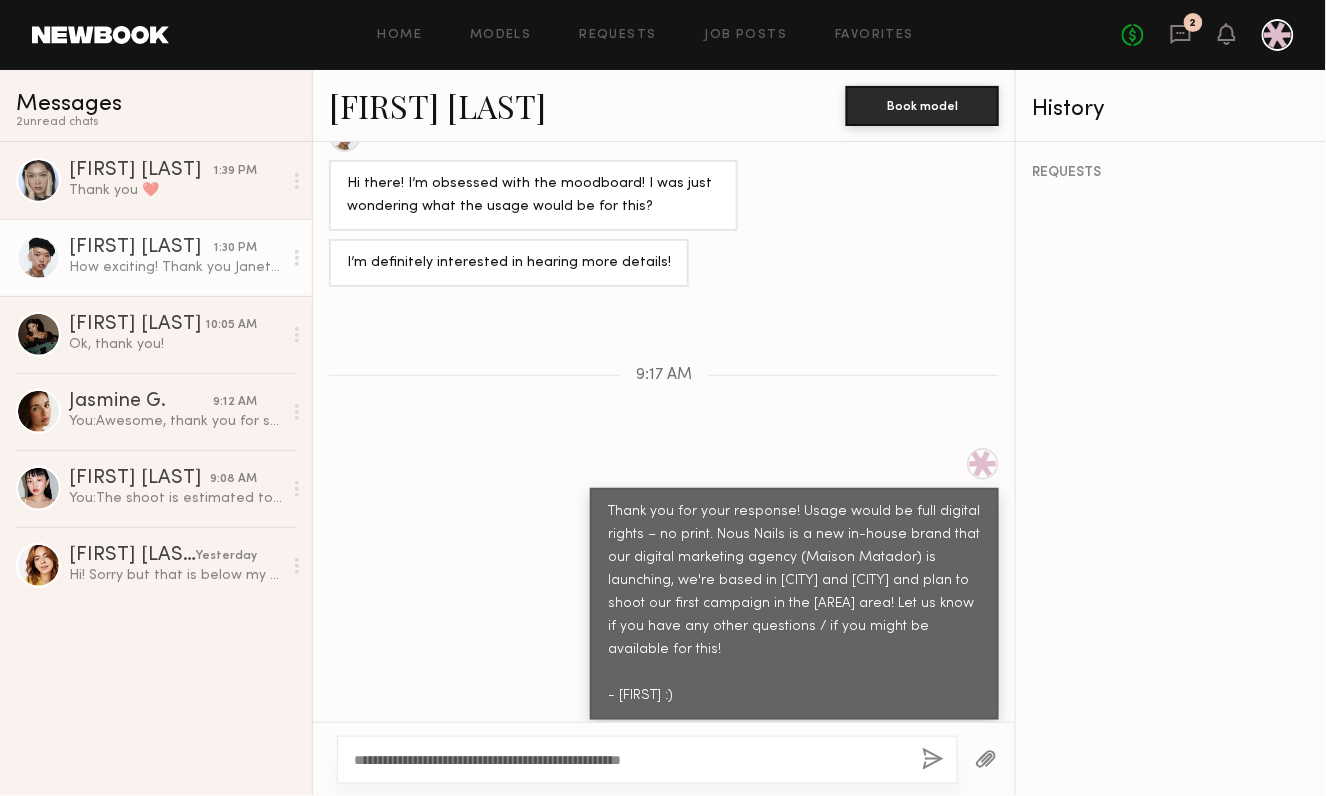 drag, startPoint x: 820, startPoint y: 760, endPoint x: 331, endPoint y: 701, distance: 492.54645 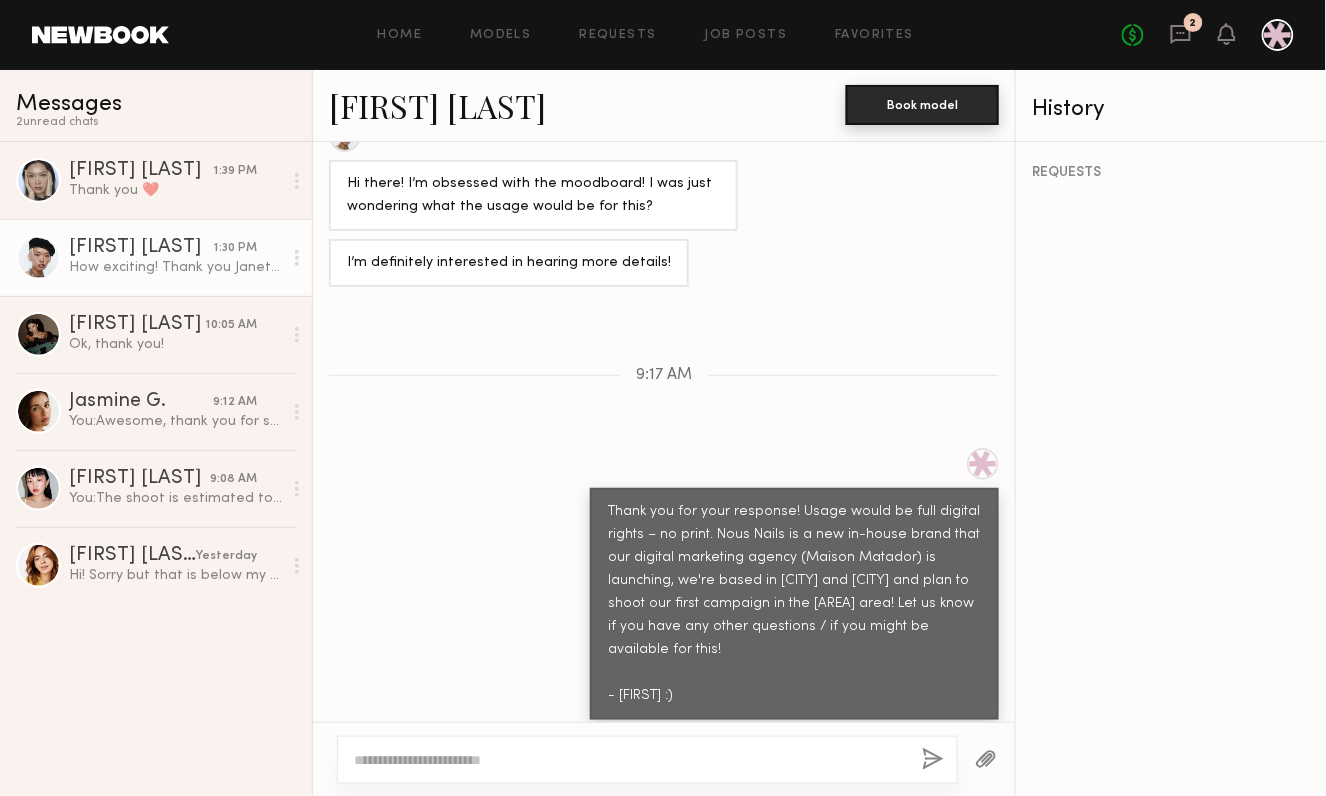click on "Book model" 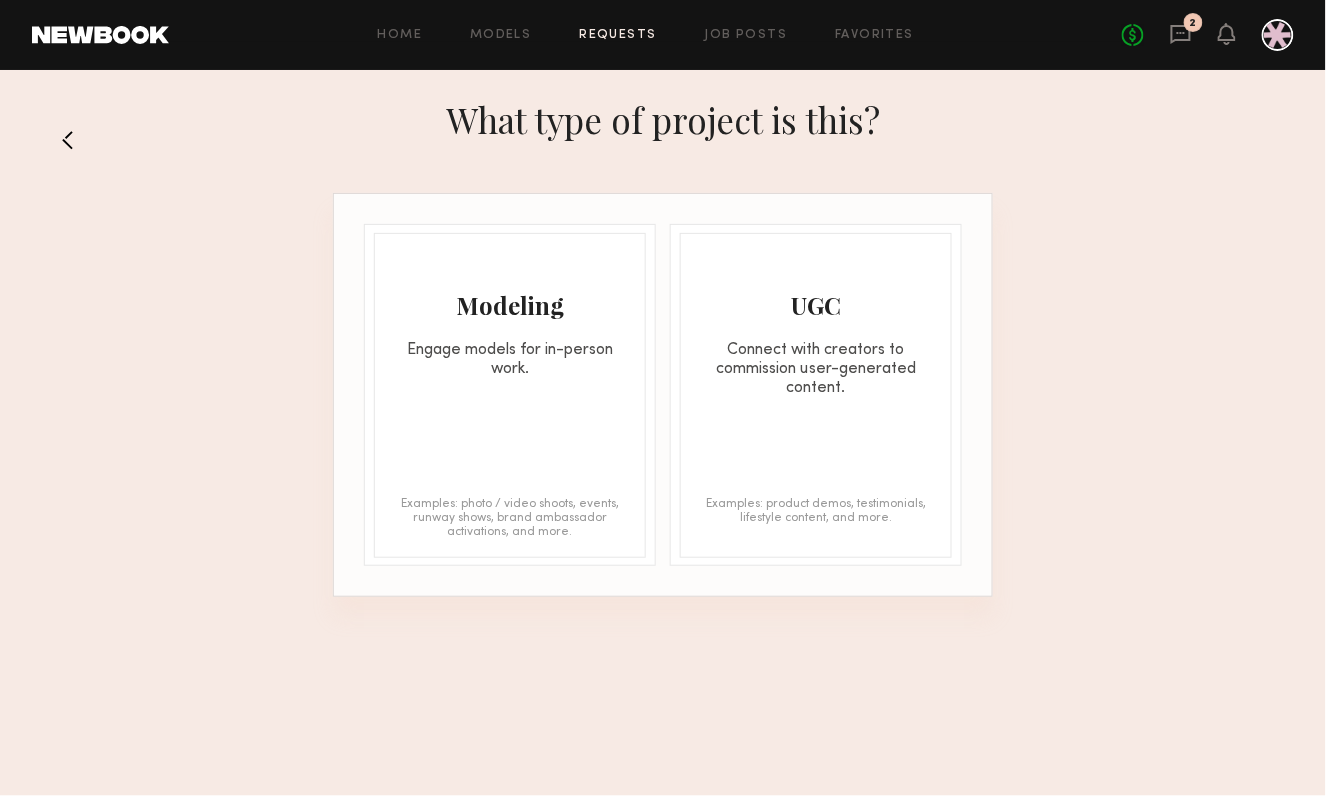 click 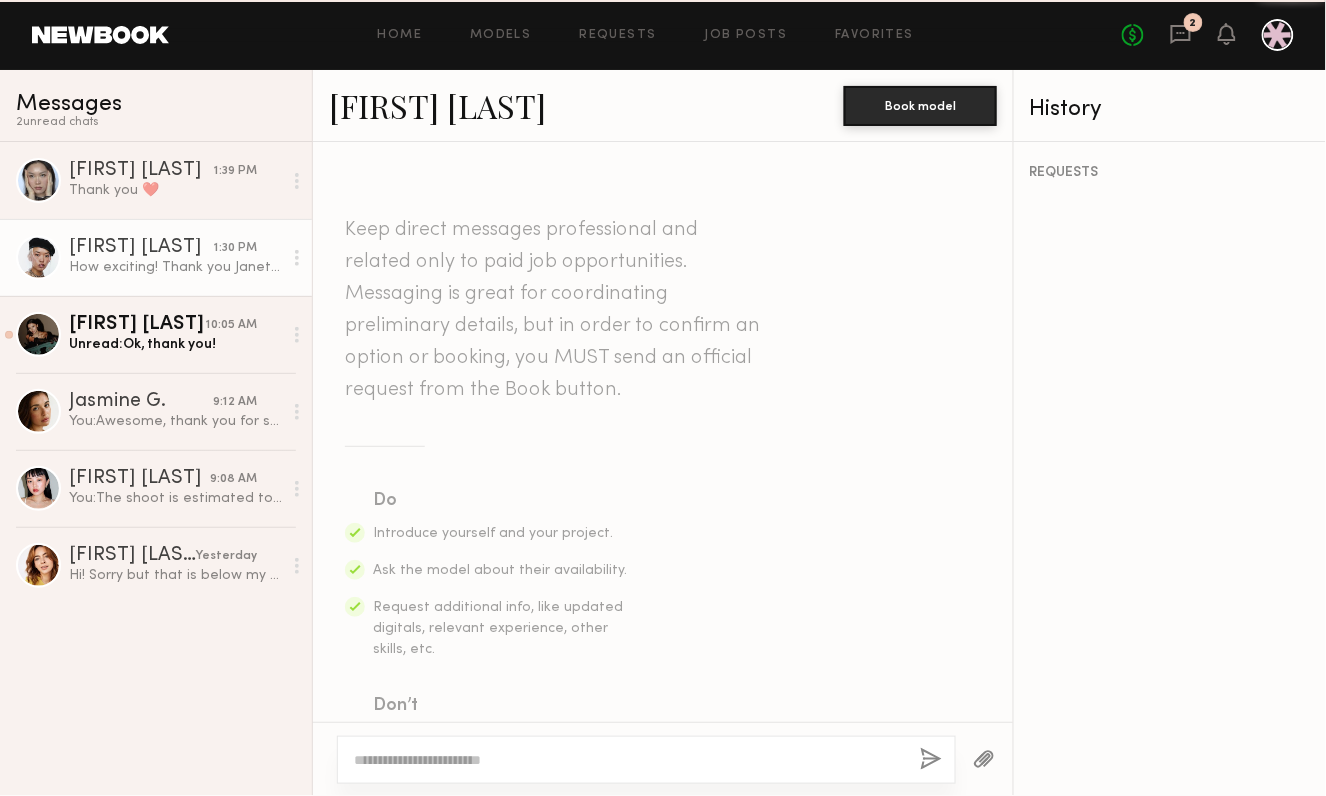 scroll, scrollTop: 1412, scrollLeft: 0, axis: vertical 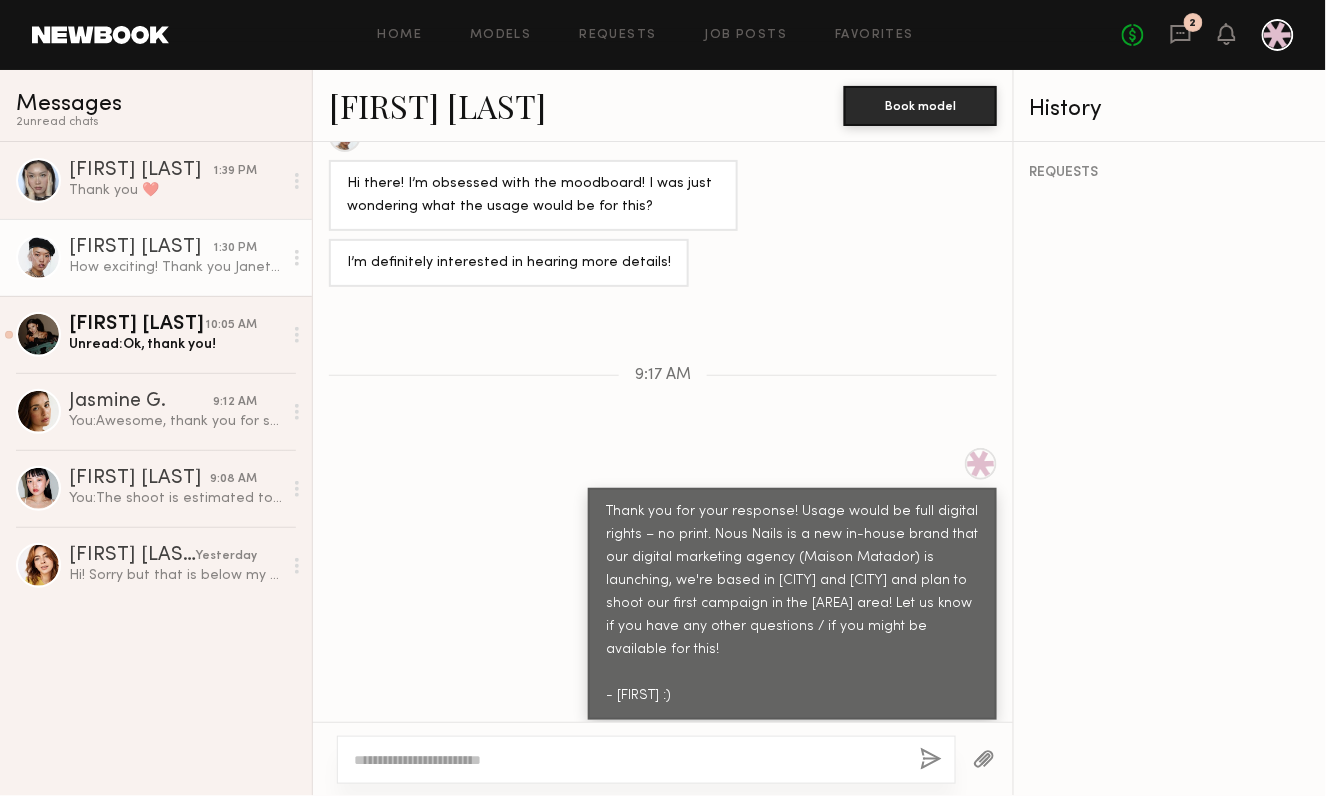 click 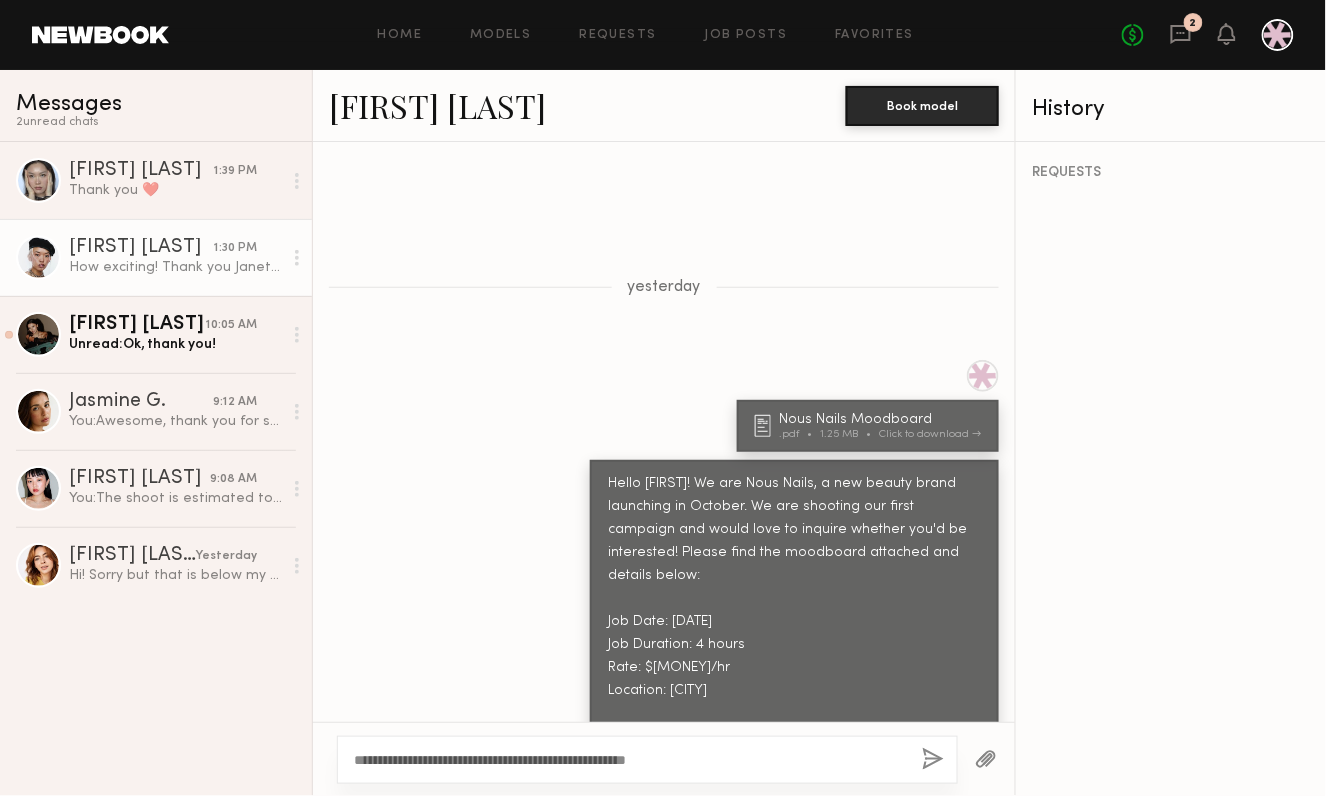 scroll, scrollTop: 1412, scrollLeft: 0, axis: vertical 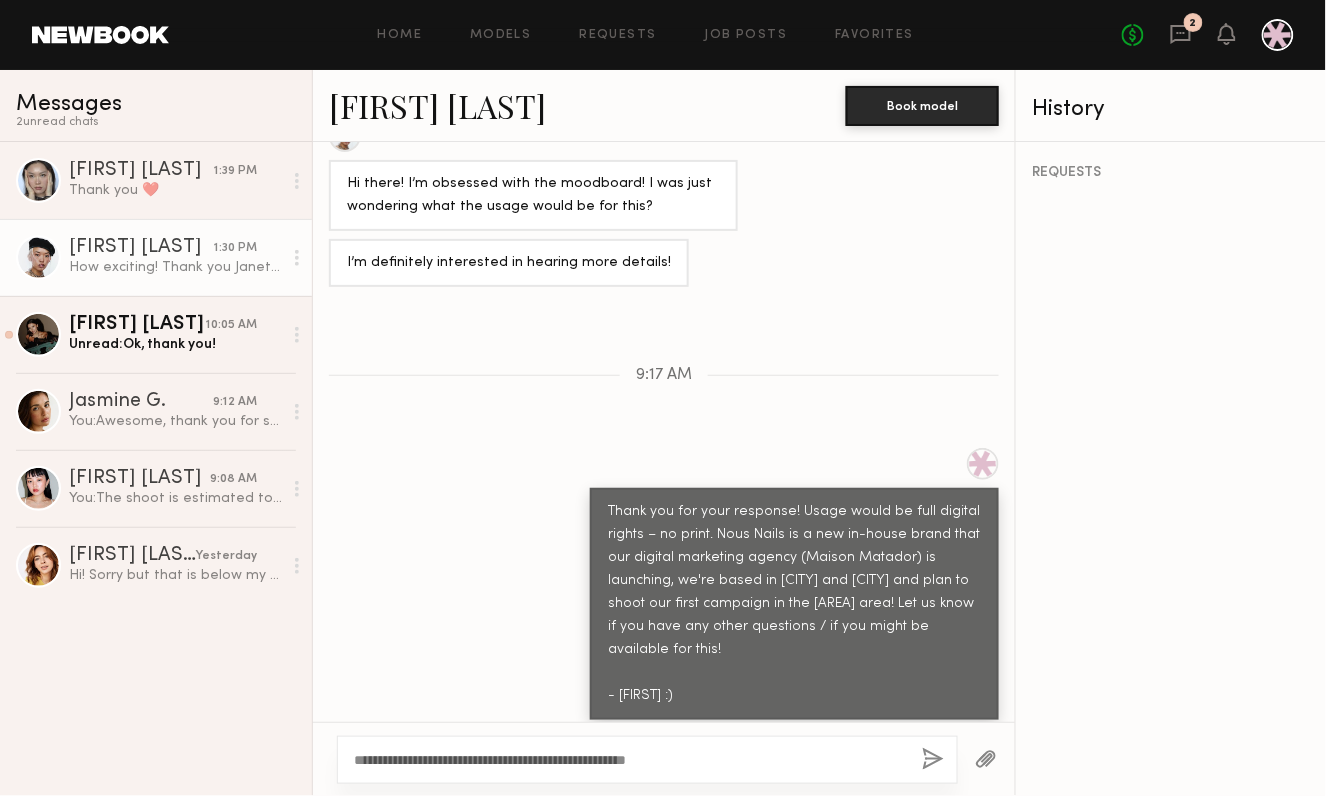 type on "**********" 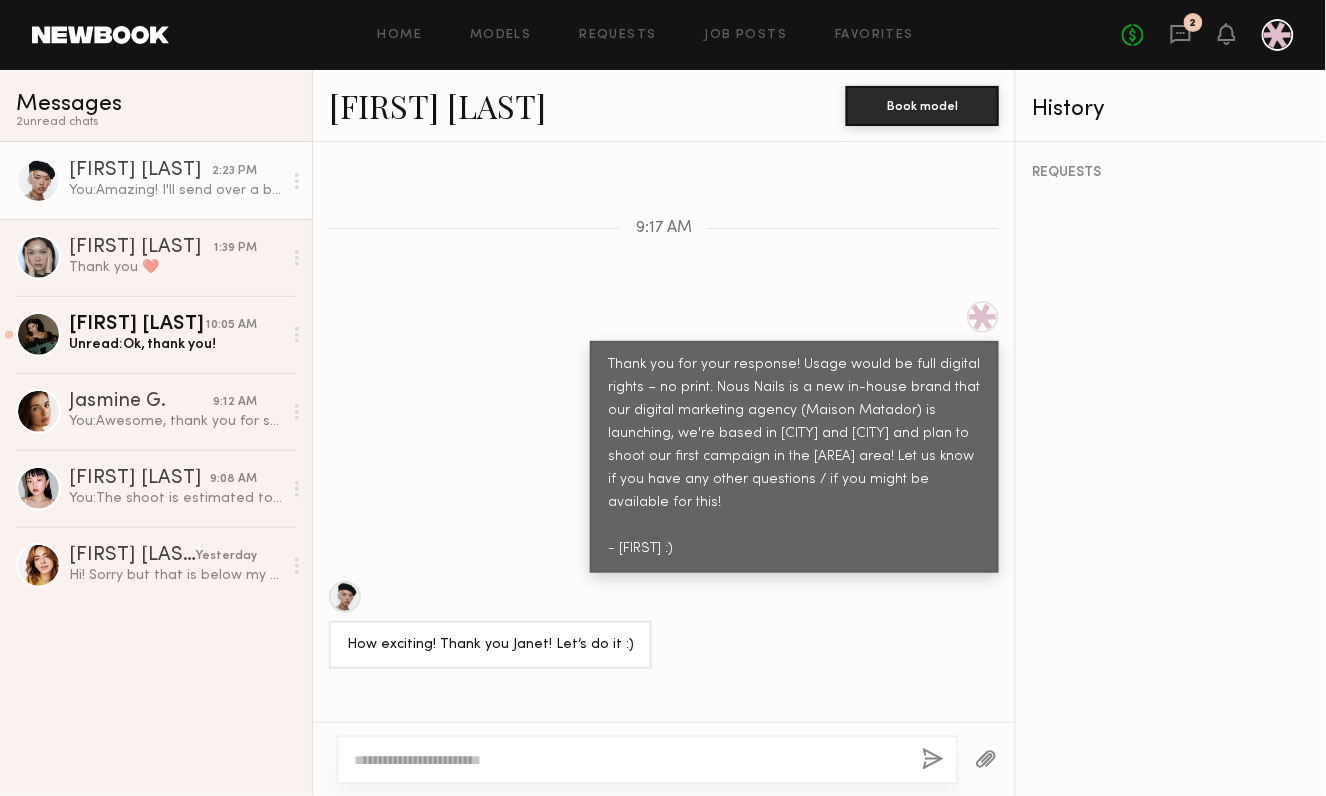 scroll, scrollTop: 1660, scrollLeft: 0, axis: vertical 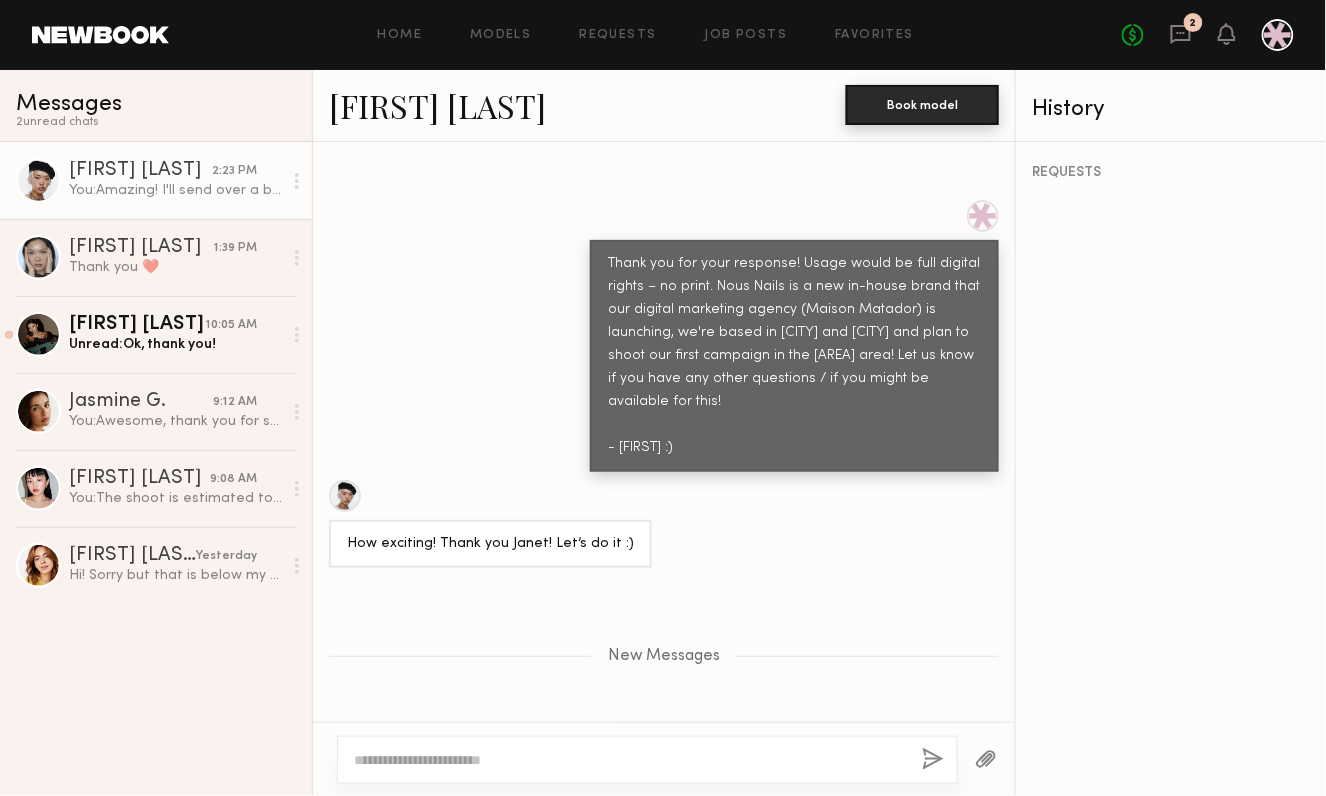 click on "Book model" 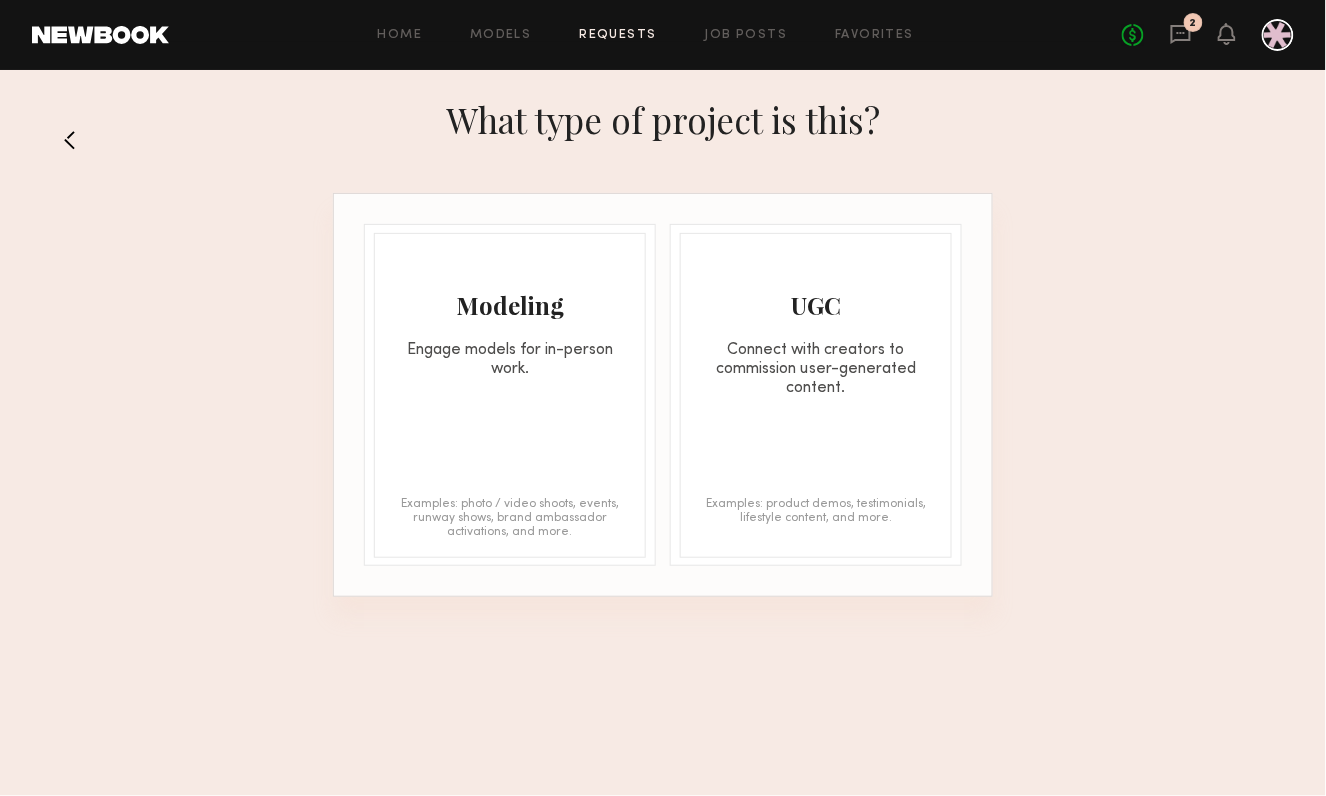 click on "Engage models for in-person work." 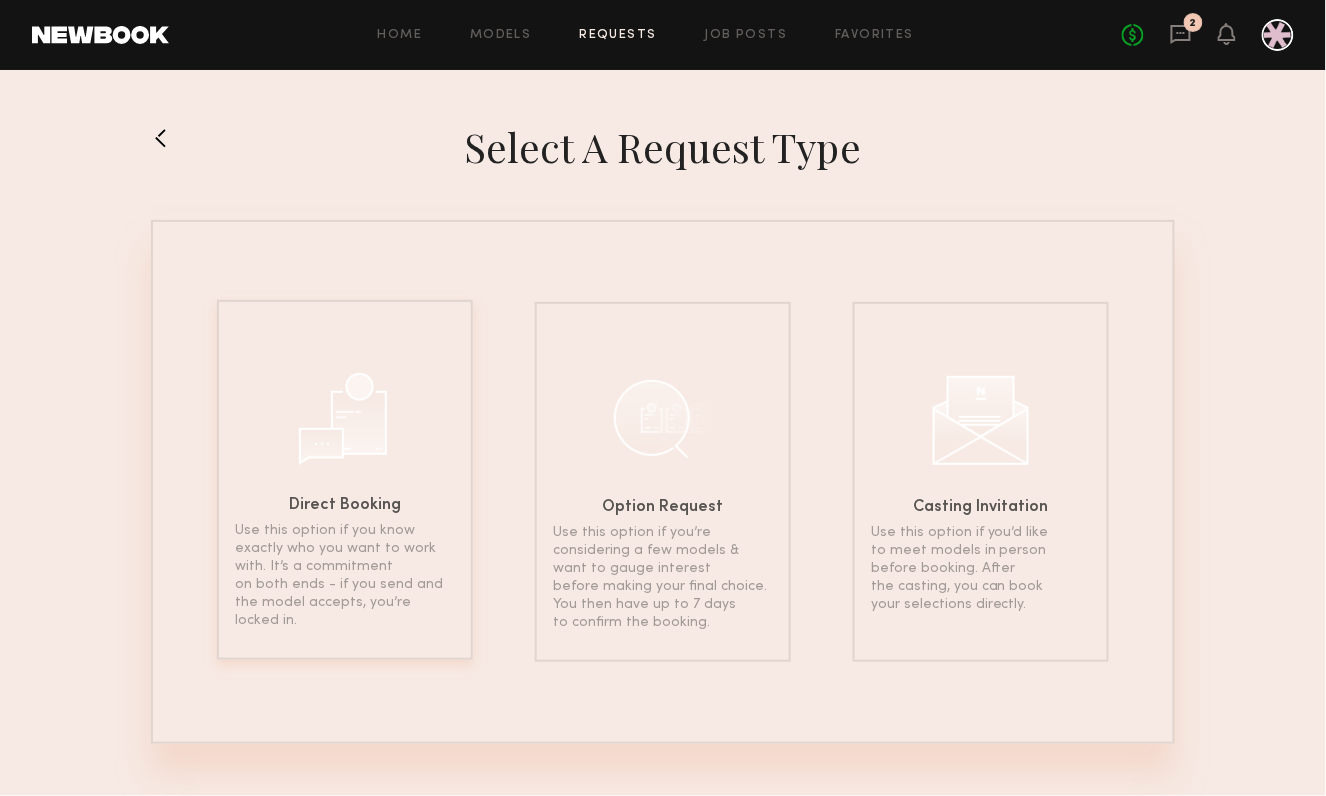 click 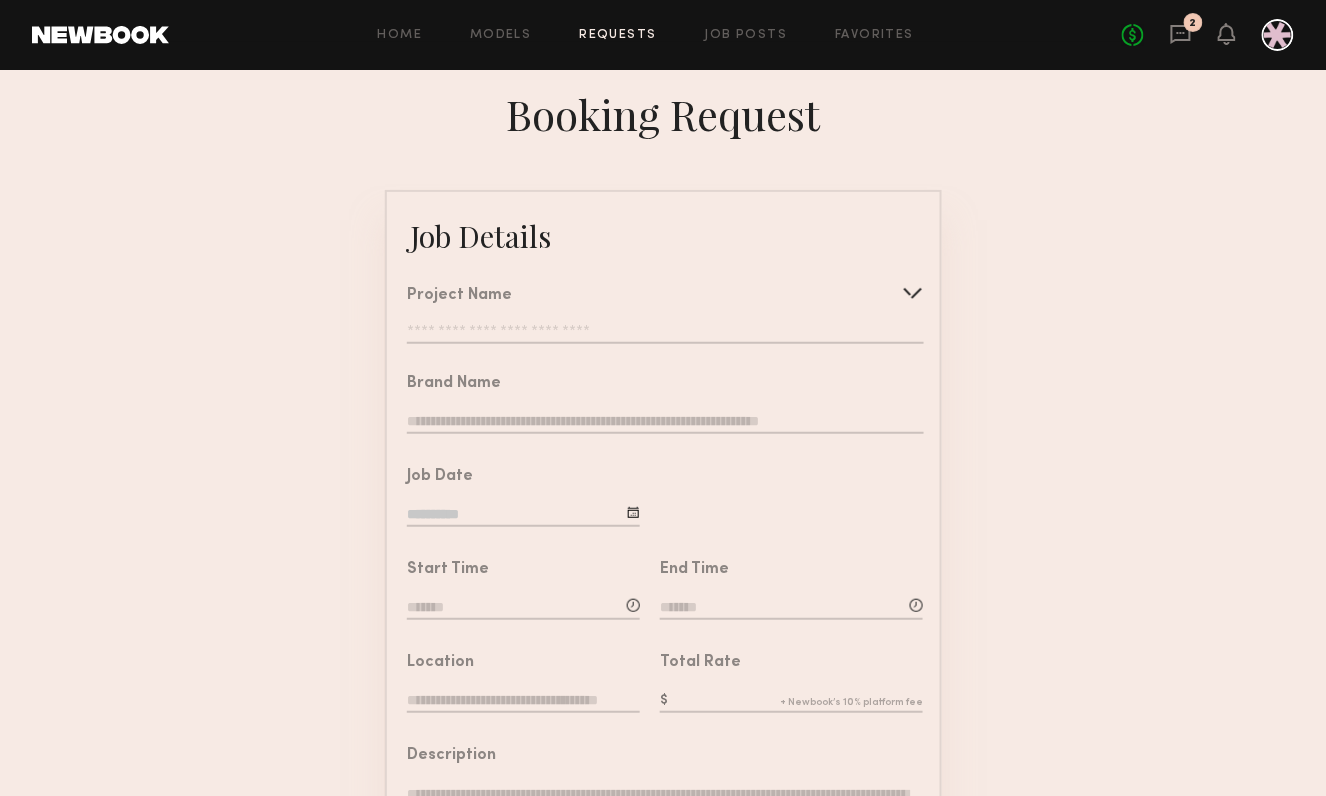 click on "Project Name   Create   Use recent modeling project  Nous Nails Campaign Shoot" 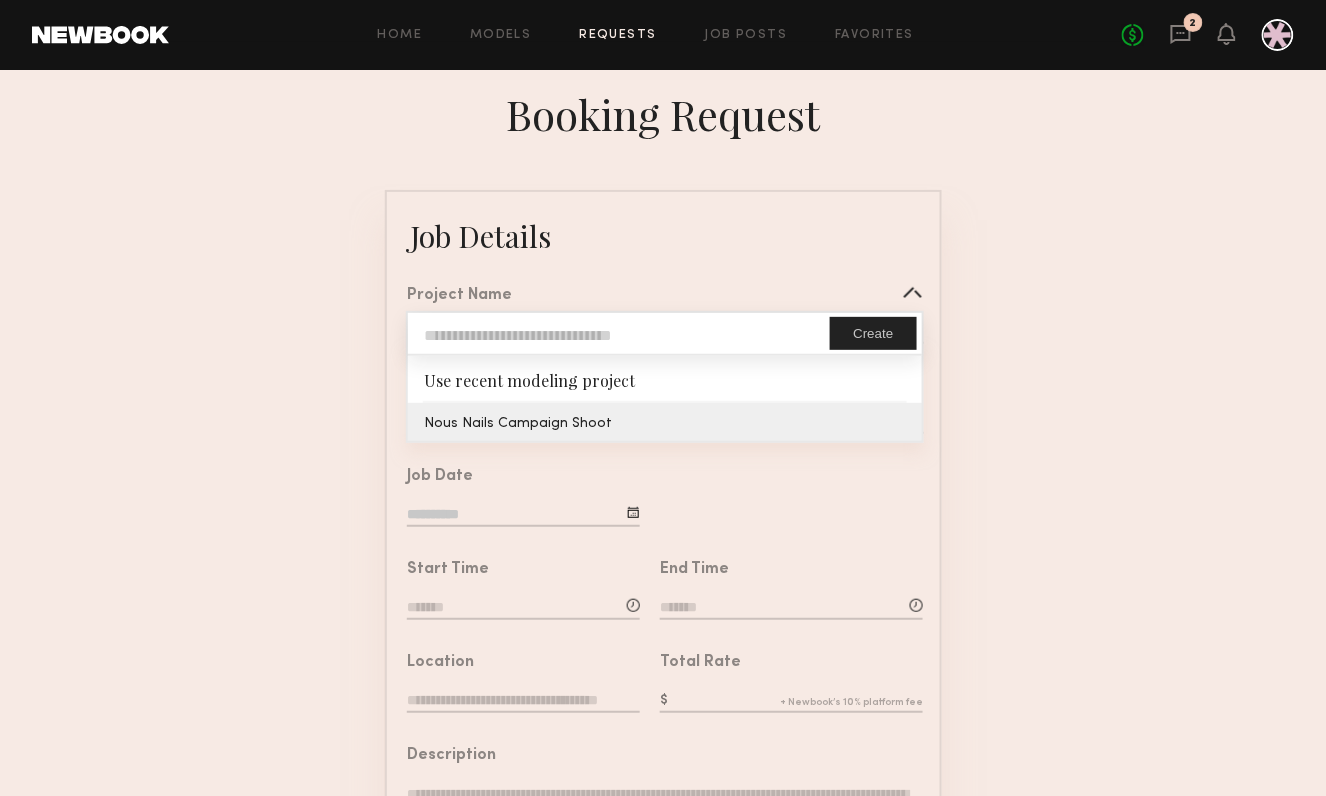 type on "**********" 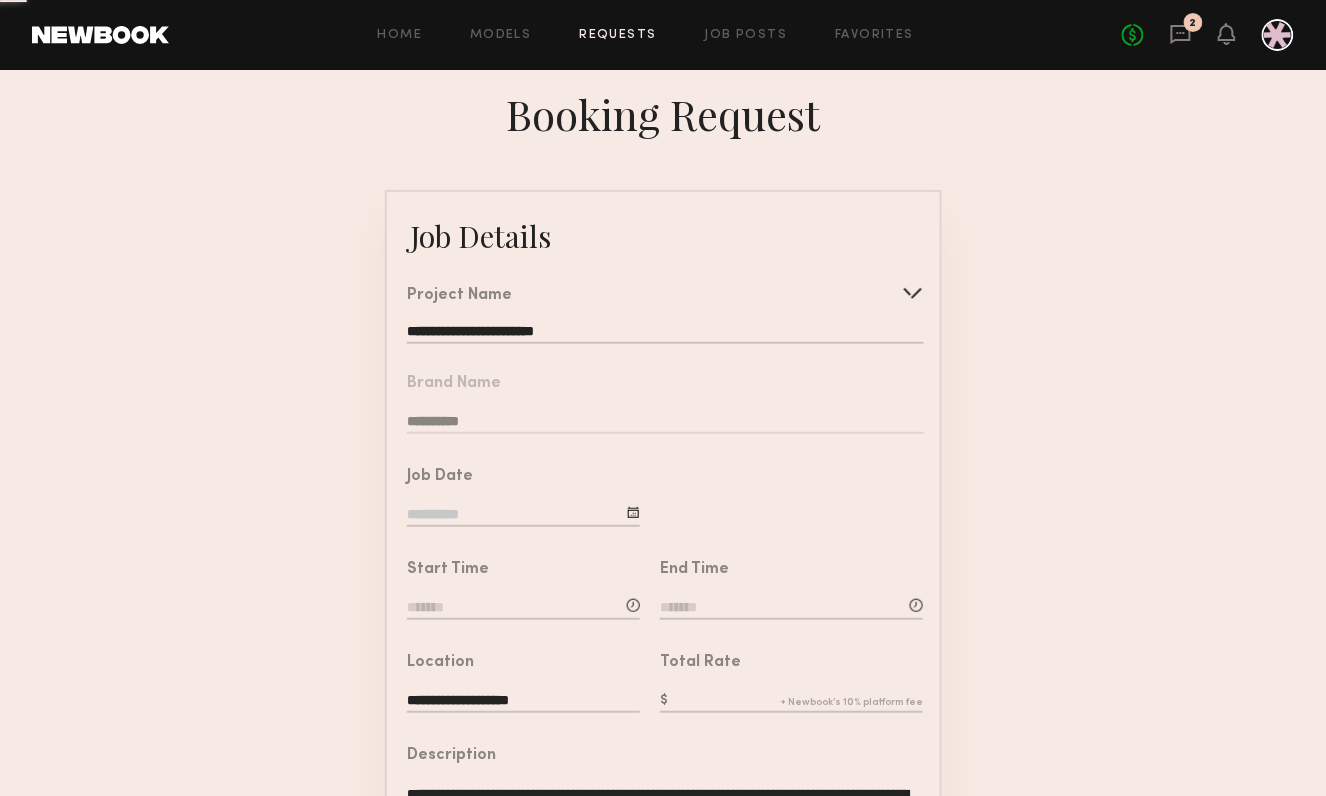 click on "**********" 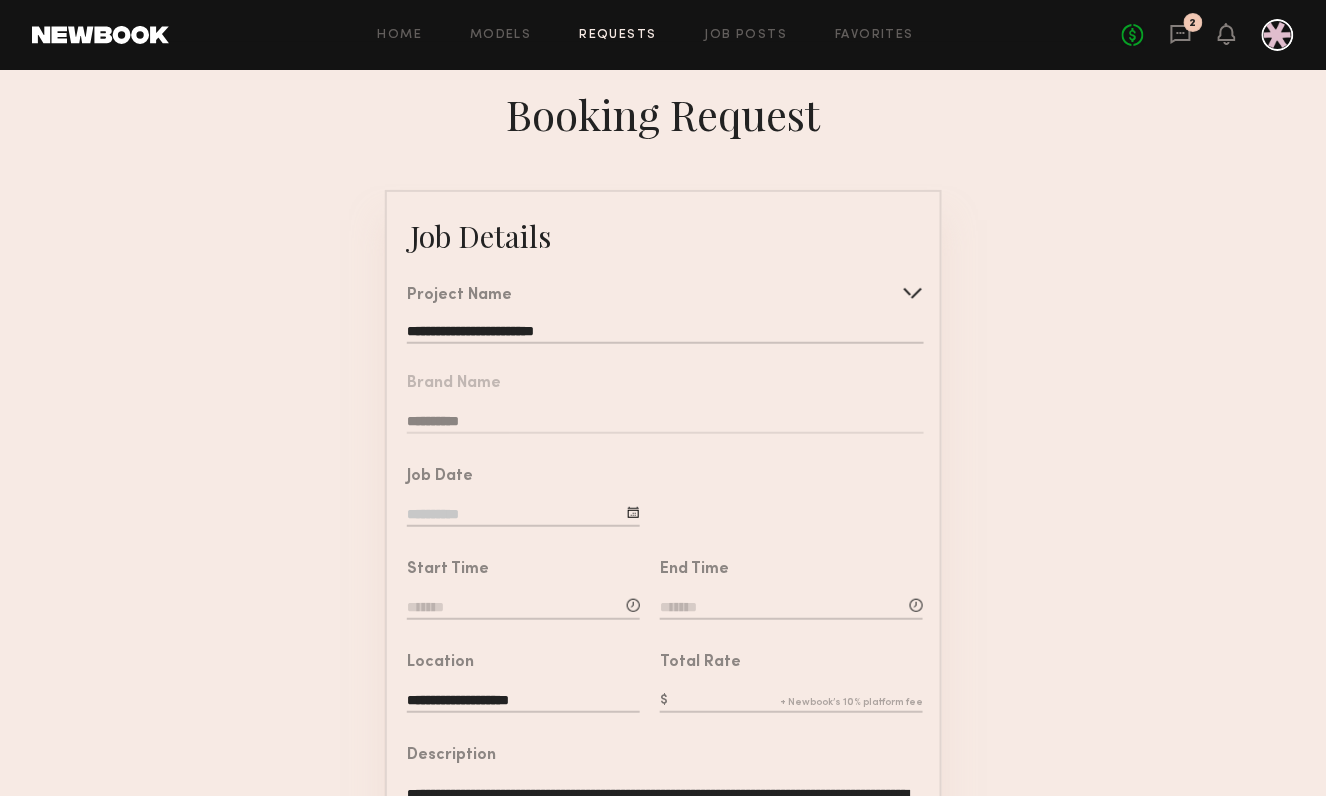 click on "**********" 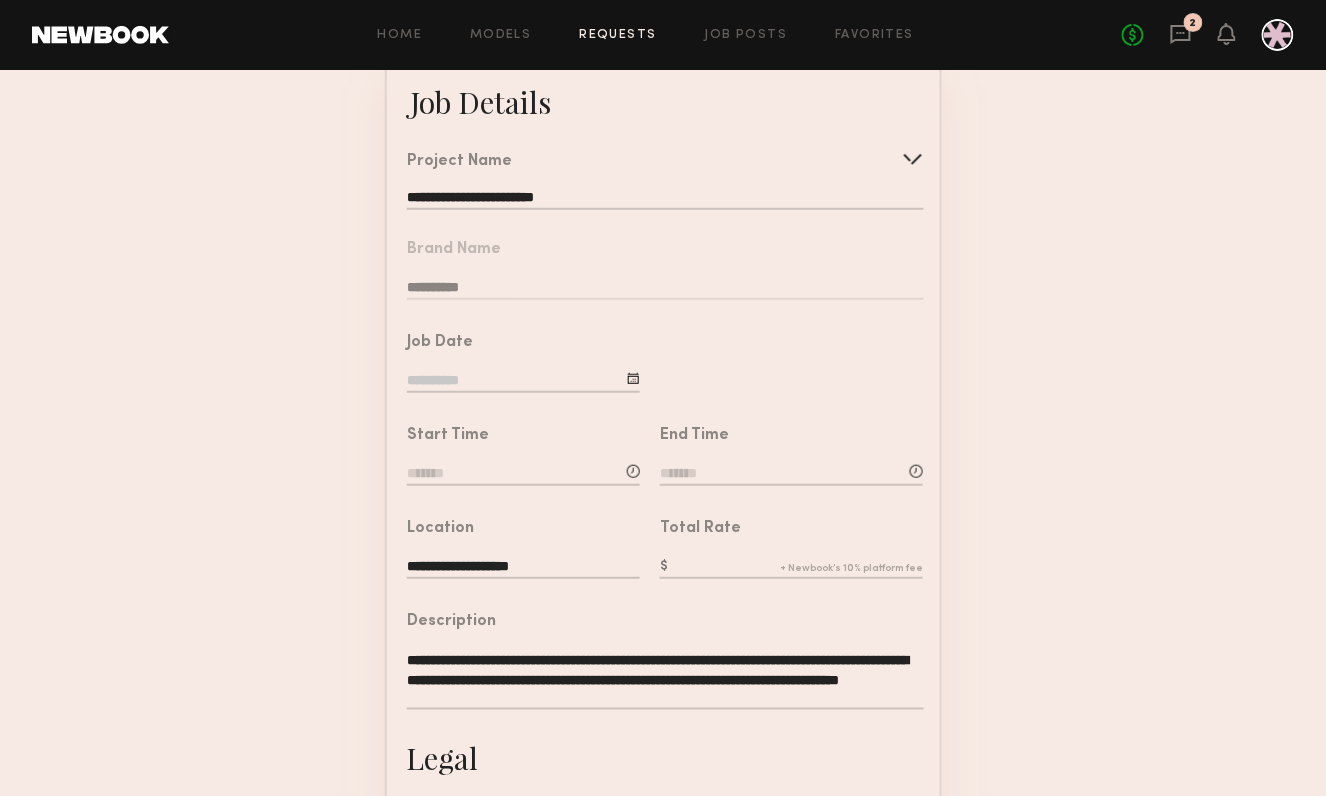 scroll, scrollTop: 136, scrollLeft: 0, axis: vertical 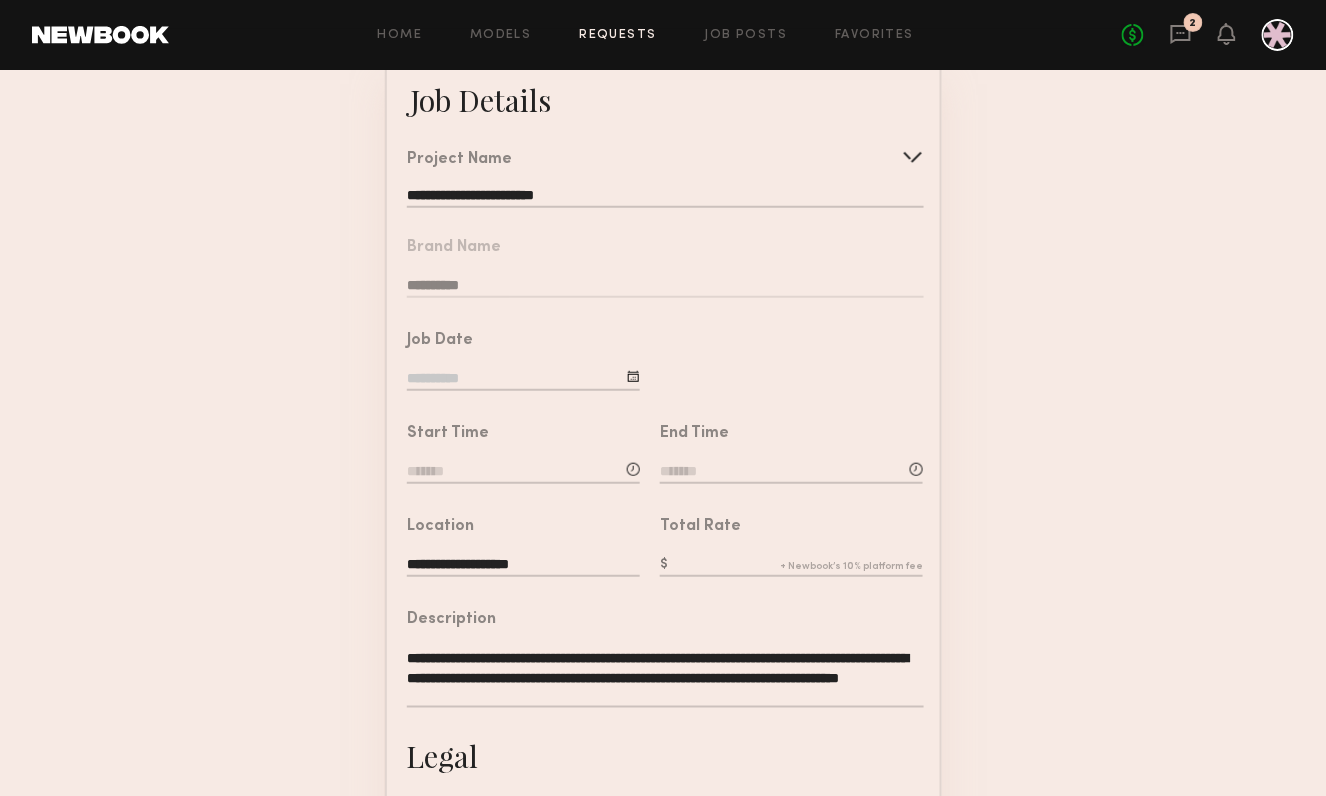 click 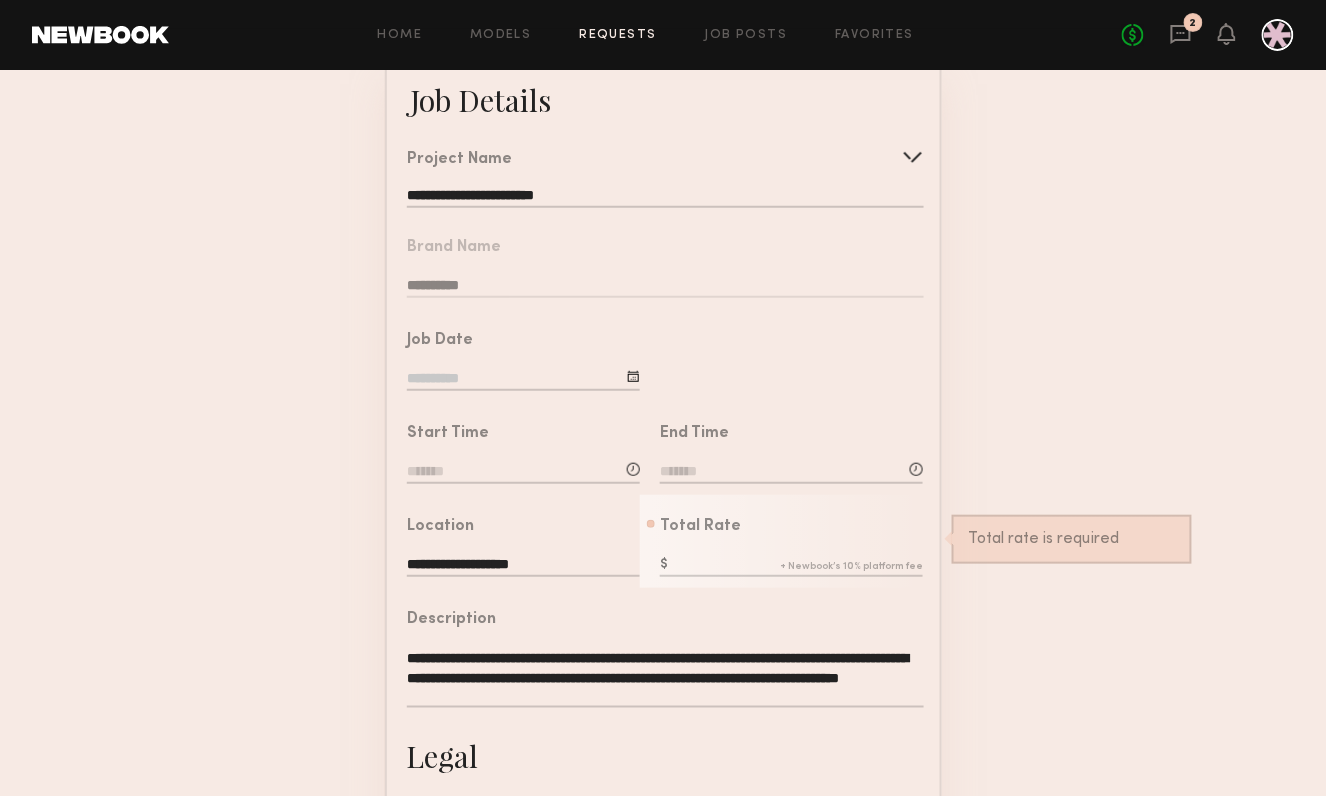 click 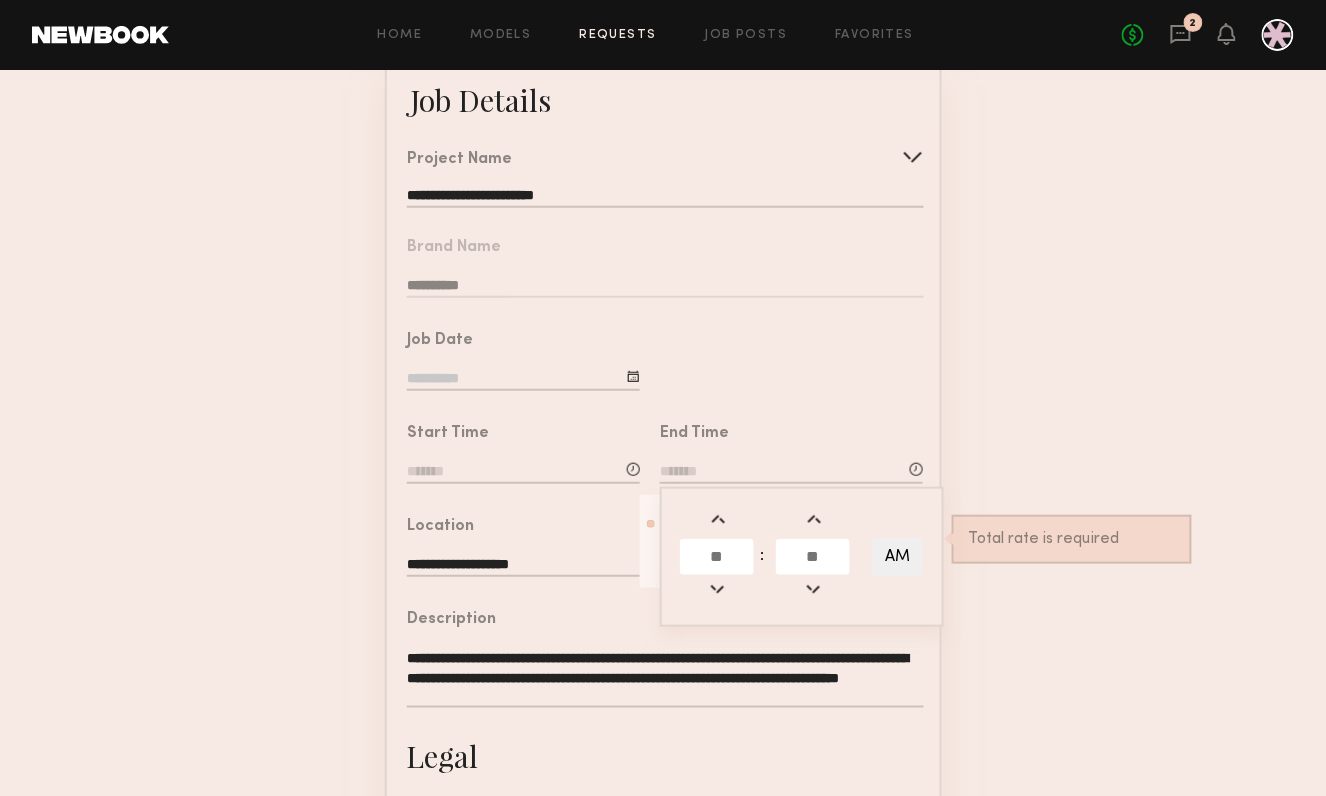 click 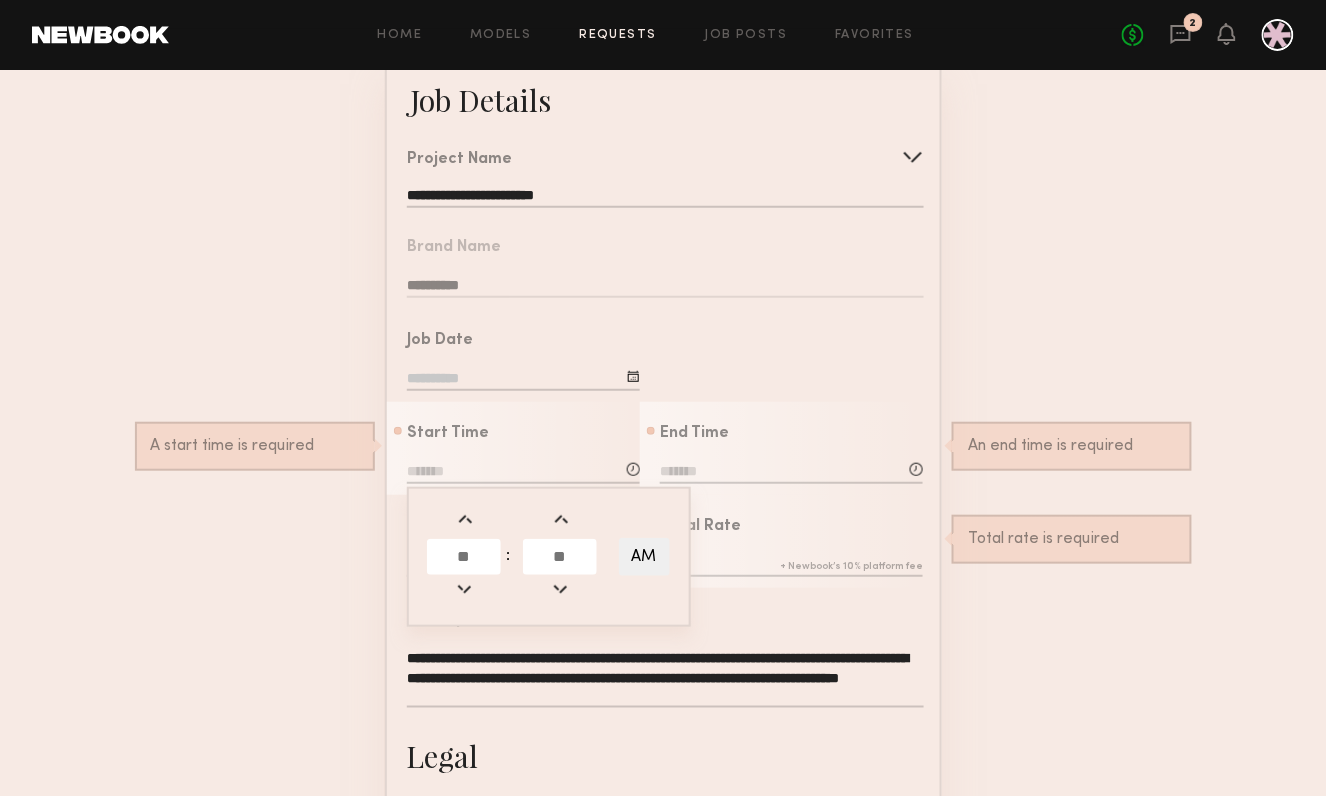 click on "**********" 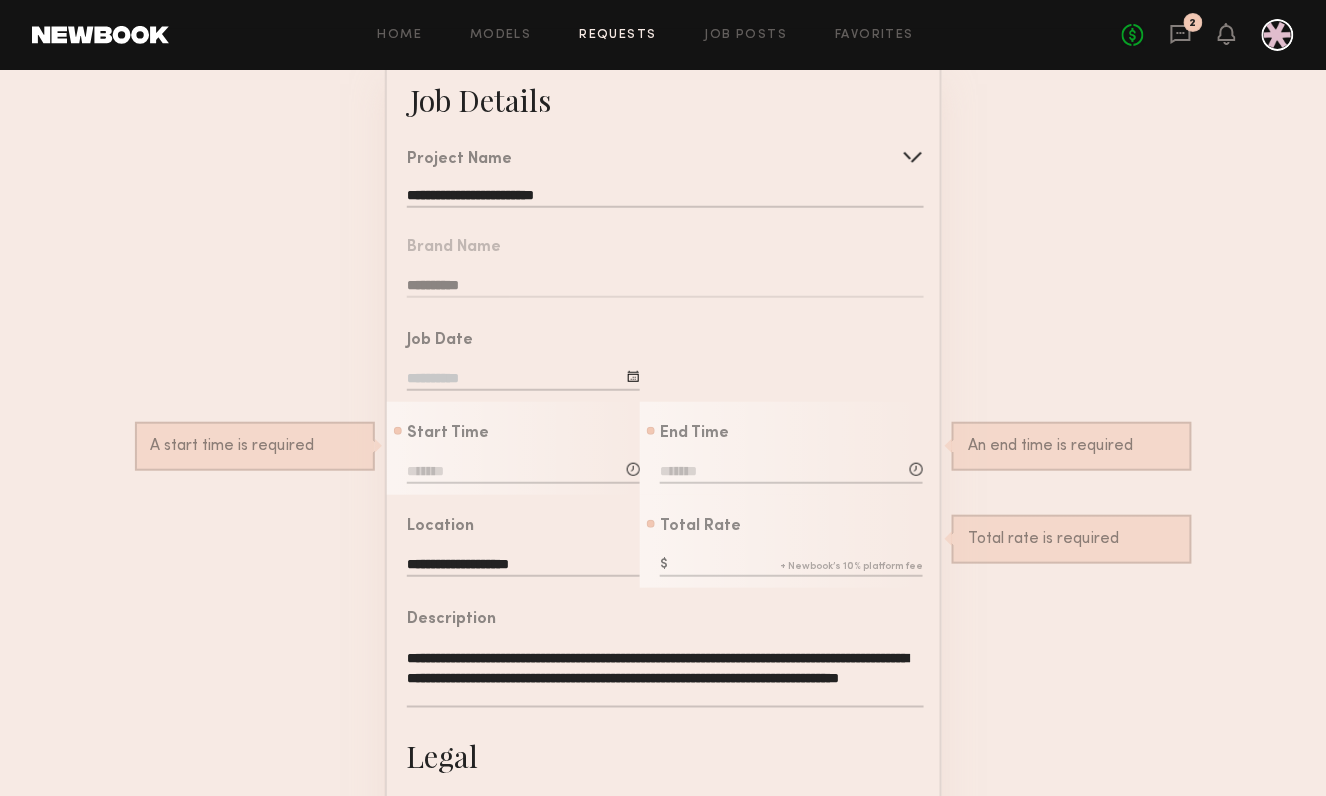 scroll, scrollTop: 523, scrollLeft: 0, axis: vertical 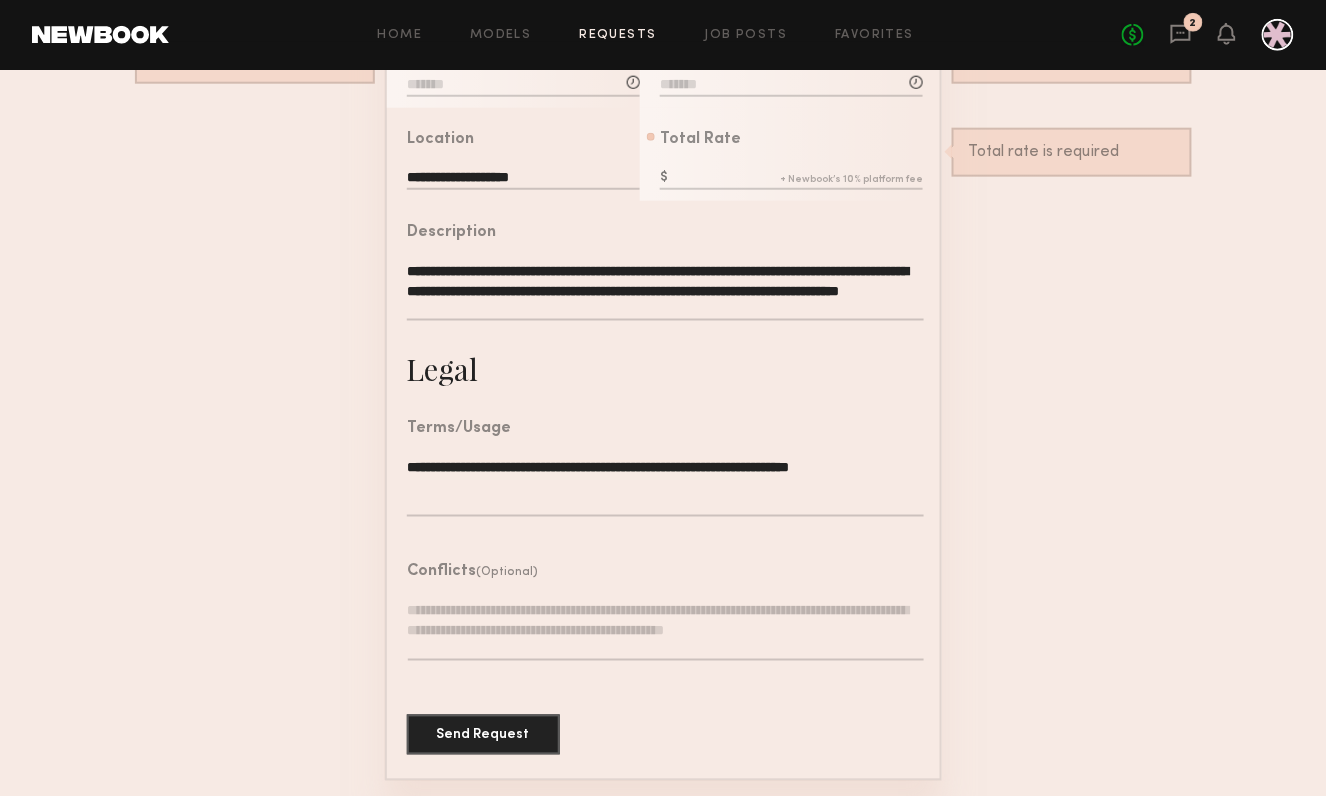 click on "**********" 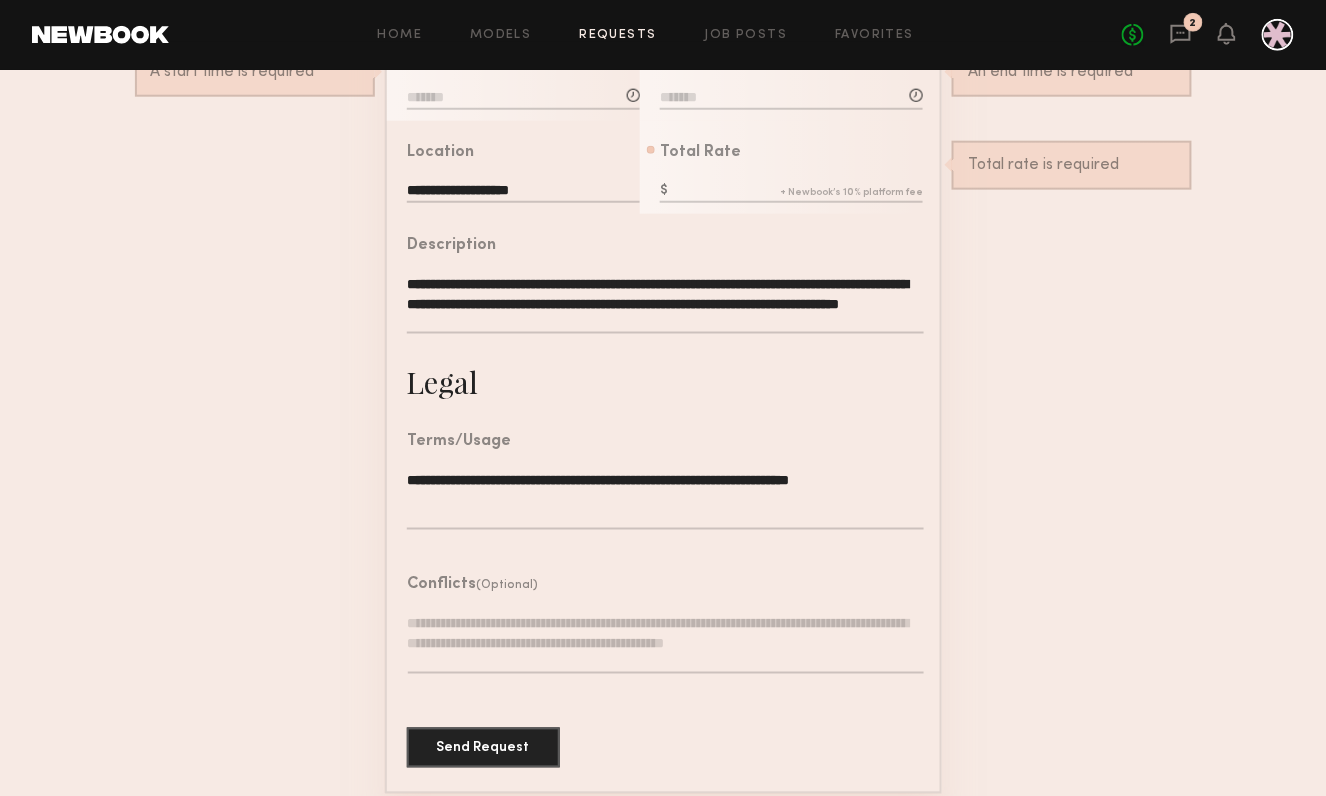 scroll, scrollTop: 512, scrollLeft: 0, axis: vertical 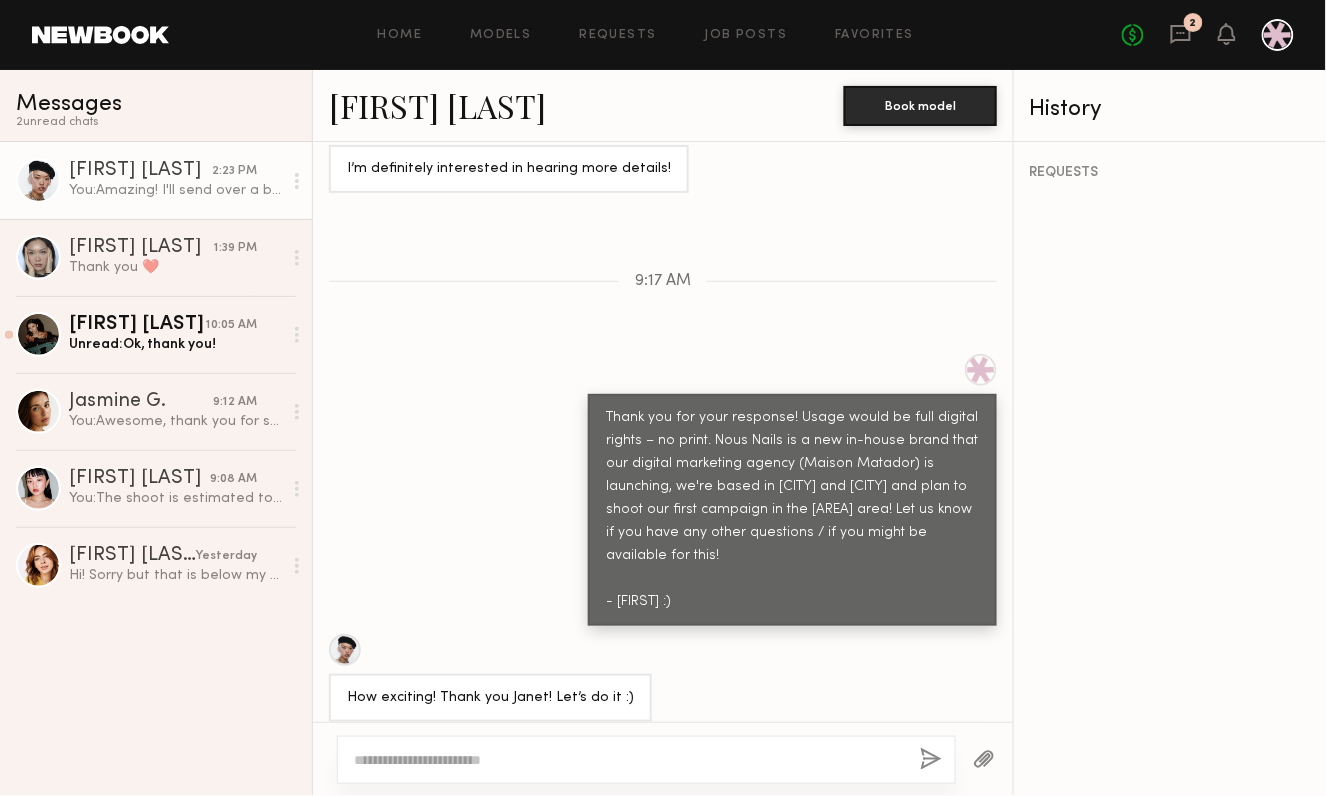 click on "You:  Amazing! I'll send over a booking request right now :)" 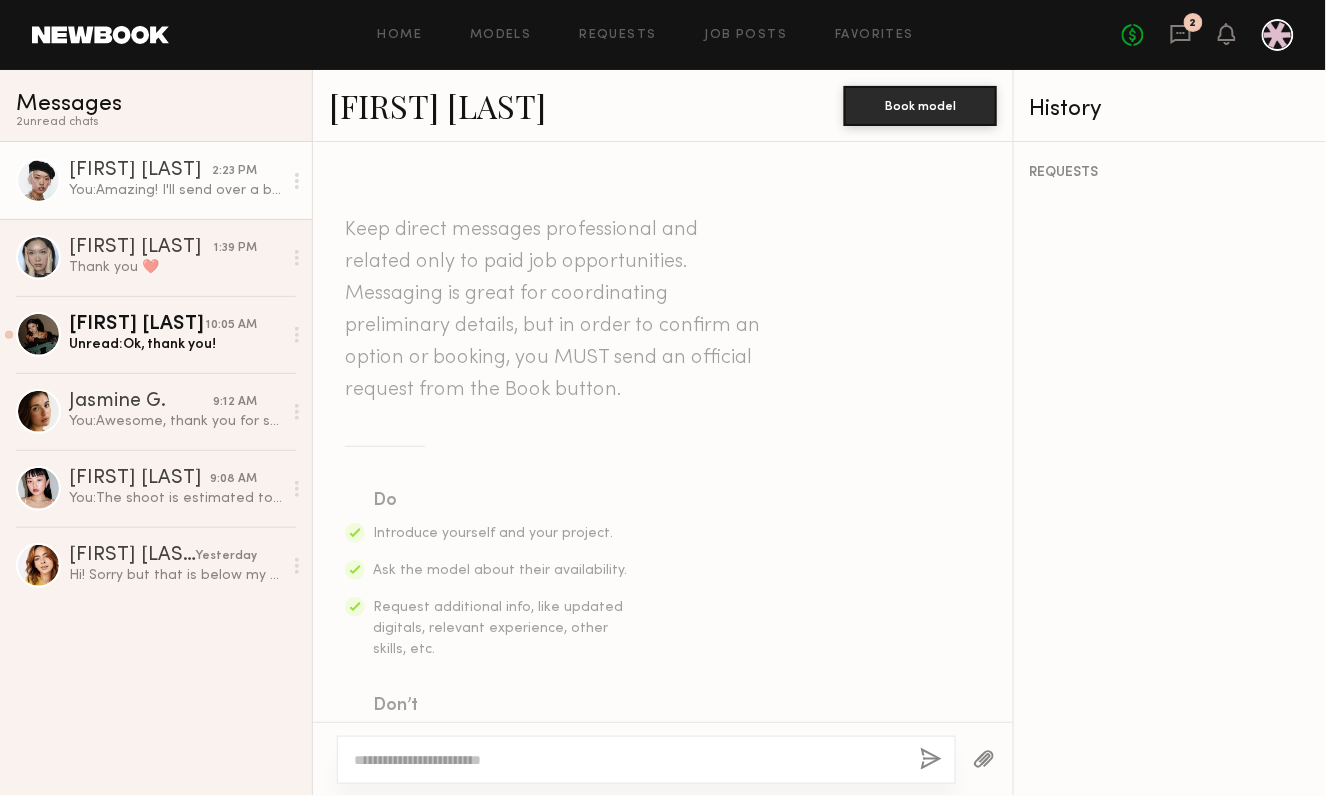 scroll, scrollTop: 1507, scrollLeft: 0, axis: vertical 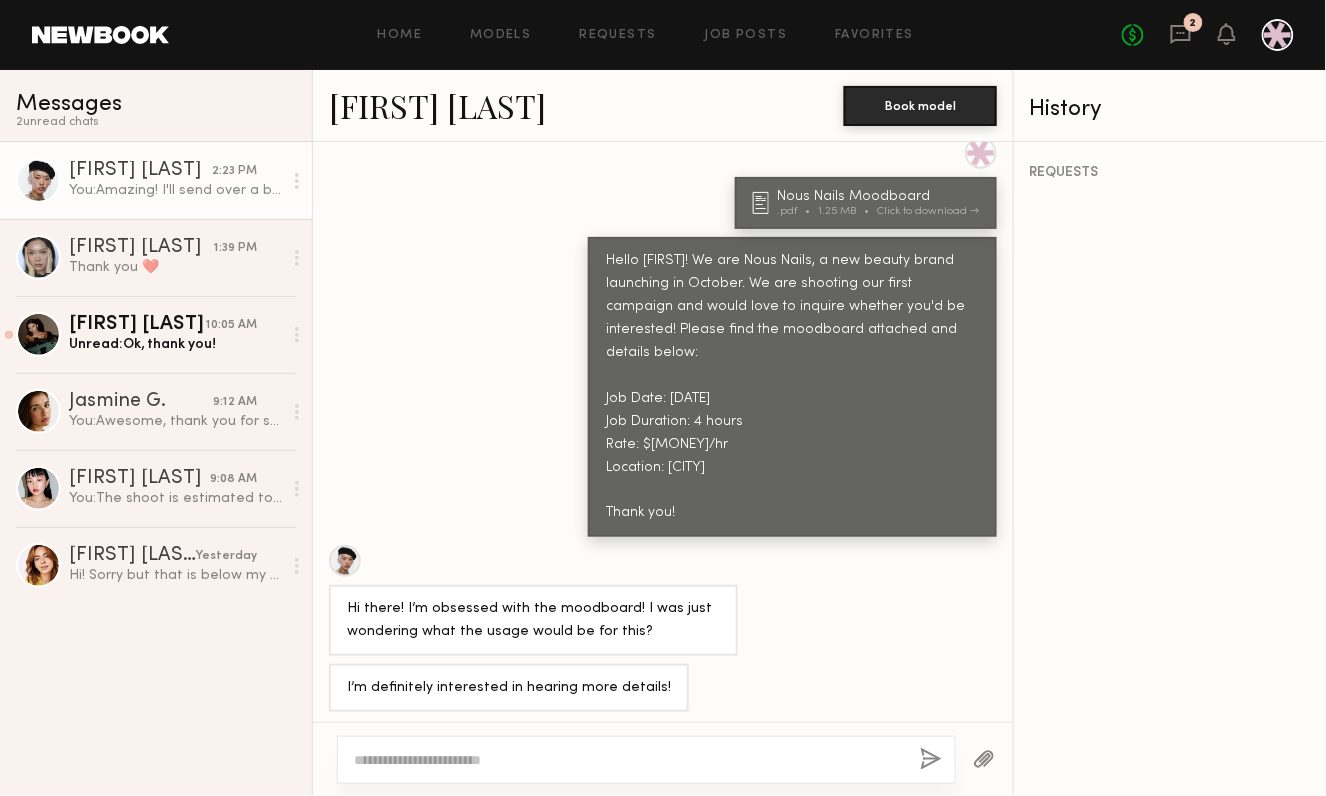 click on "[FIRST] [LAST]" 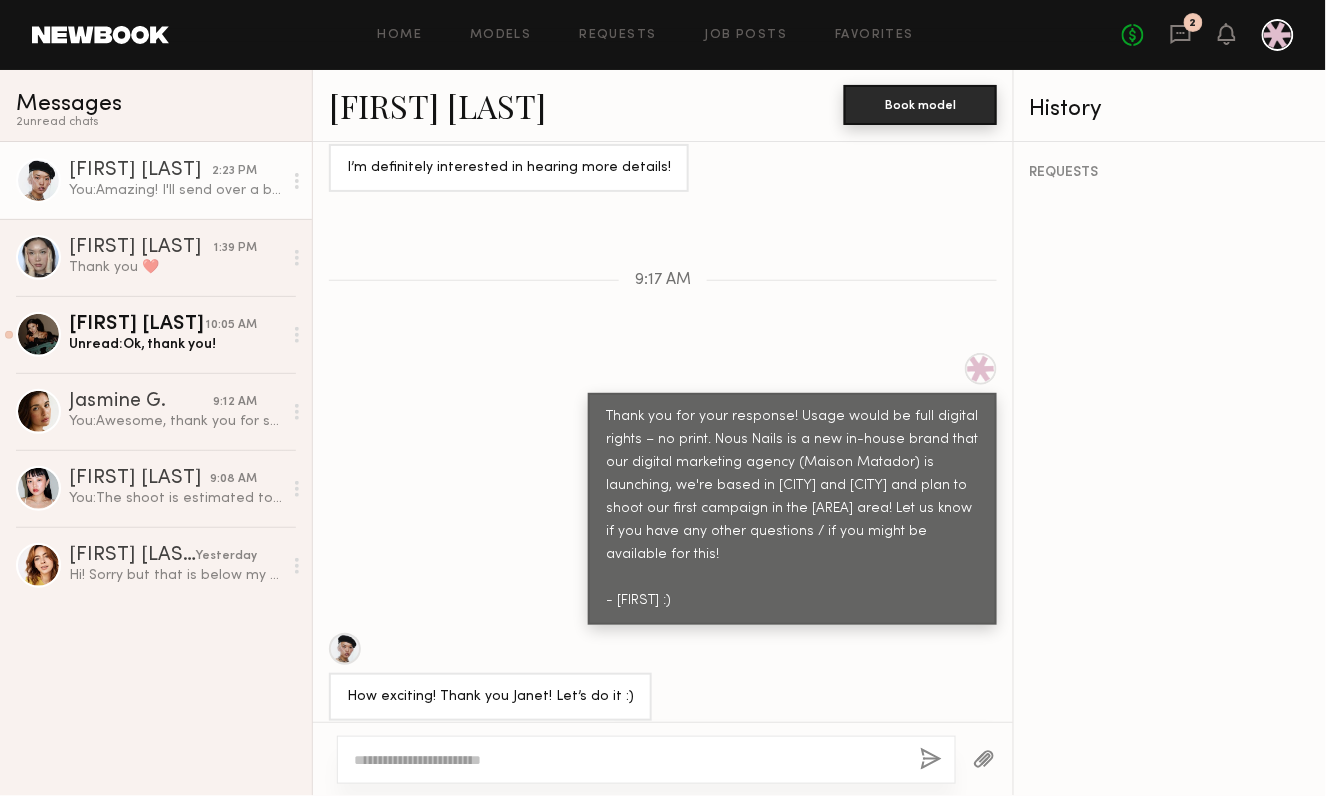 click on "Book model" 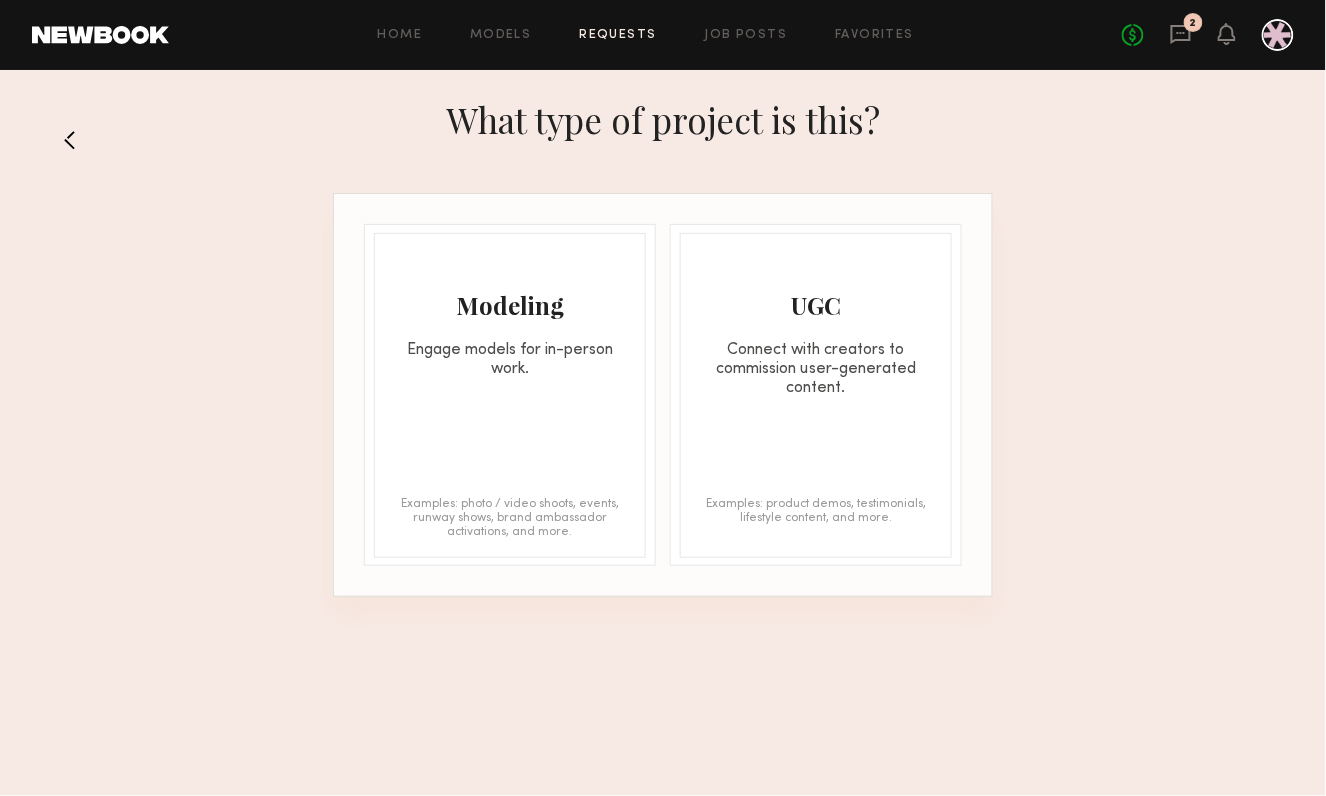 click on "Engage models for in-person work." 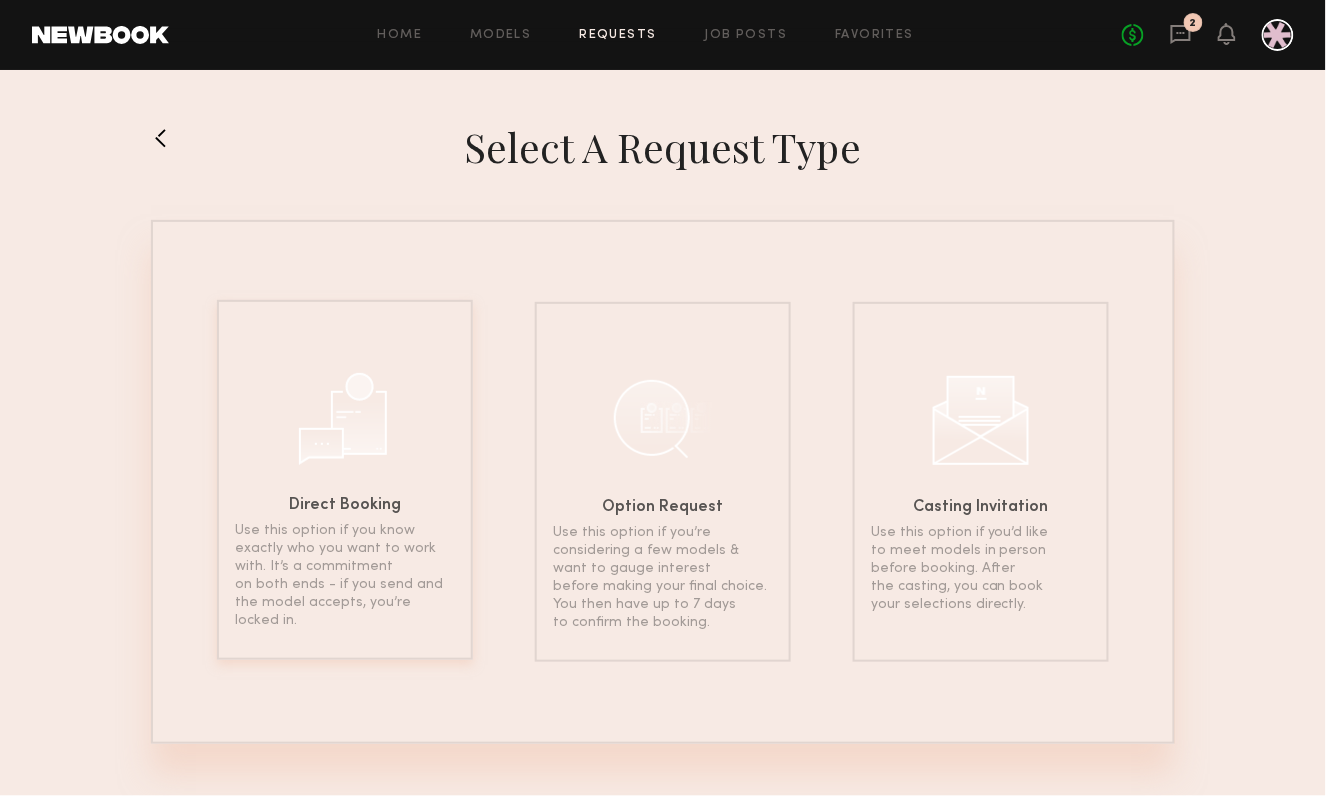 click 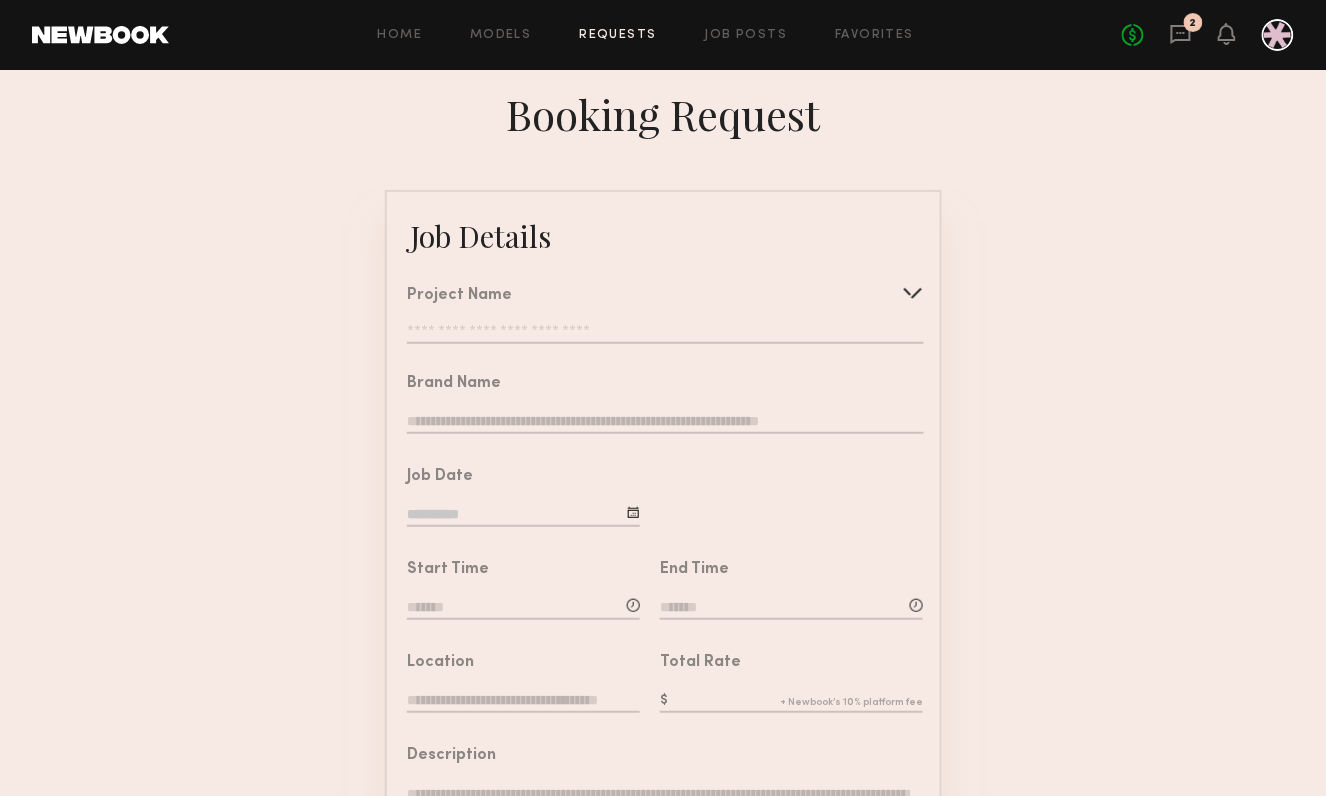 click on "Project Name   Create   Use recent modeling project  Nous Nails Campaign Shoot" 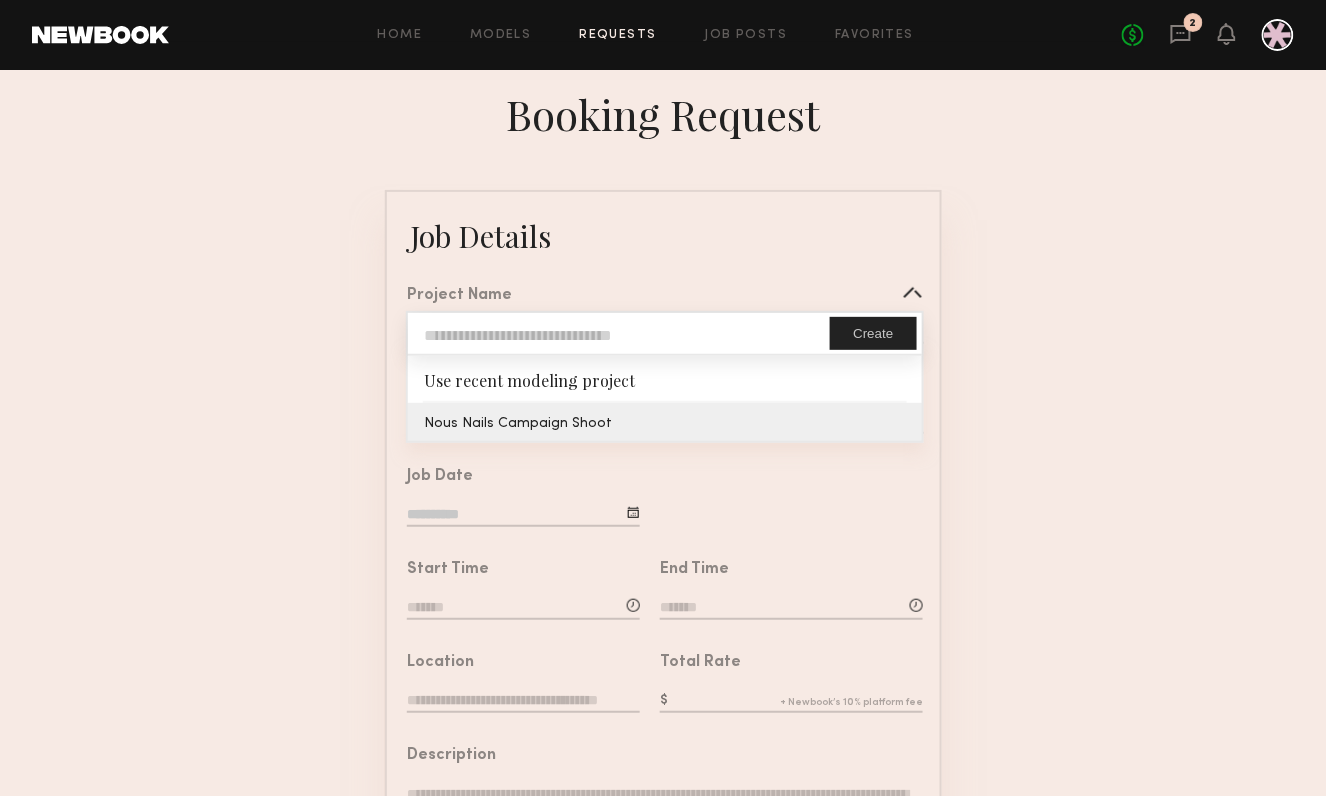 type on "**********" 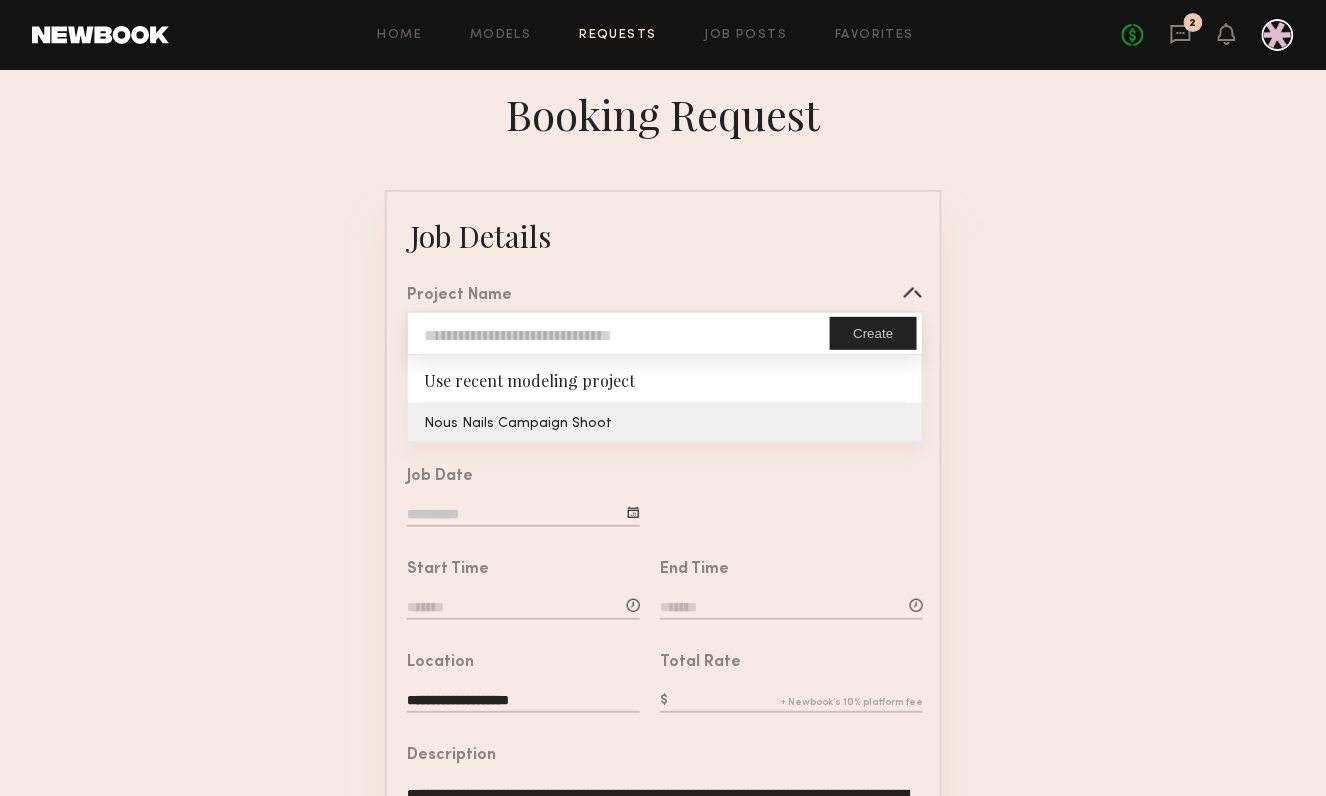 click on "**********" 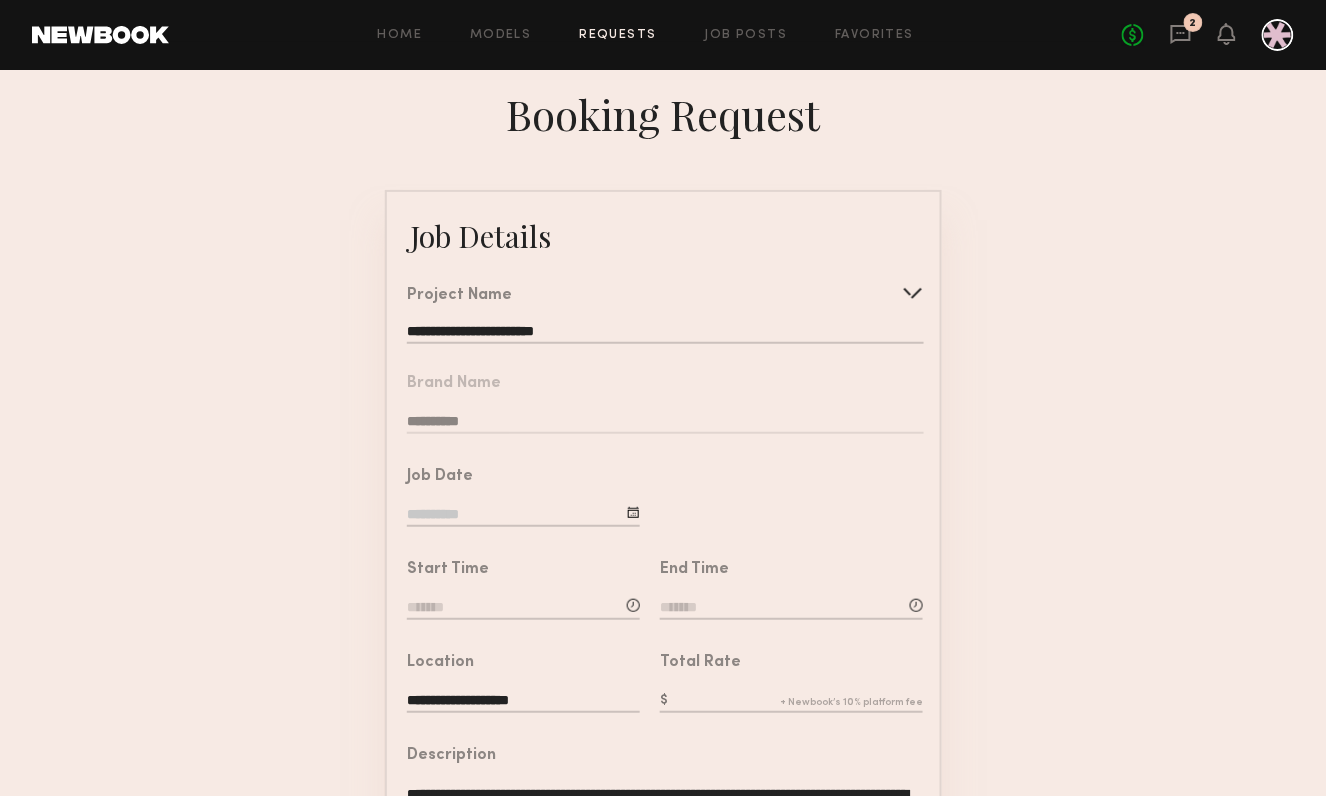 click on "**********" 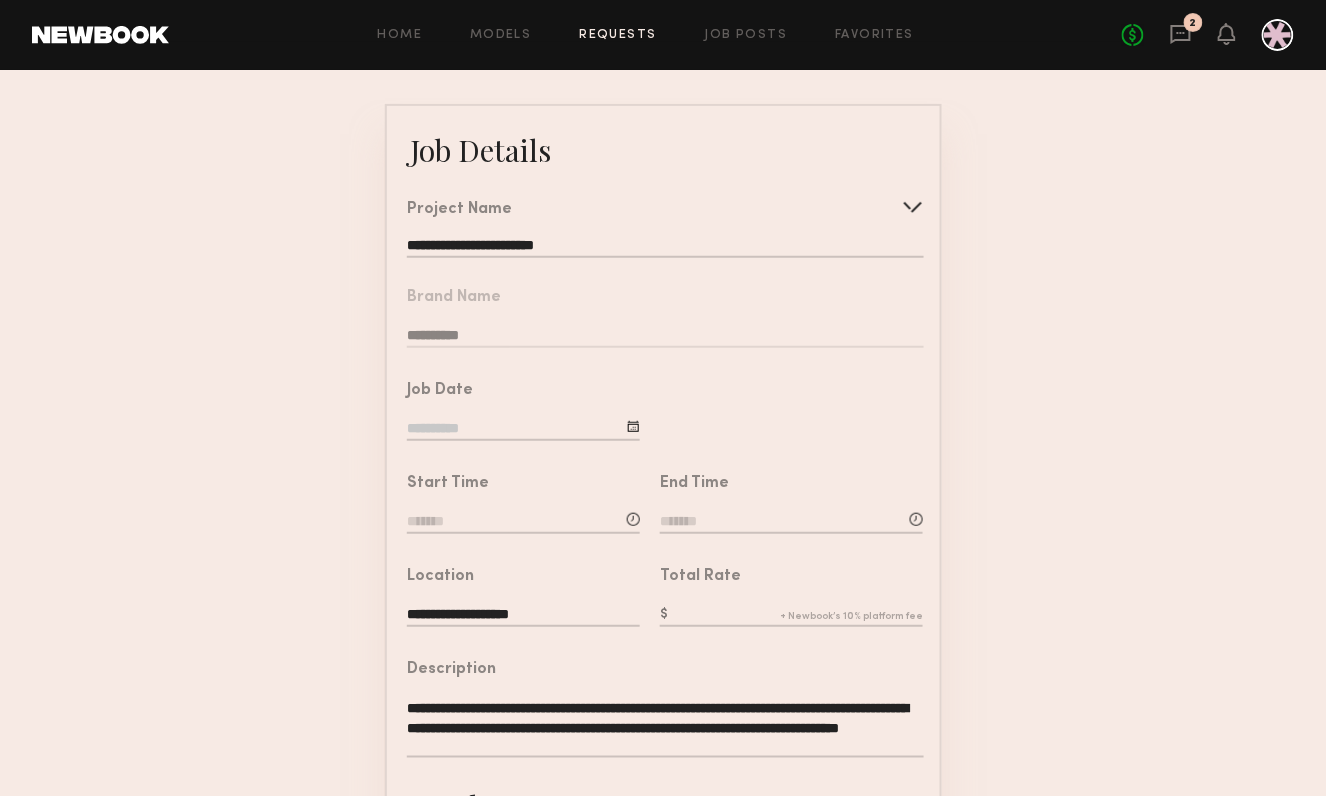 scroll, scrollTop: 83, scrollLeft: 0, axis: vertical 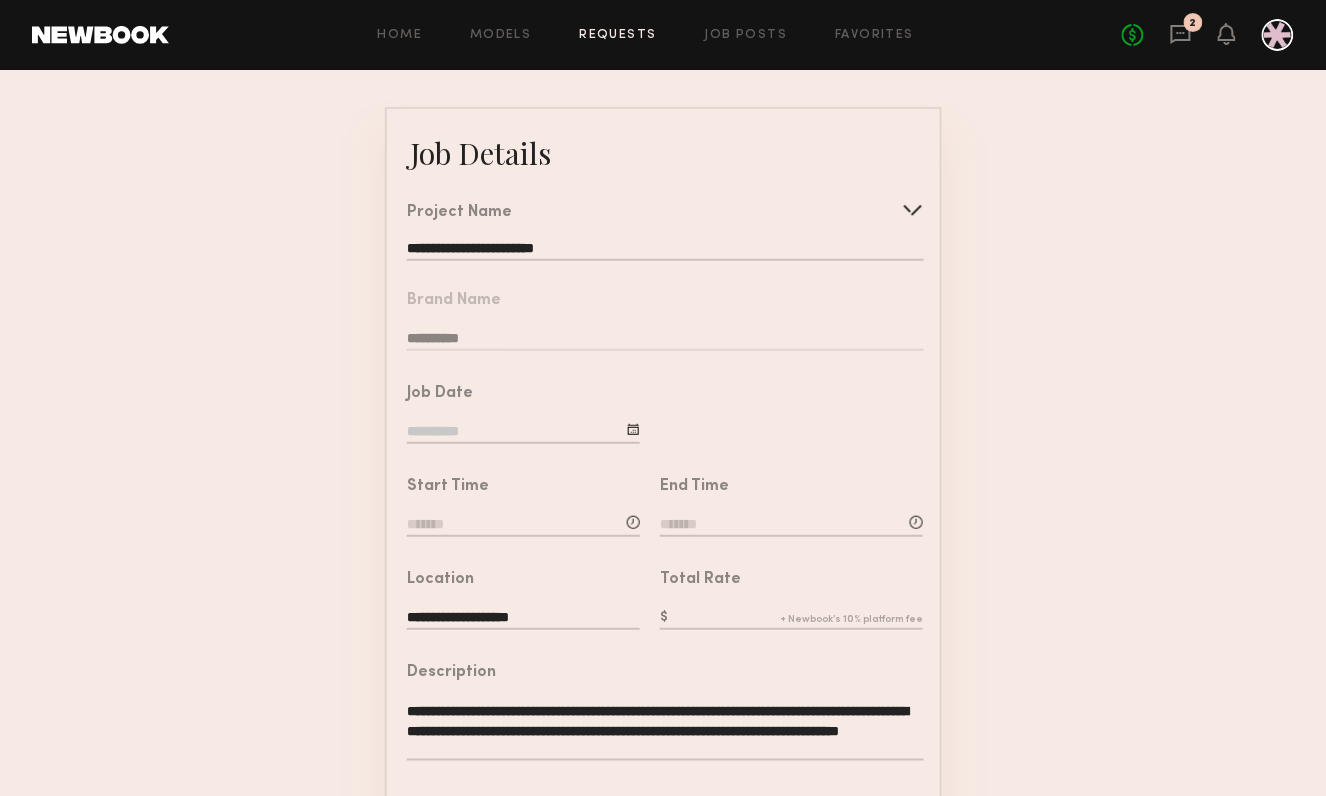 click 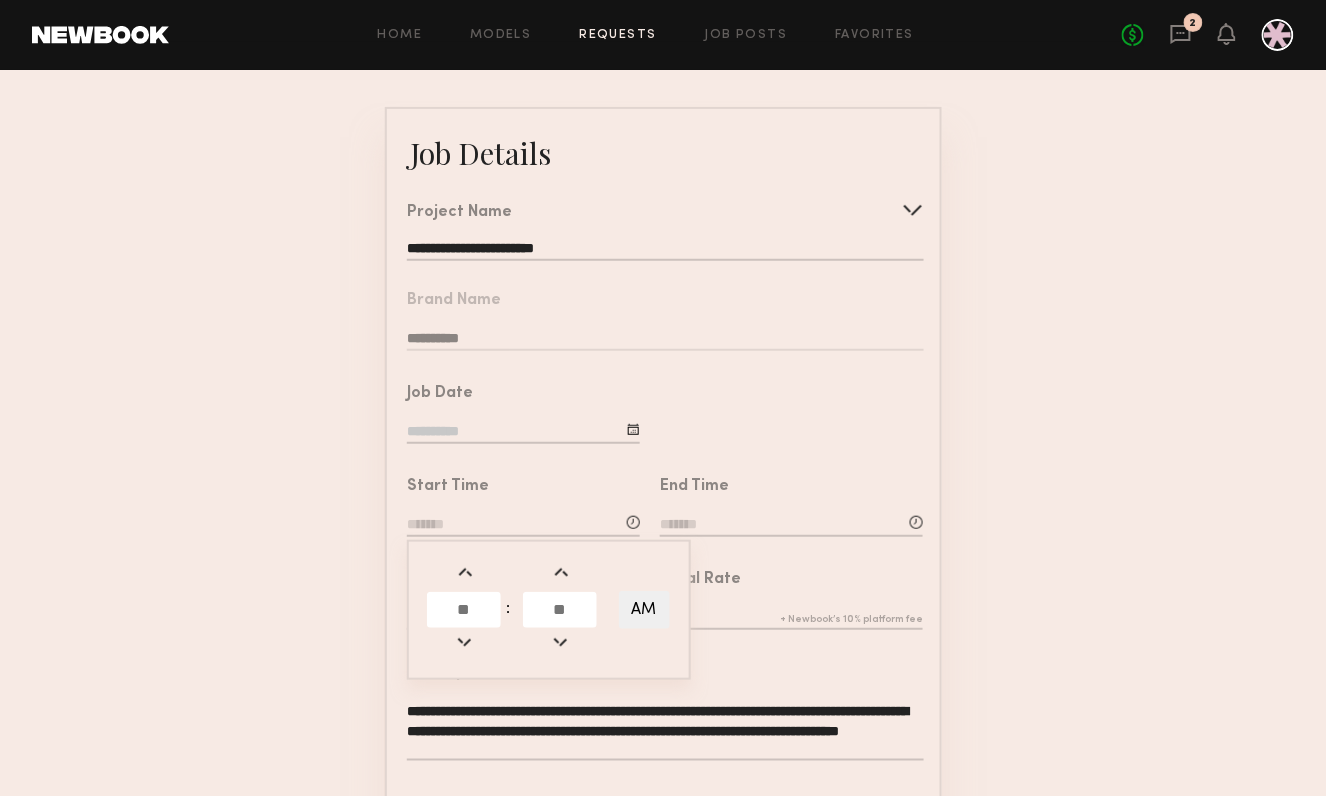 click on "Job Date" 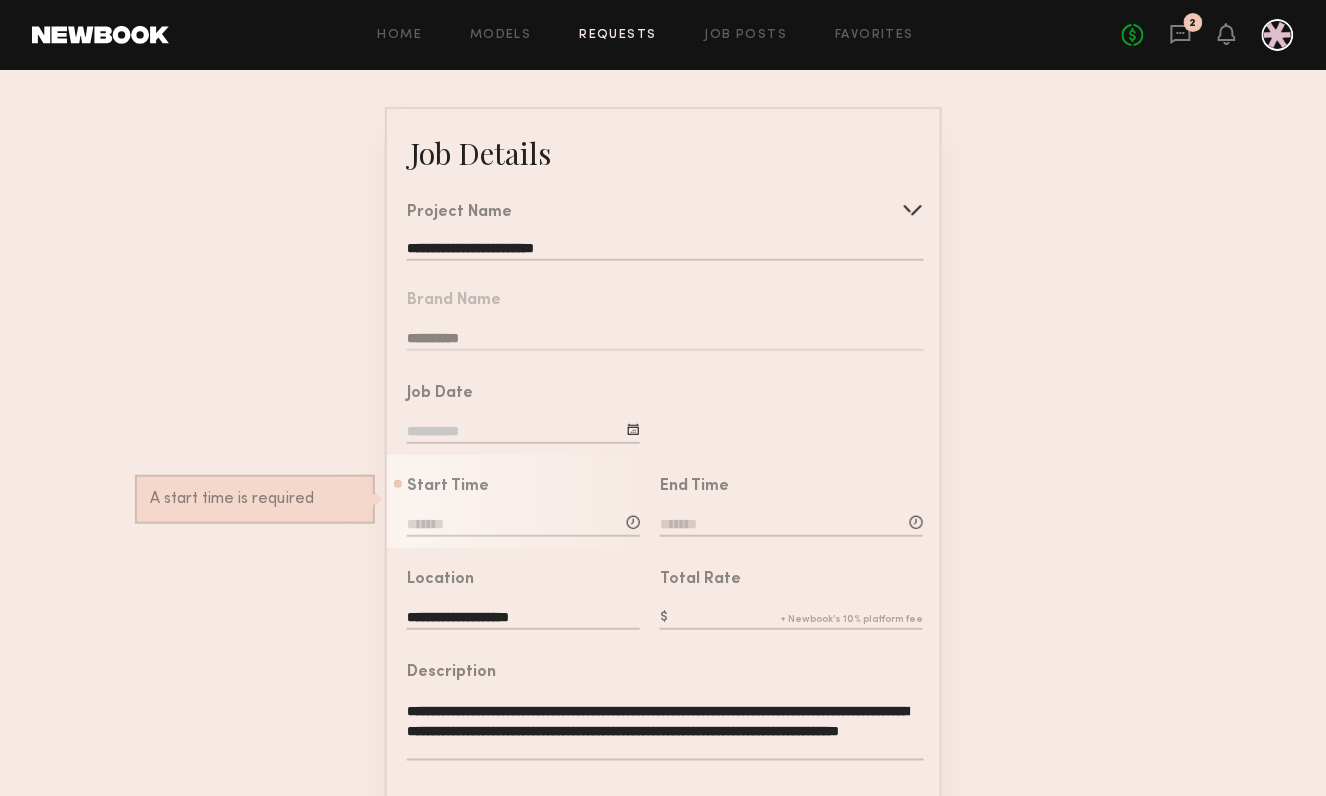 click 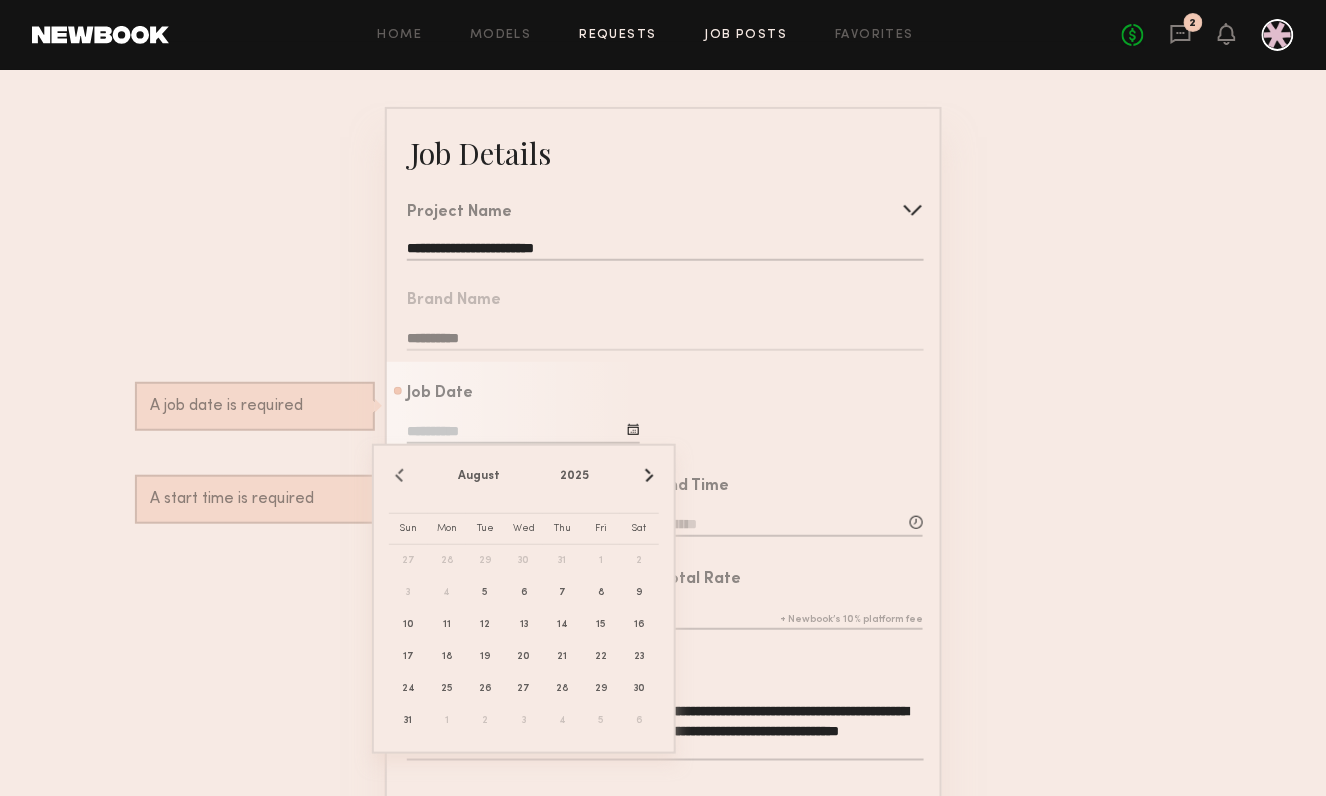 click on "Job Posts" 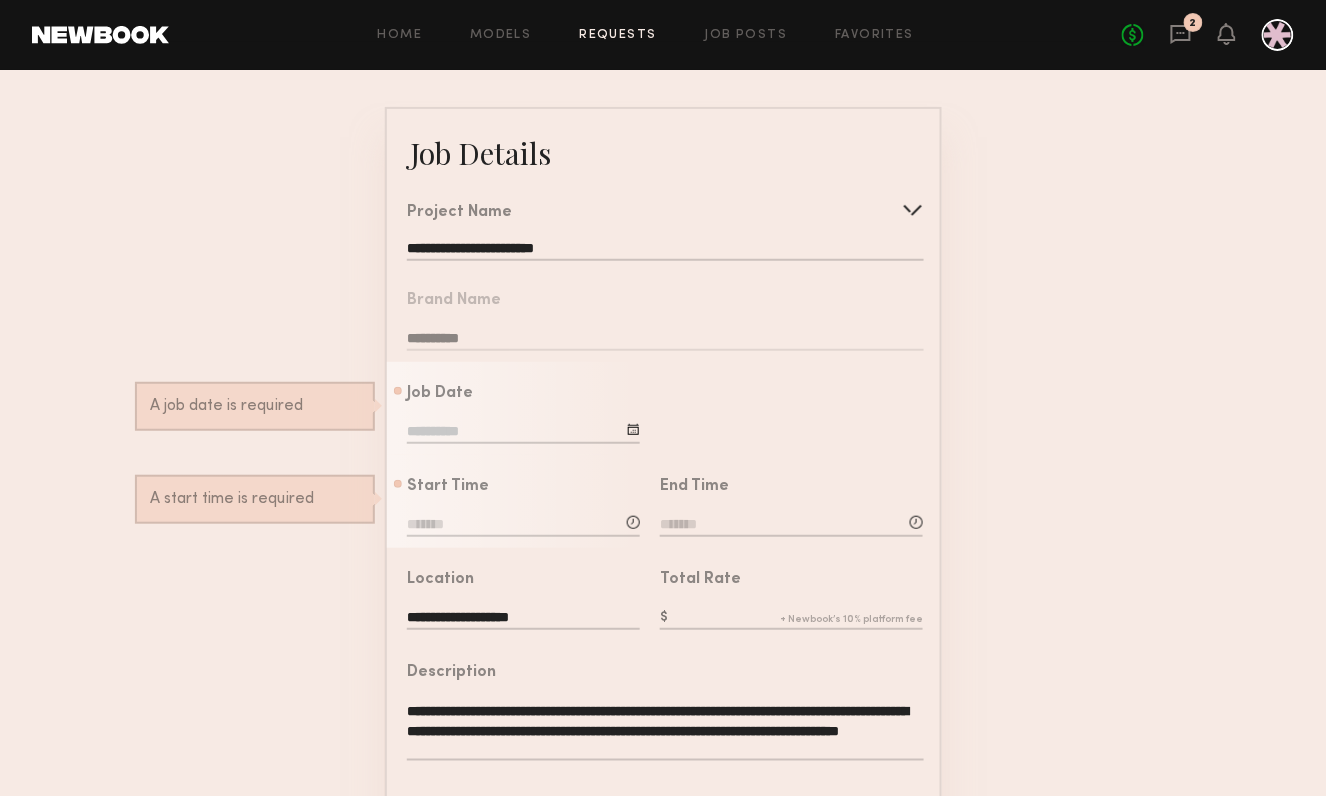 click on "**********" 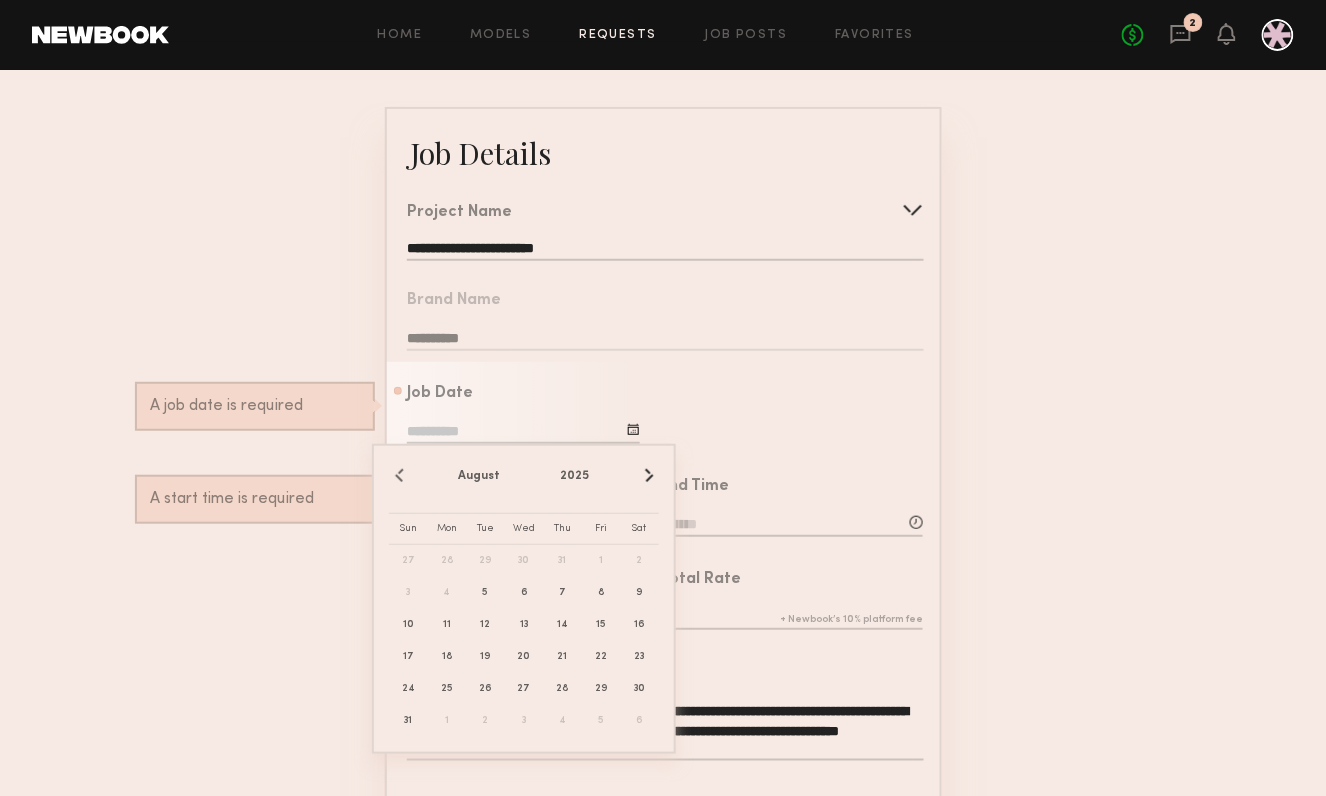 click on "›" 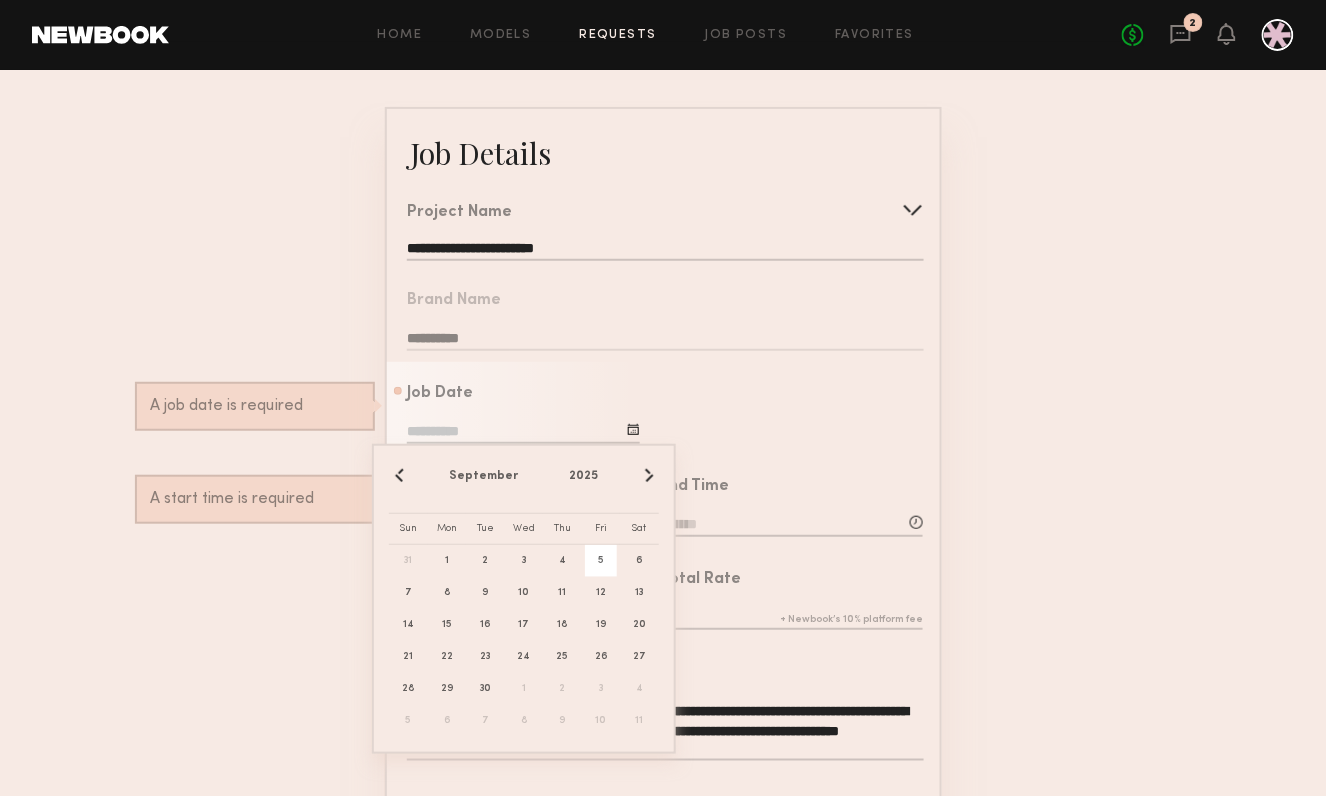 click on "5" 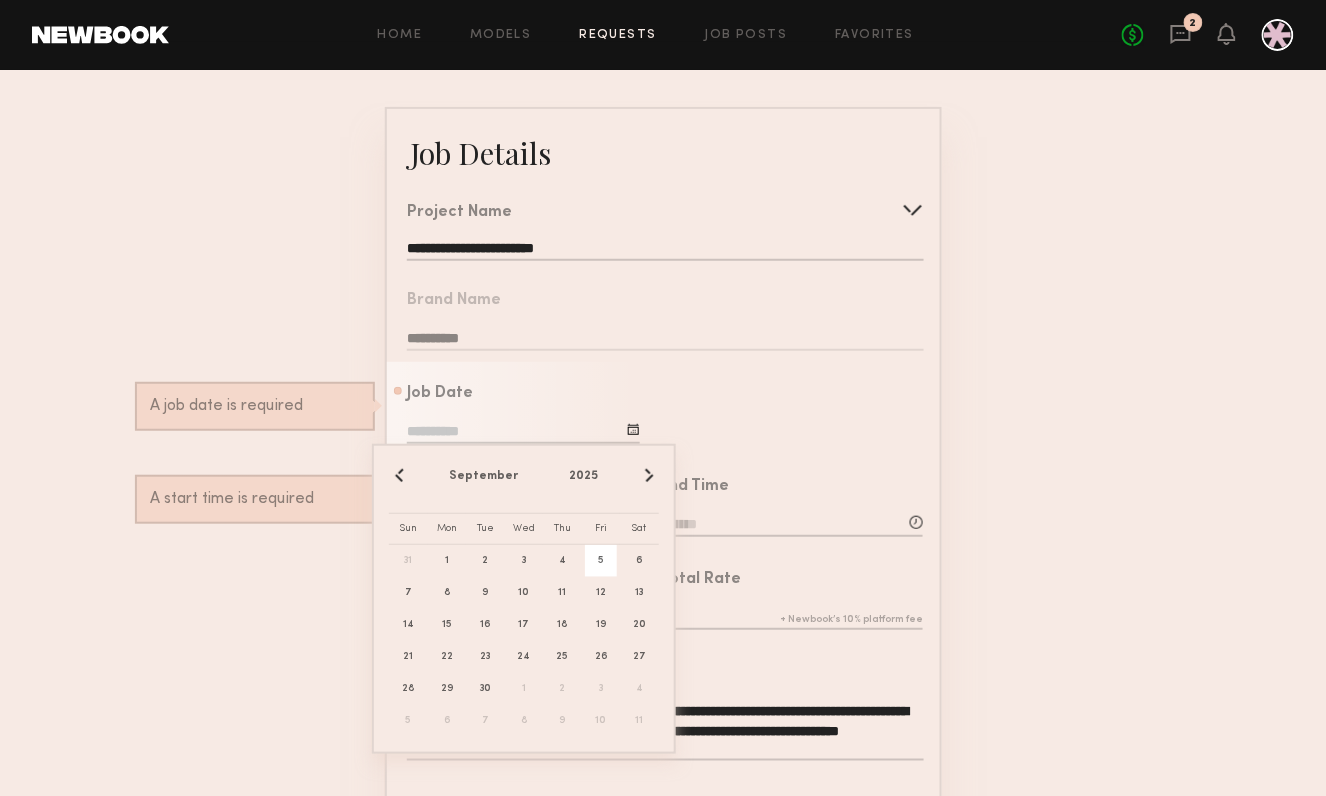 type on "**********" 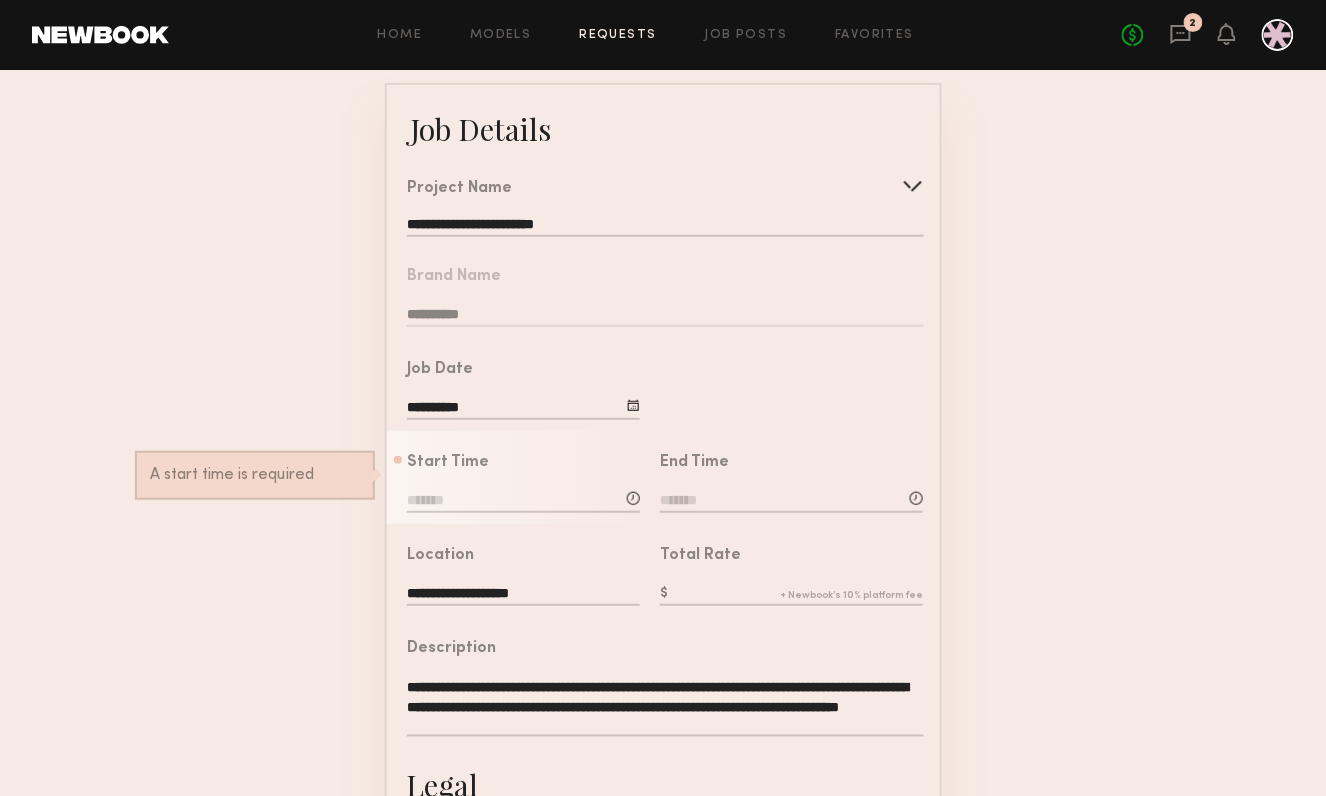 scroll, scrollTop: 156, scrollLeft: 0, axis: vertical 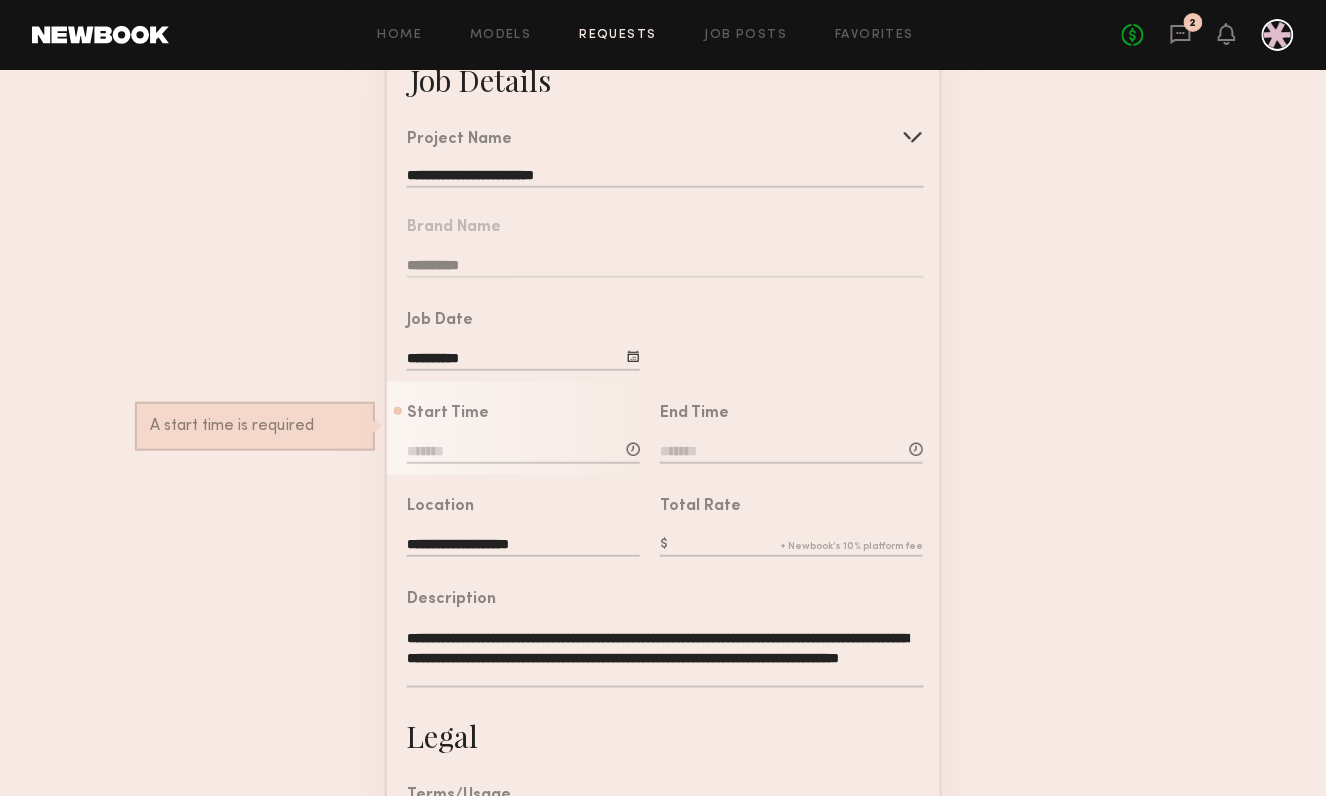 click 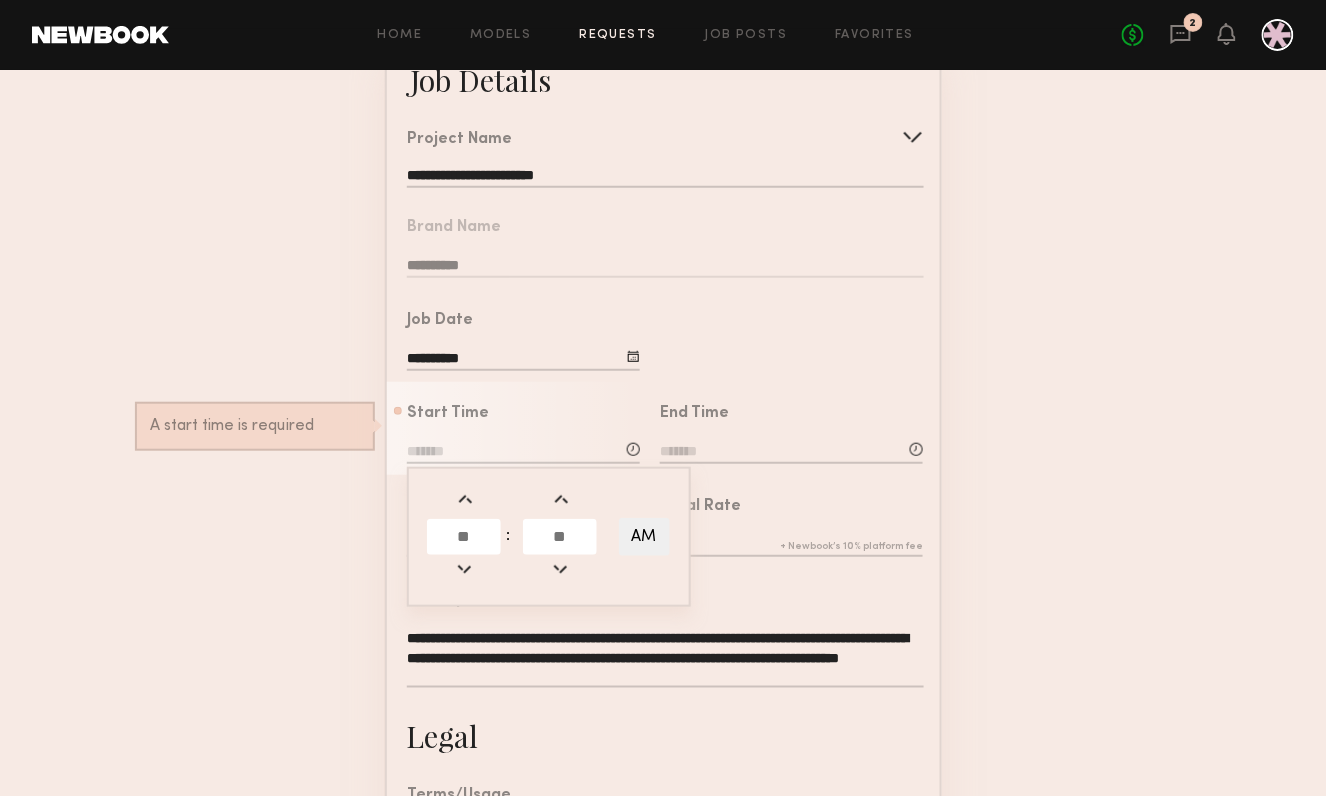click 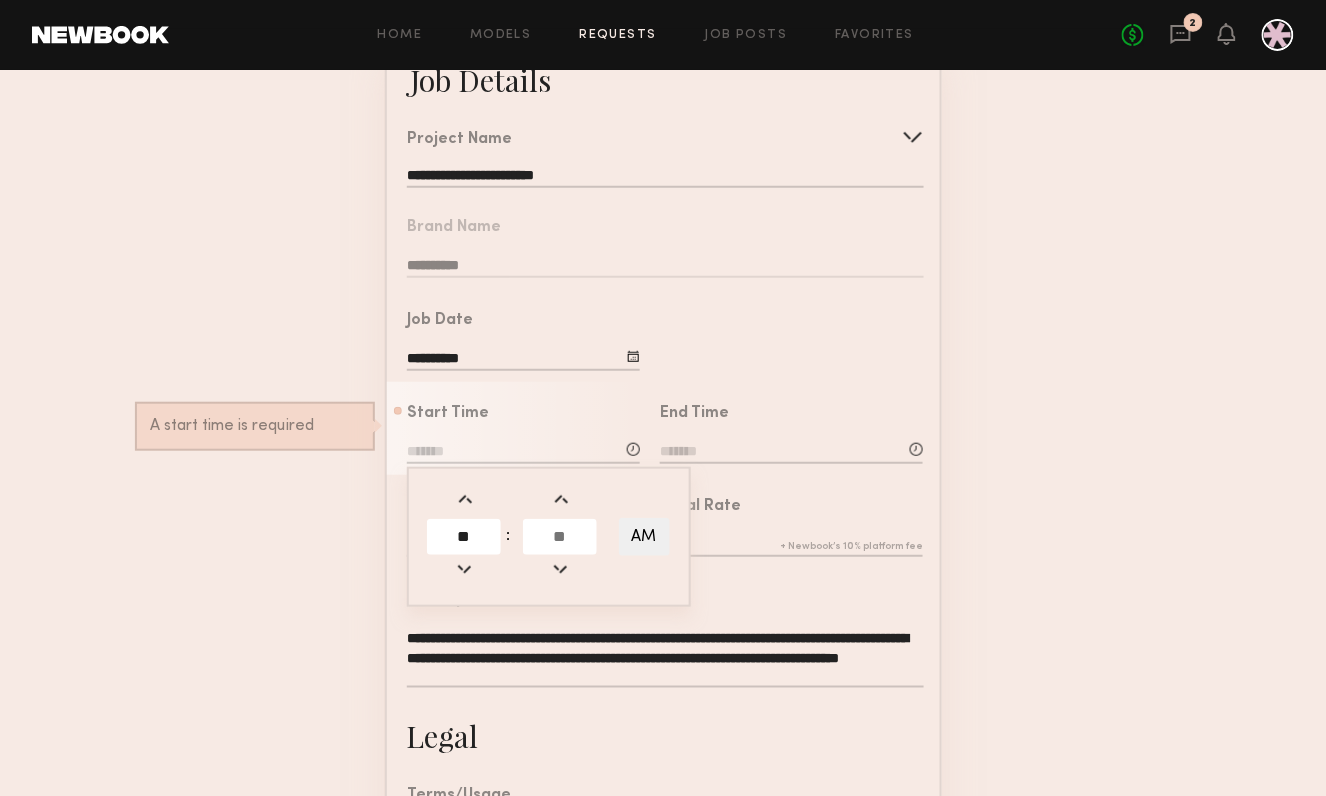 type on "**" 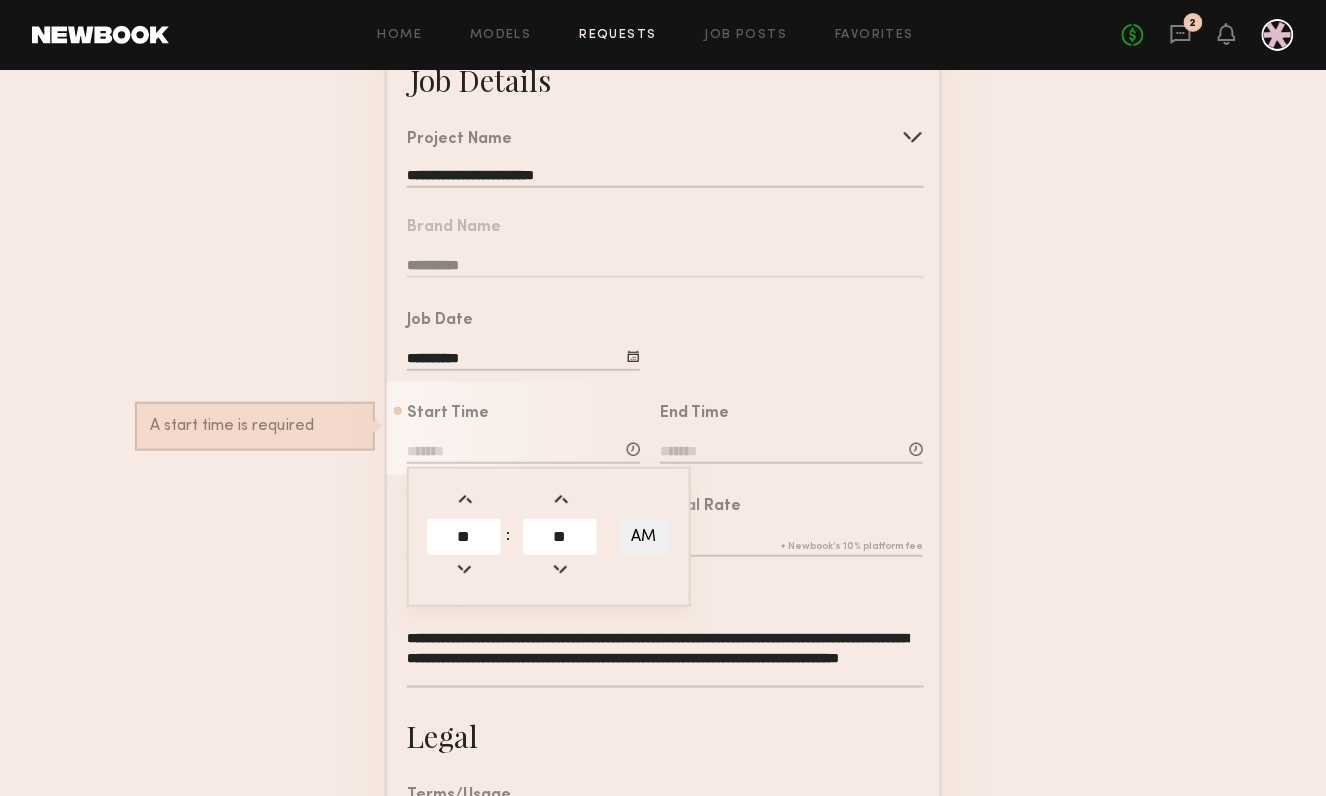 type on "**" 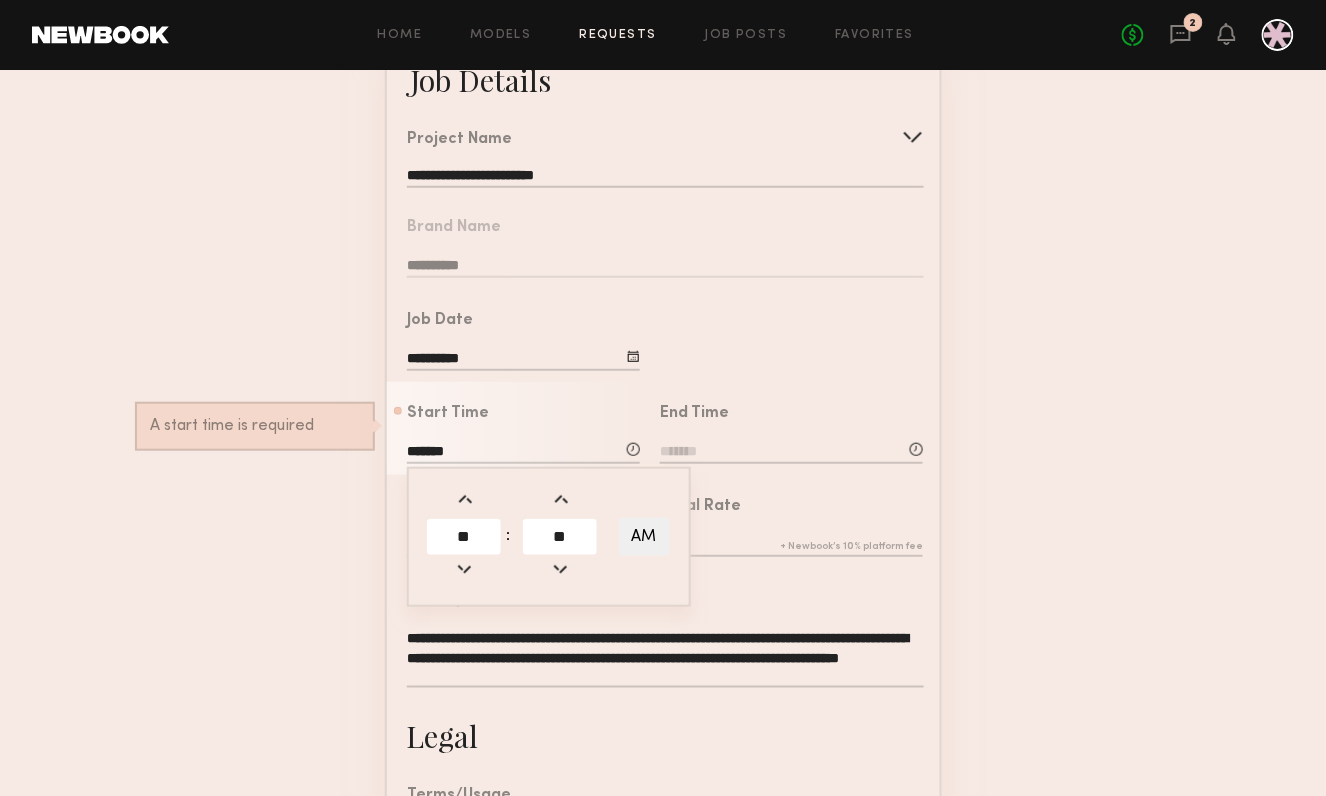 click on "**********" 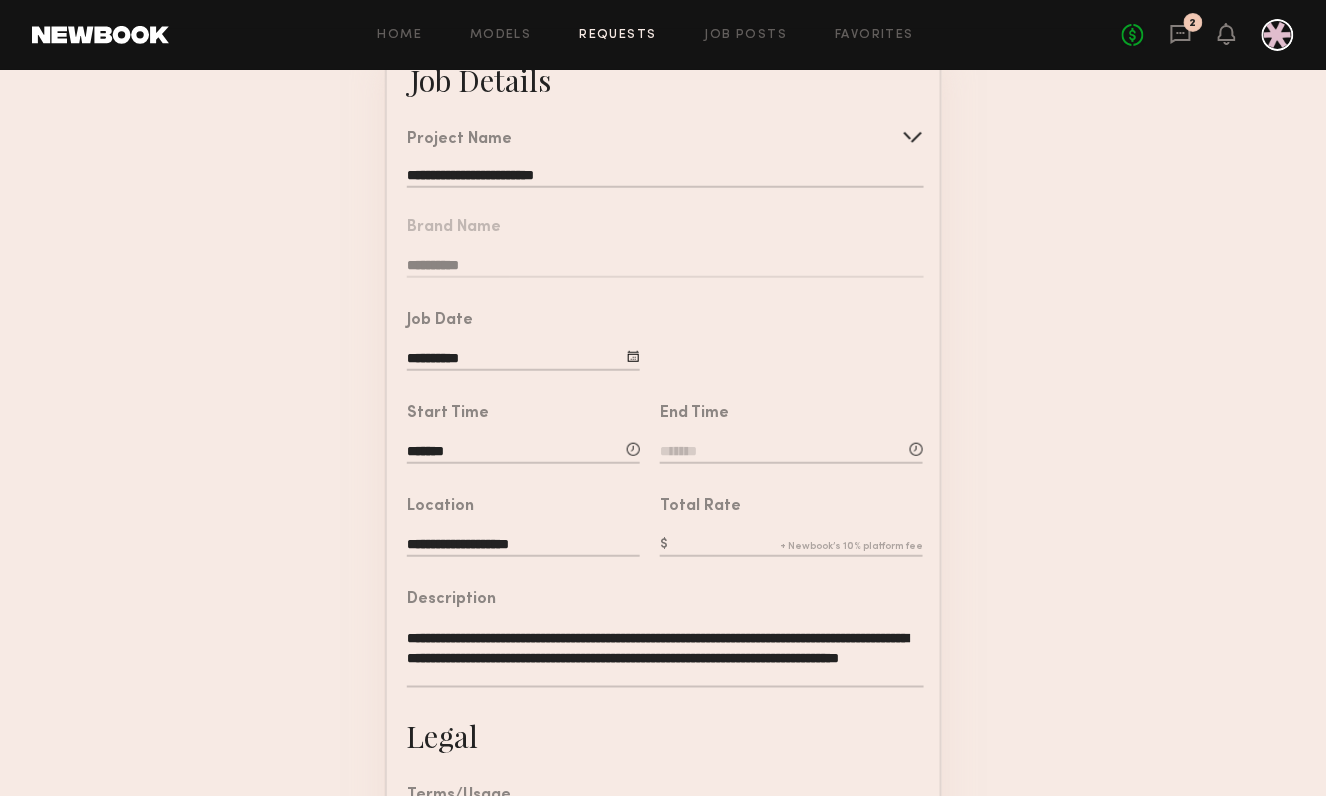 click 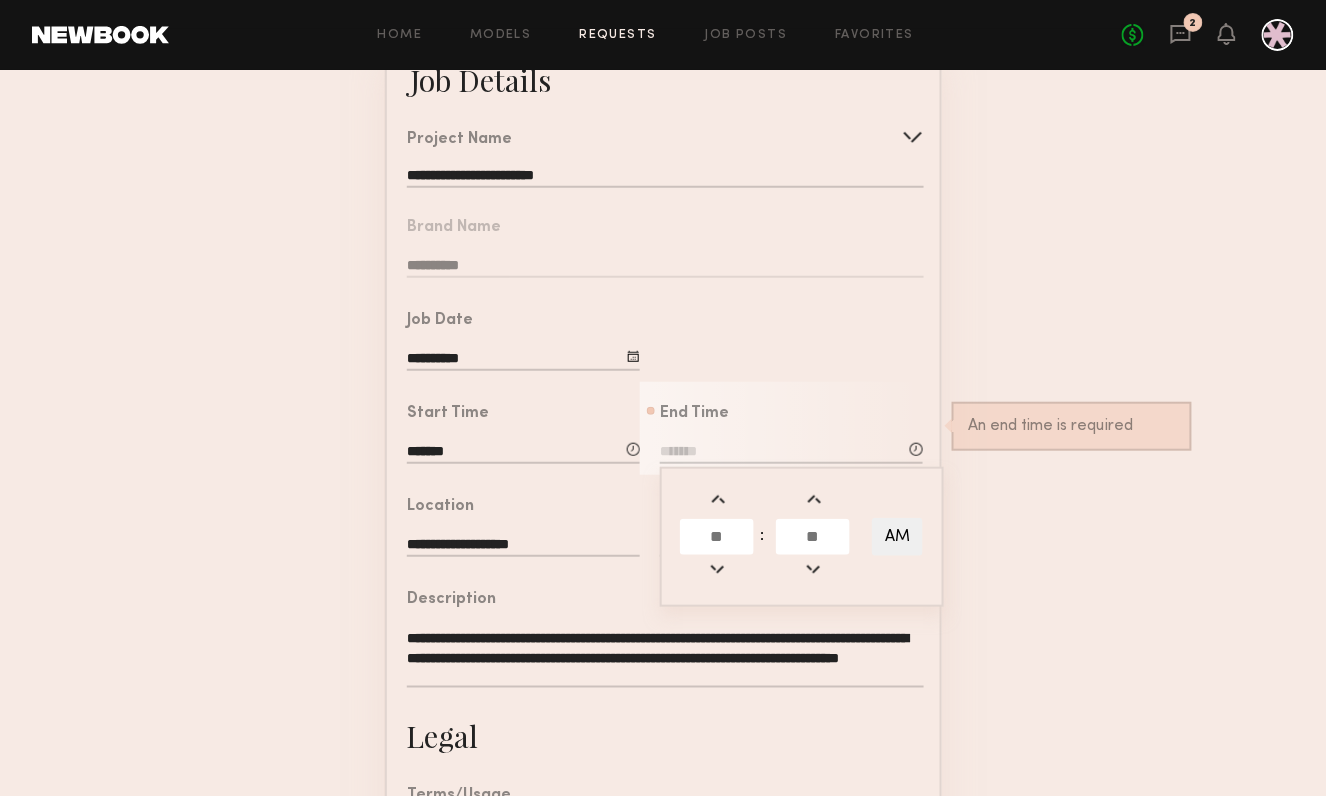 click 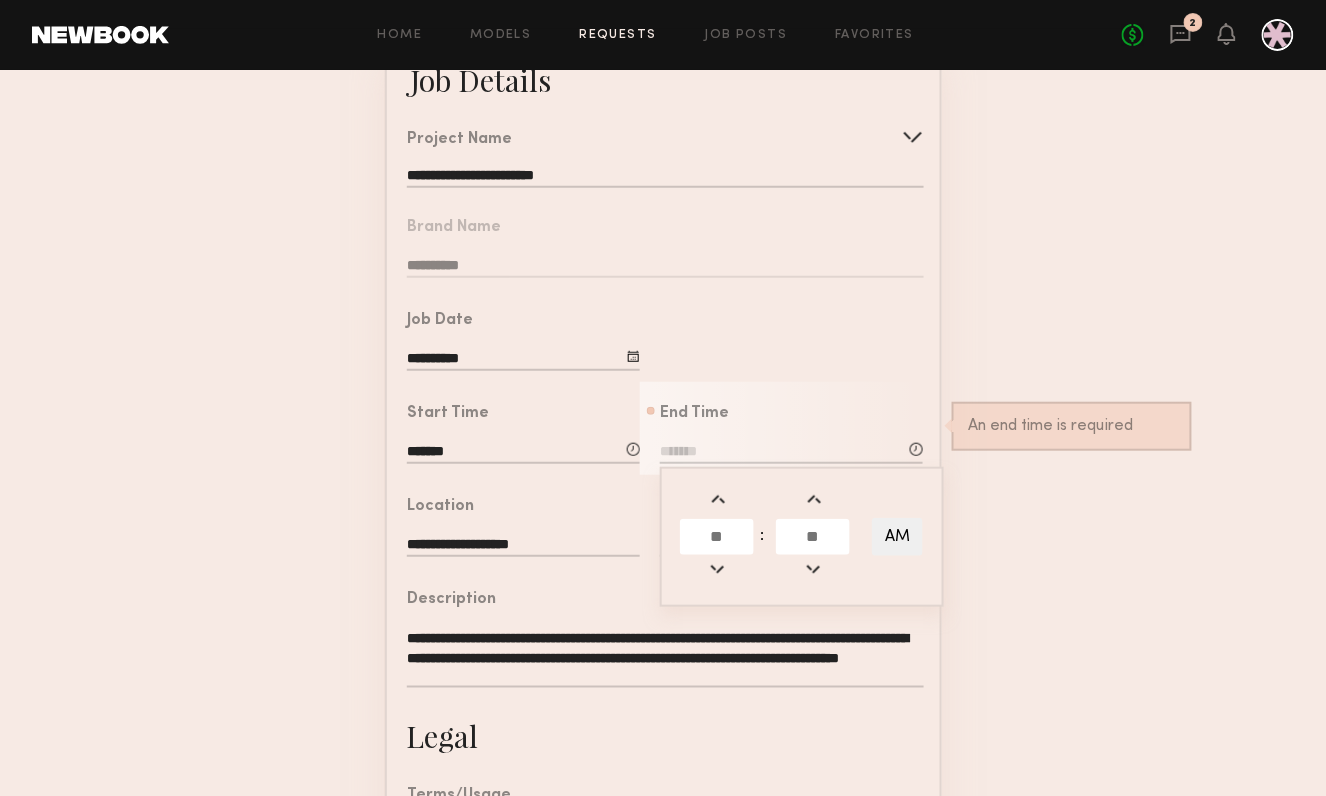 type on "*" 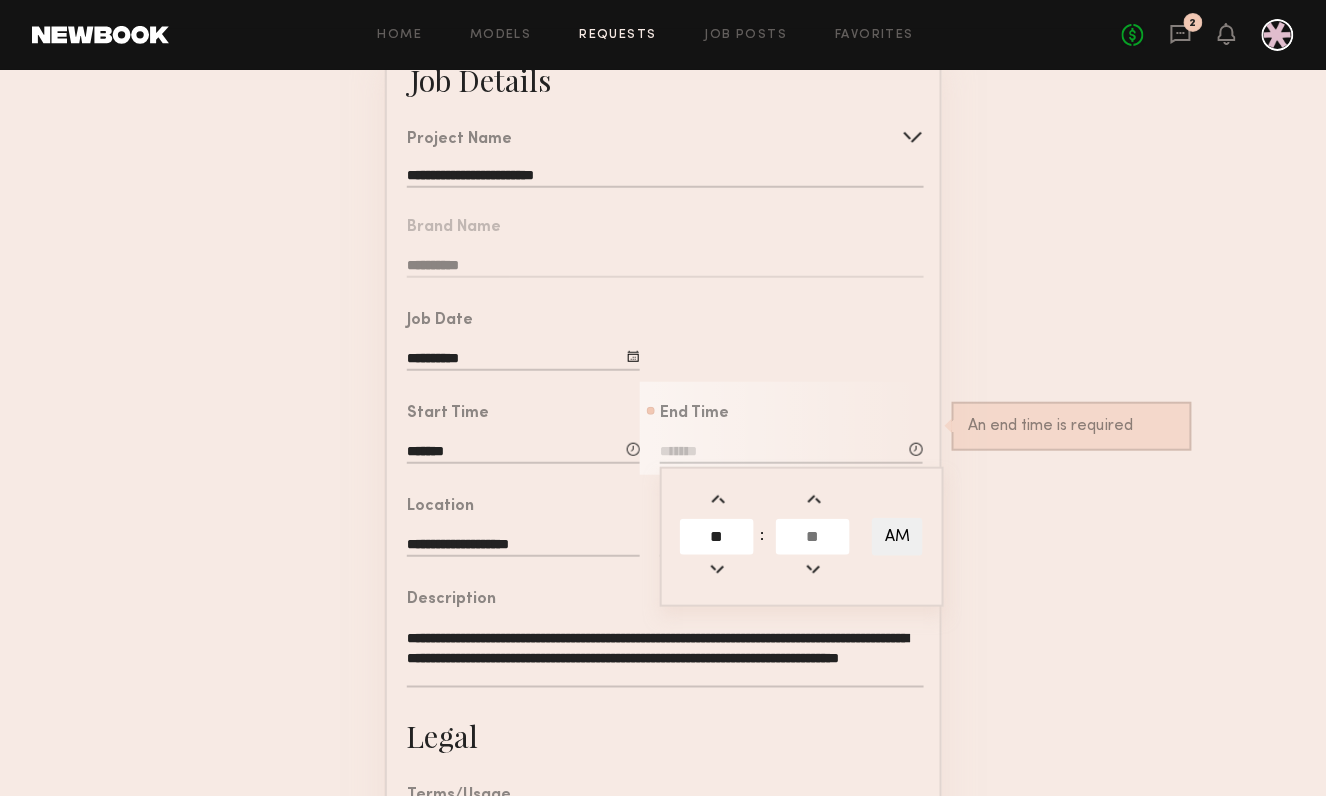 type on "**" 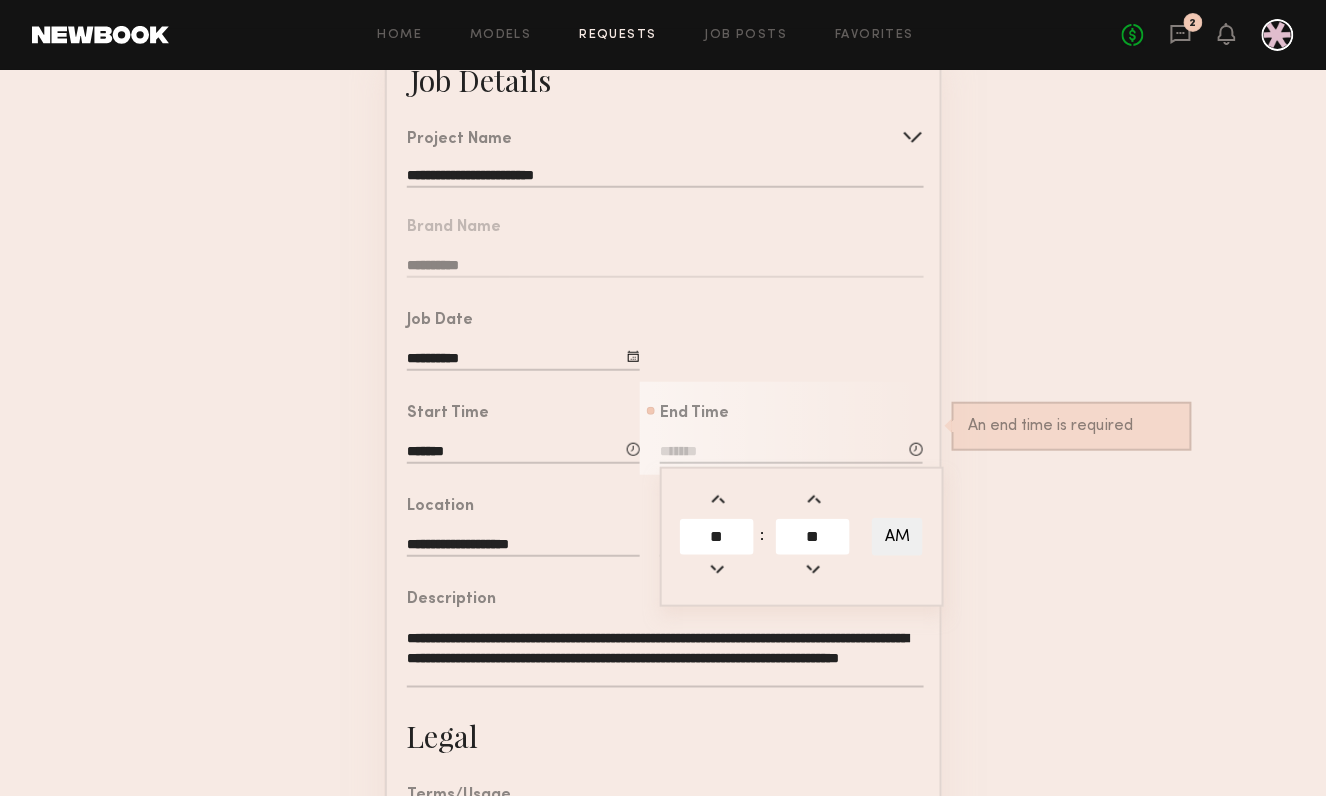 type on "**" 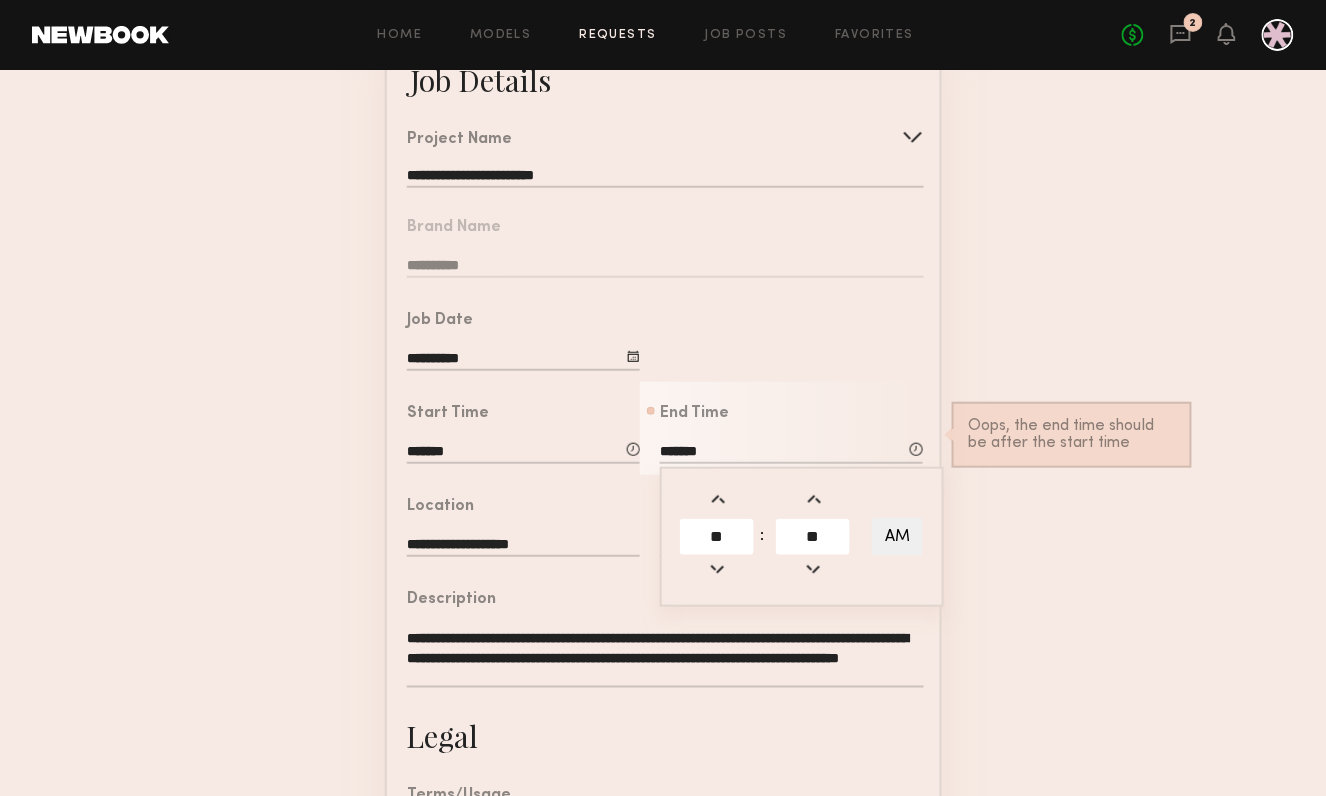 click on "AM" 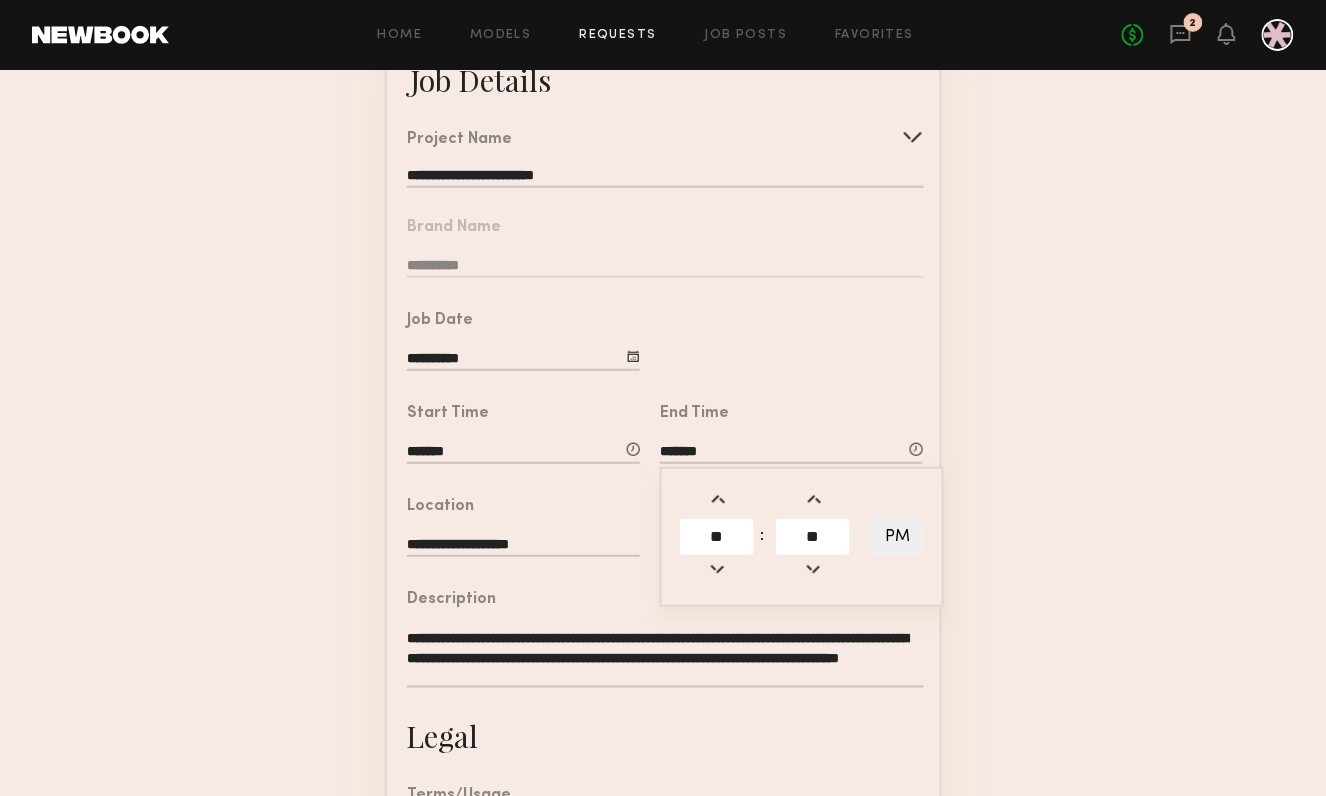 click on "**********" 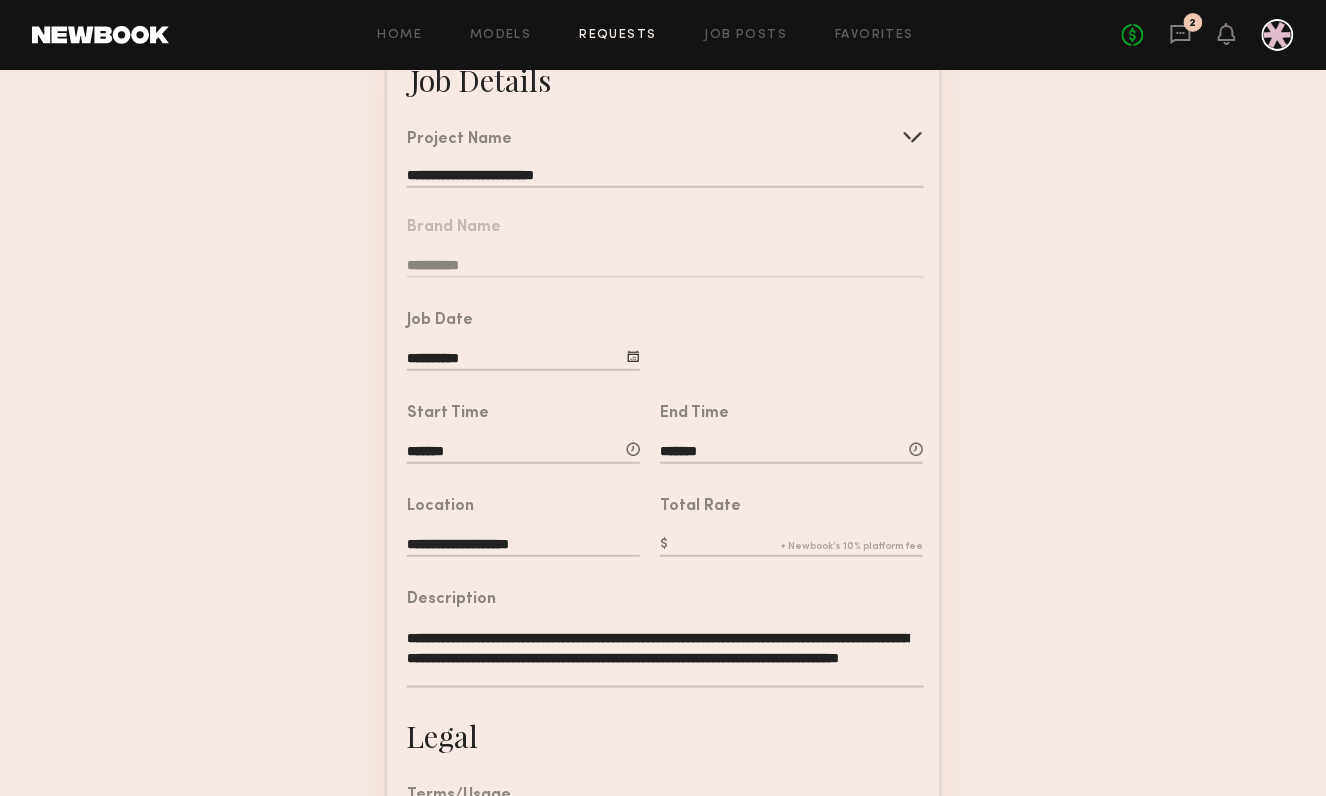click on "*******" 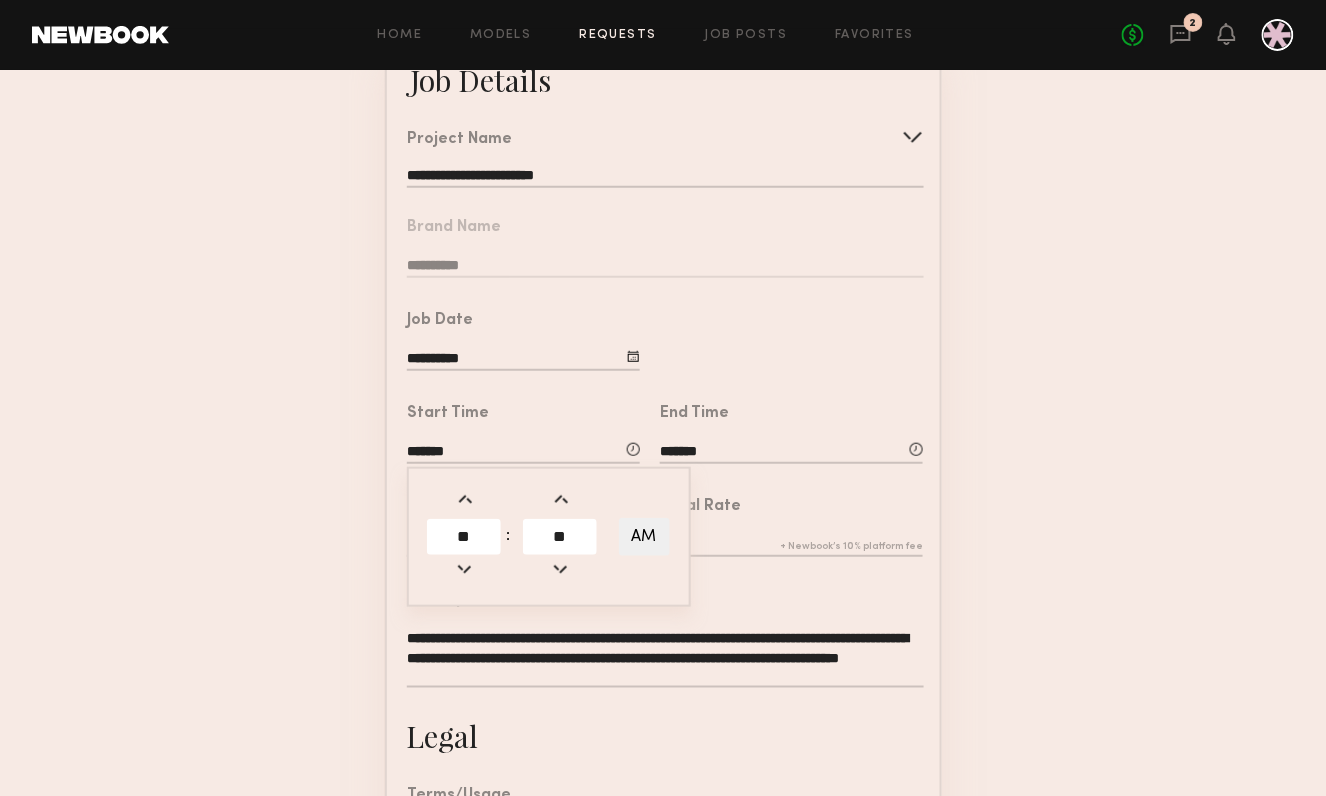 click on "**" 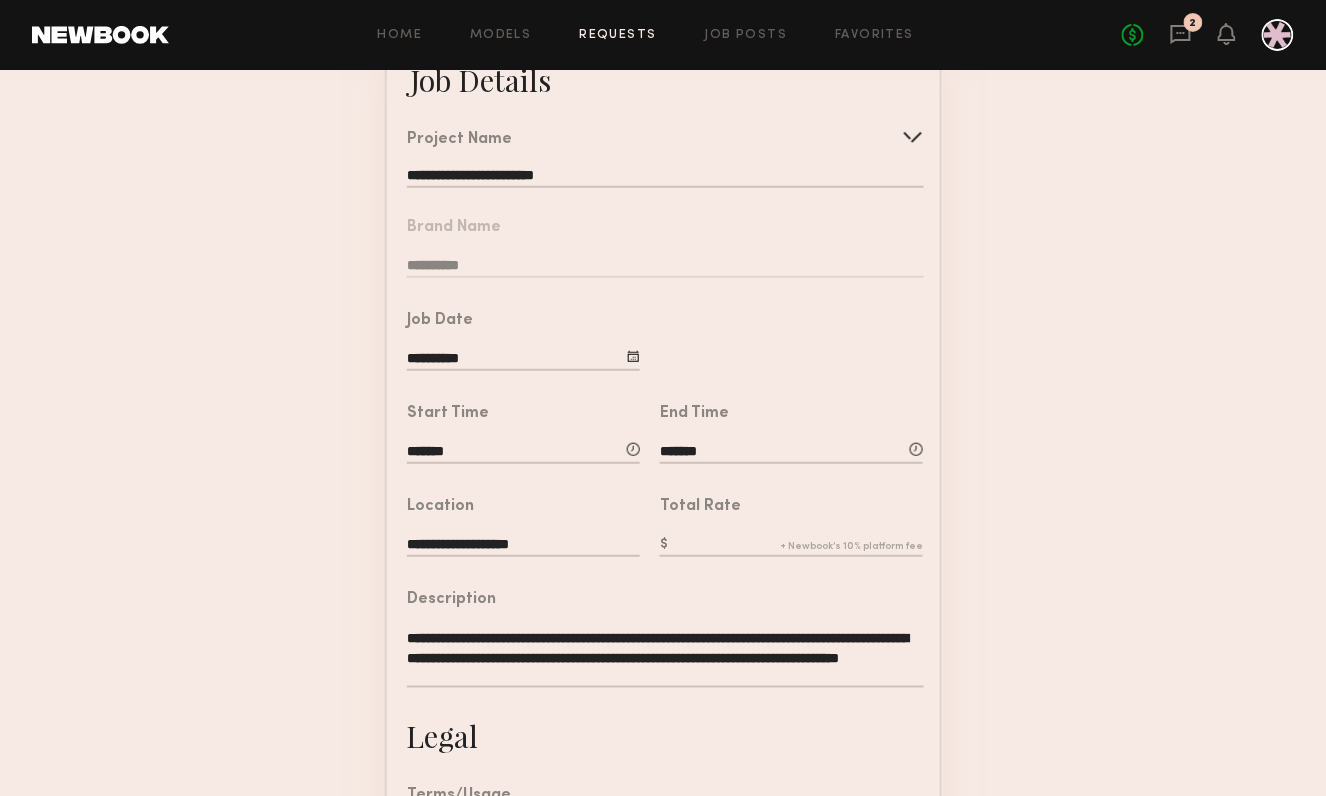 click on "**********" 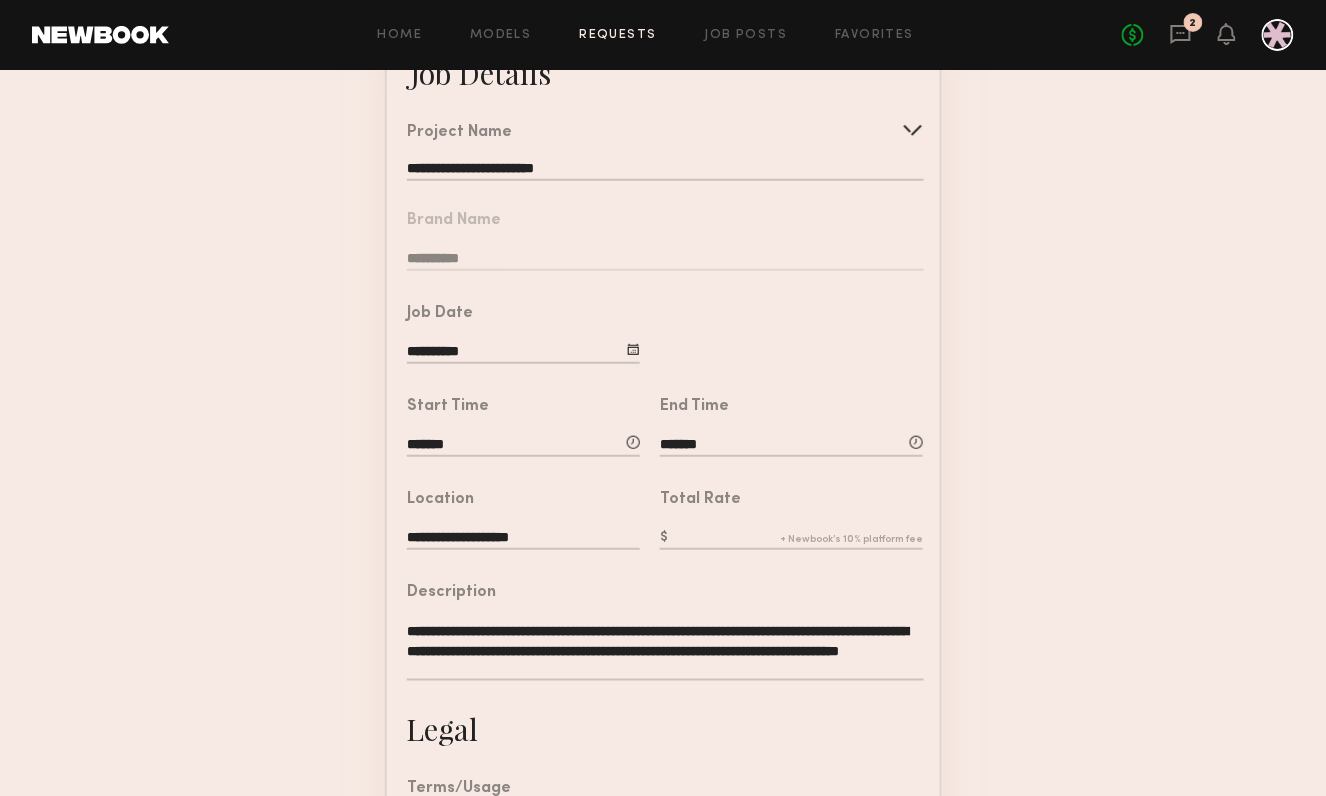 click 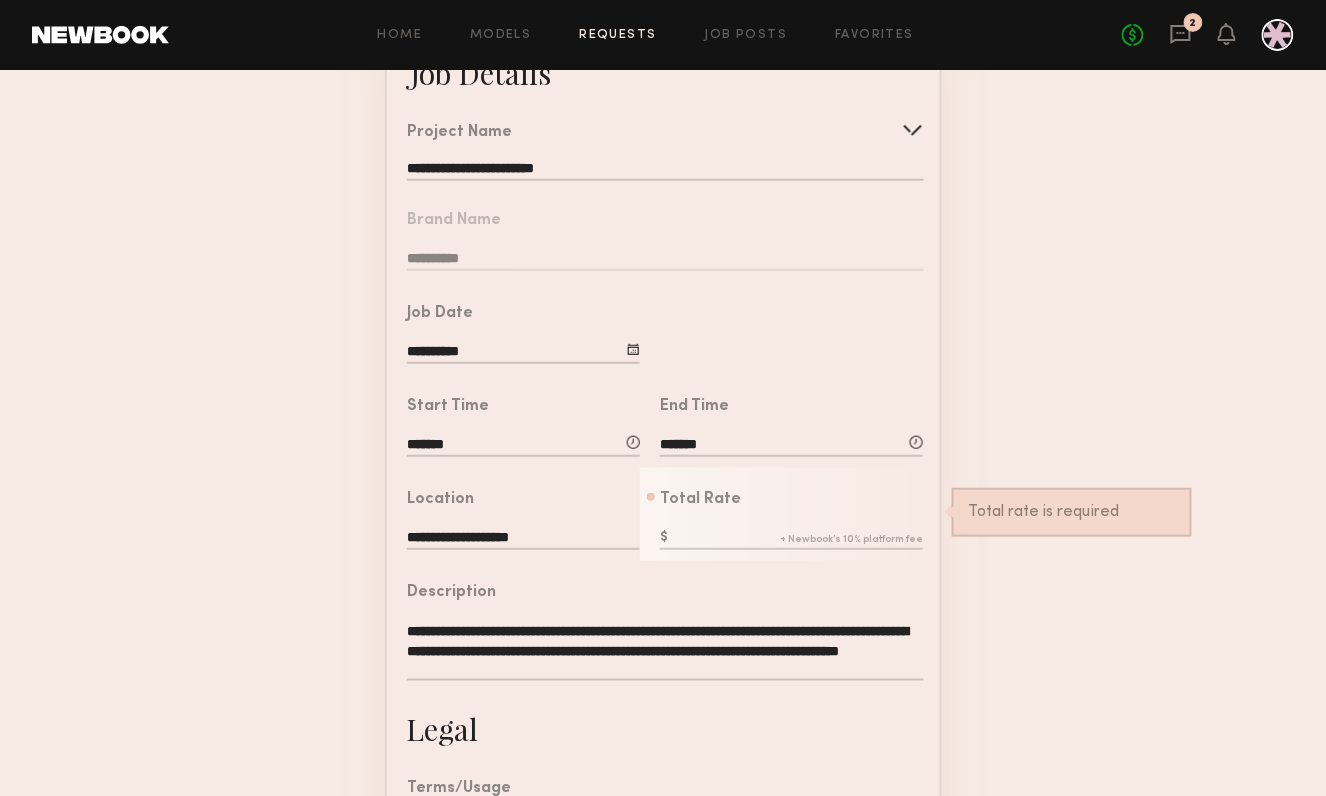 click on "**********" 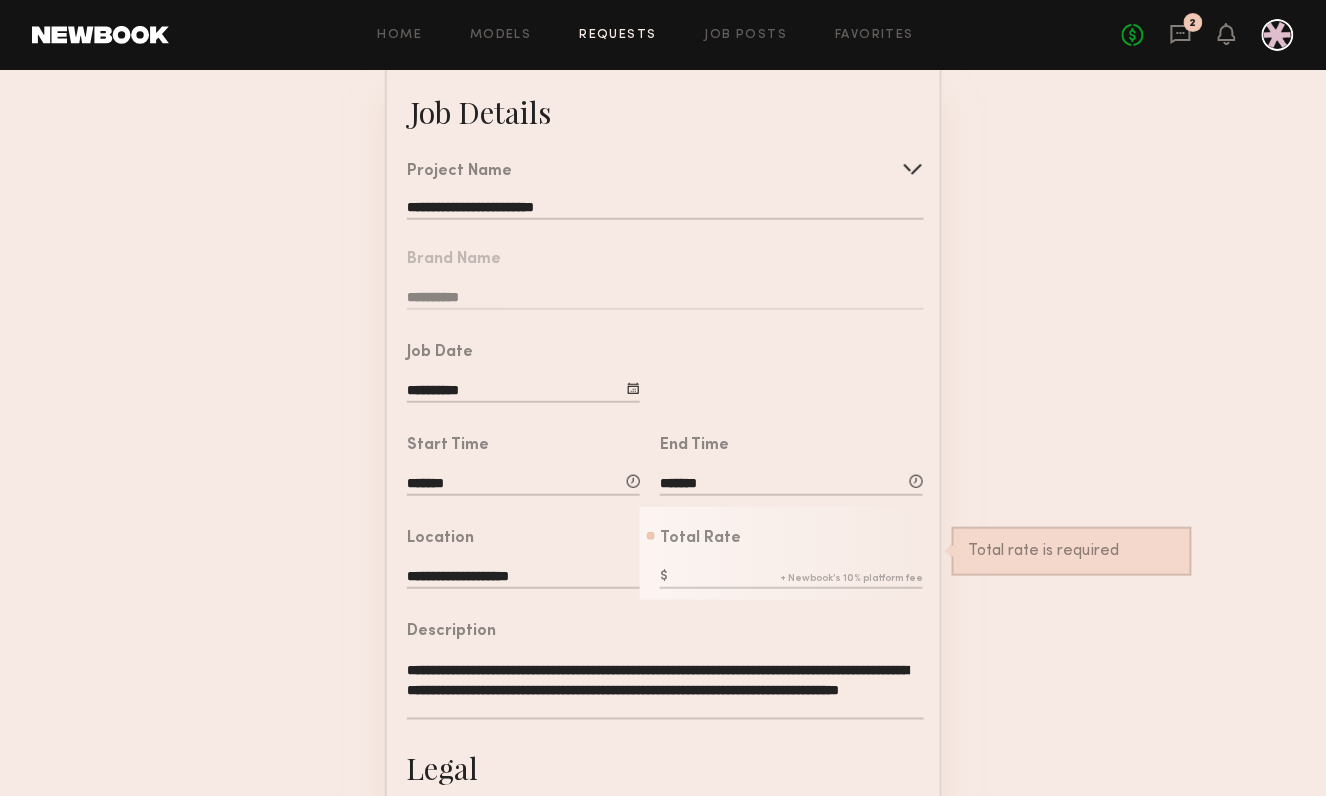 scroll, scrollTop: 127, scrollLeft: 0, axis: vertical 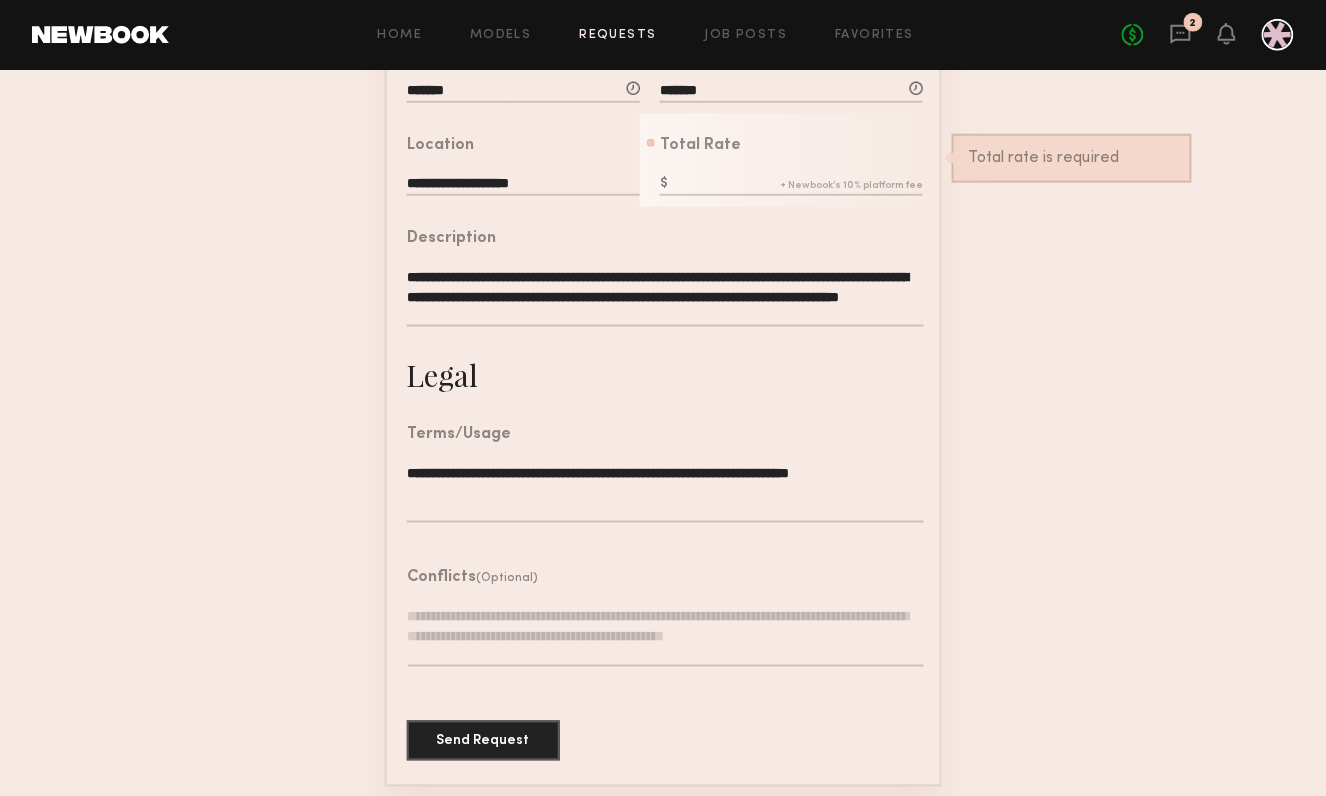 click on "**********" 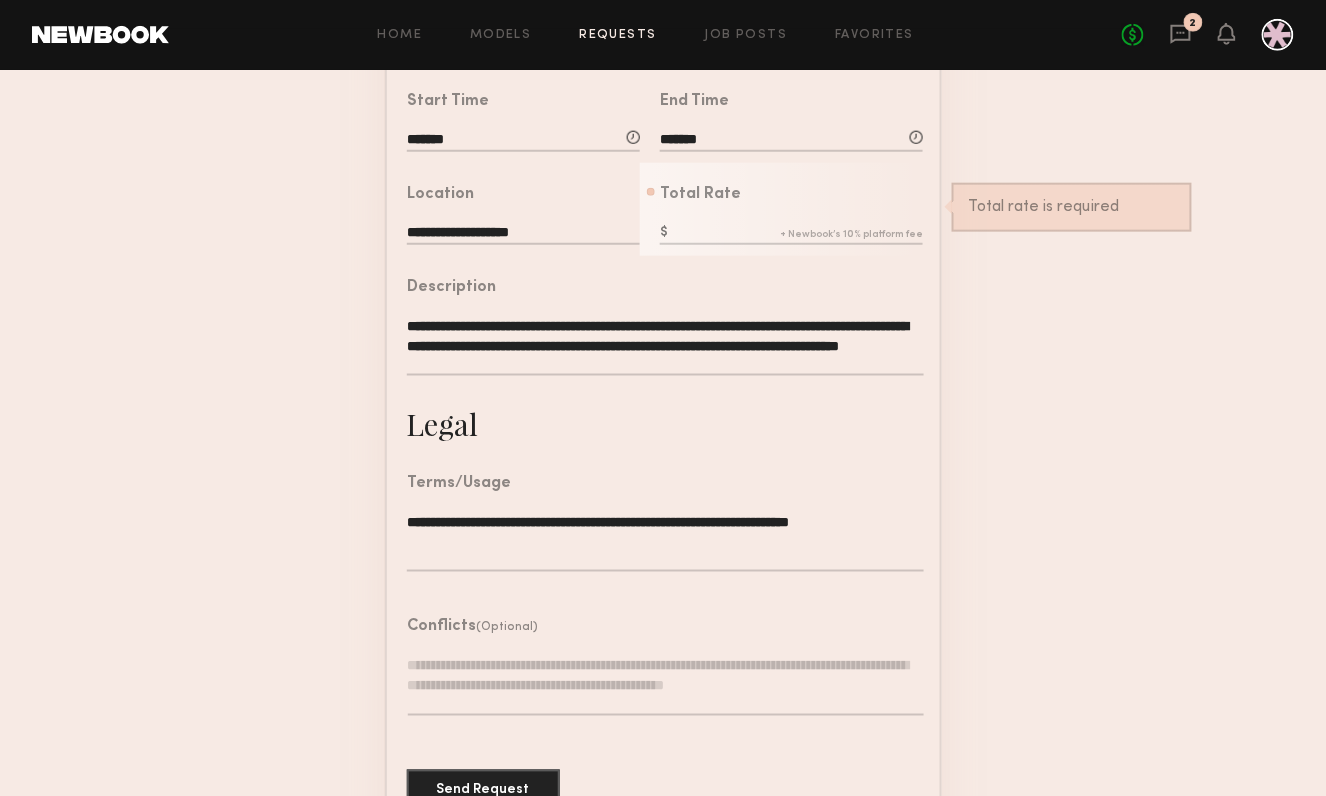 scroll, scrollTop: 422, scrollLeft: 0, axis: vertical 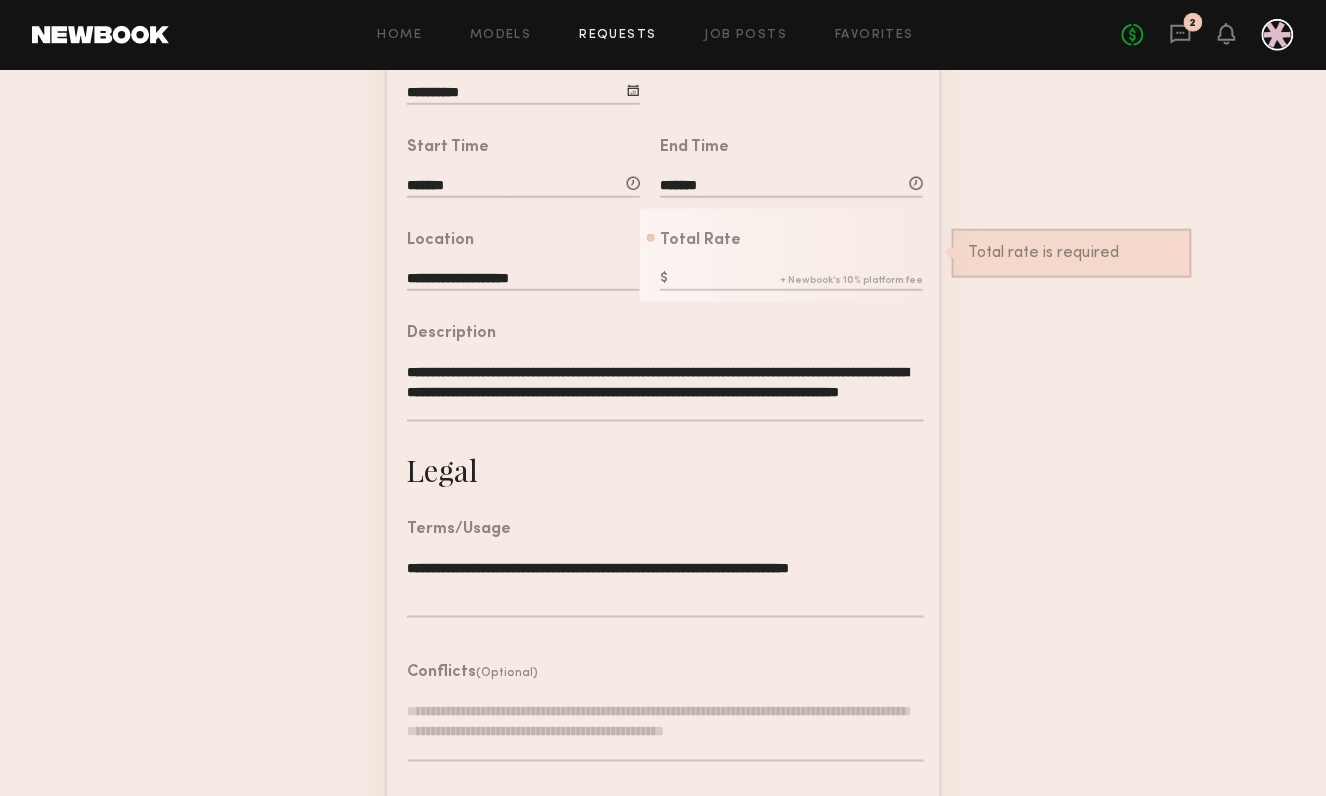 click on "**********" 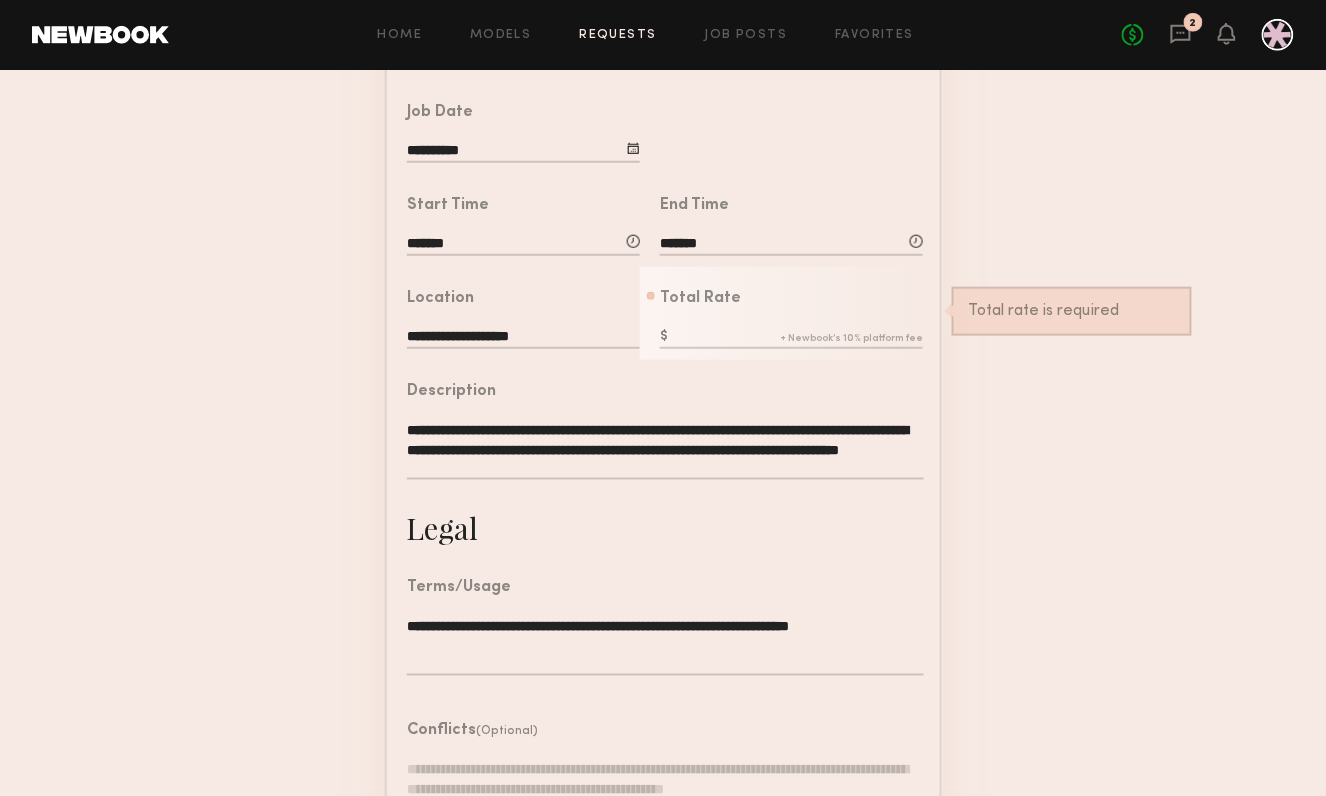scroll, scrollTop: 323, scrollLeft: 0, axis: vertical 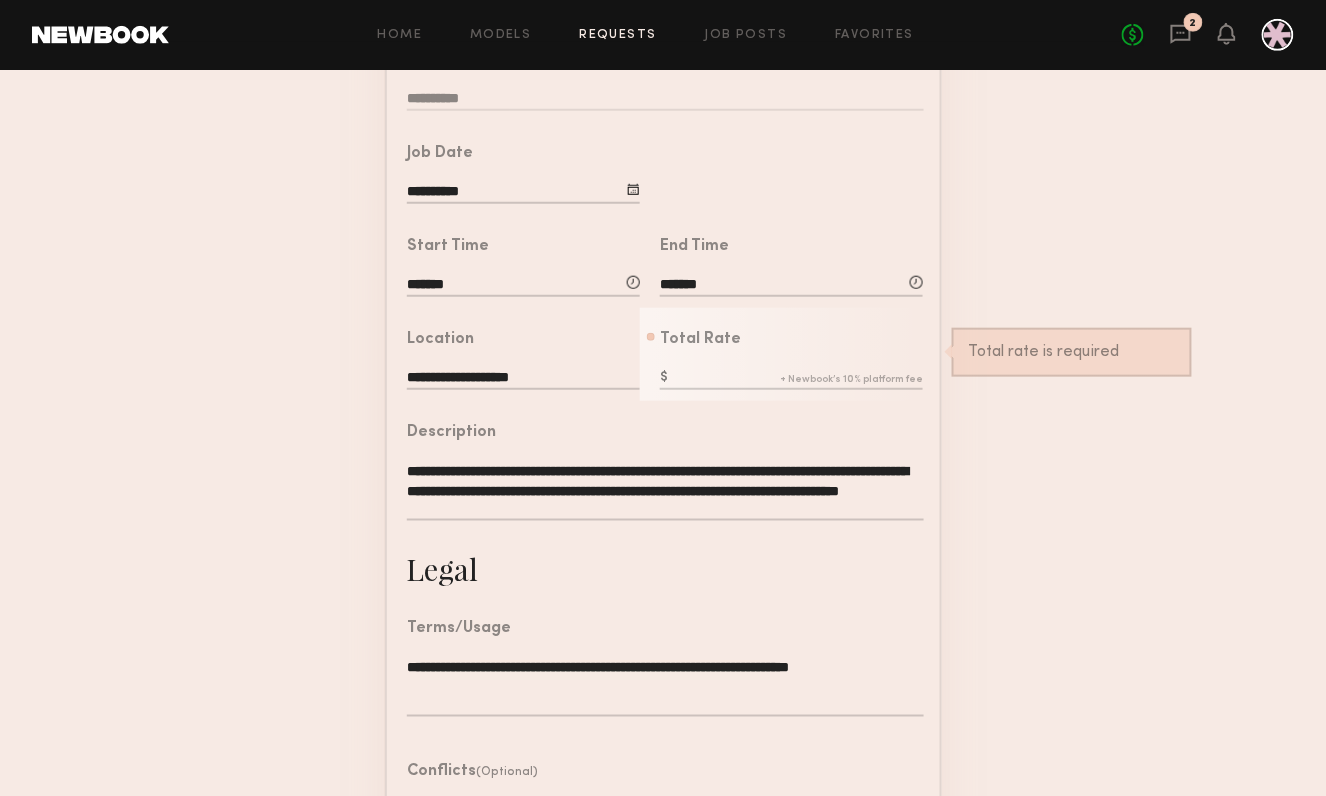 click on "**********" 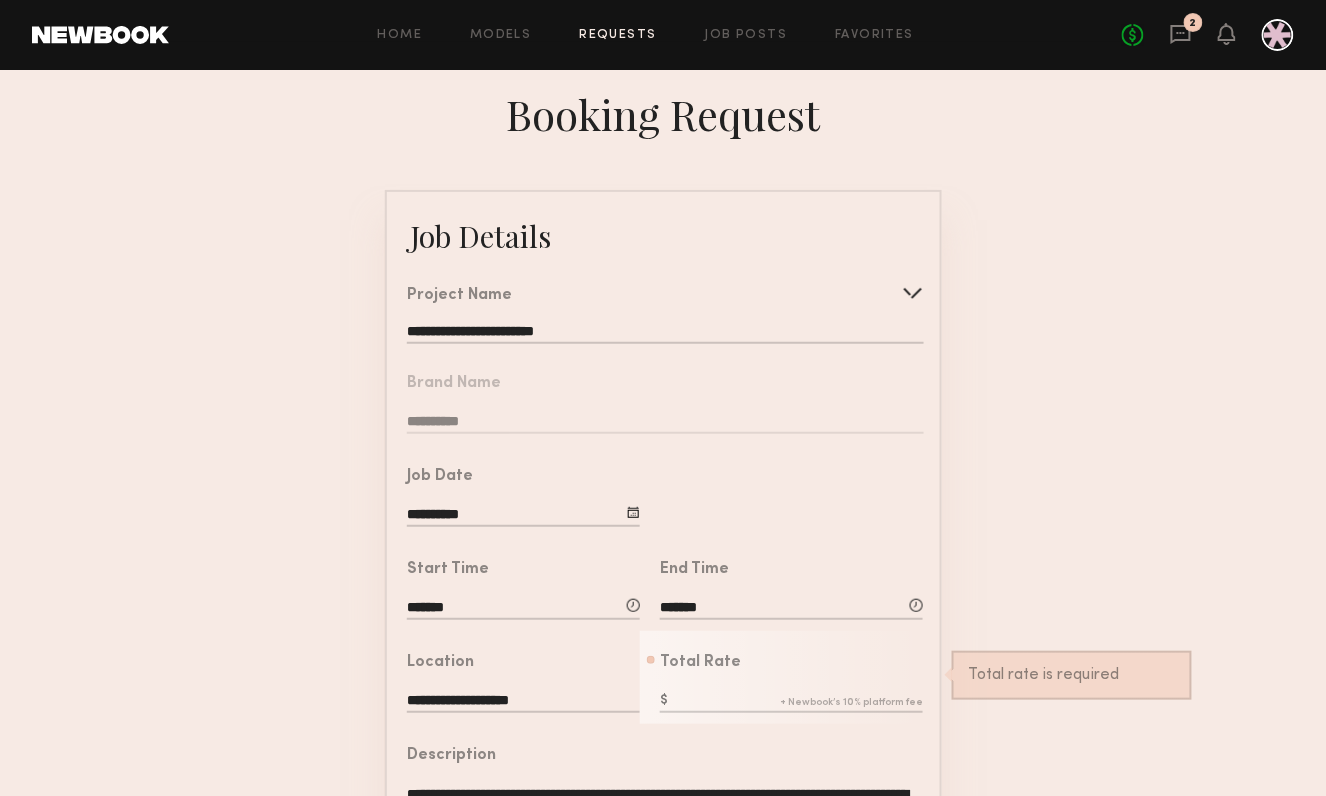 click on "**********" 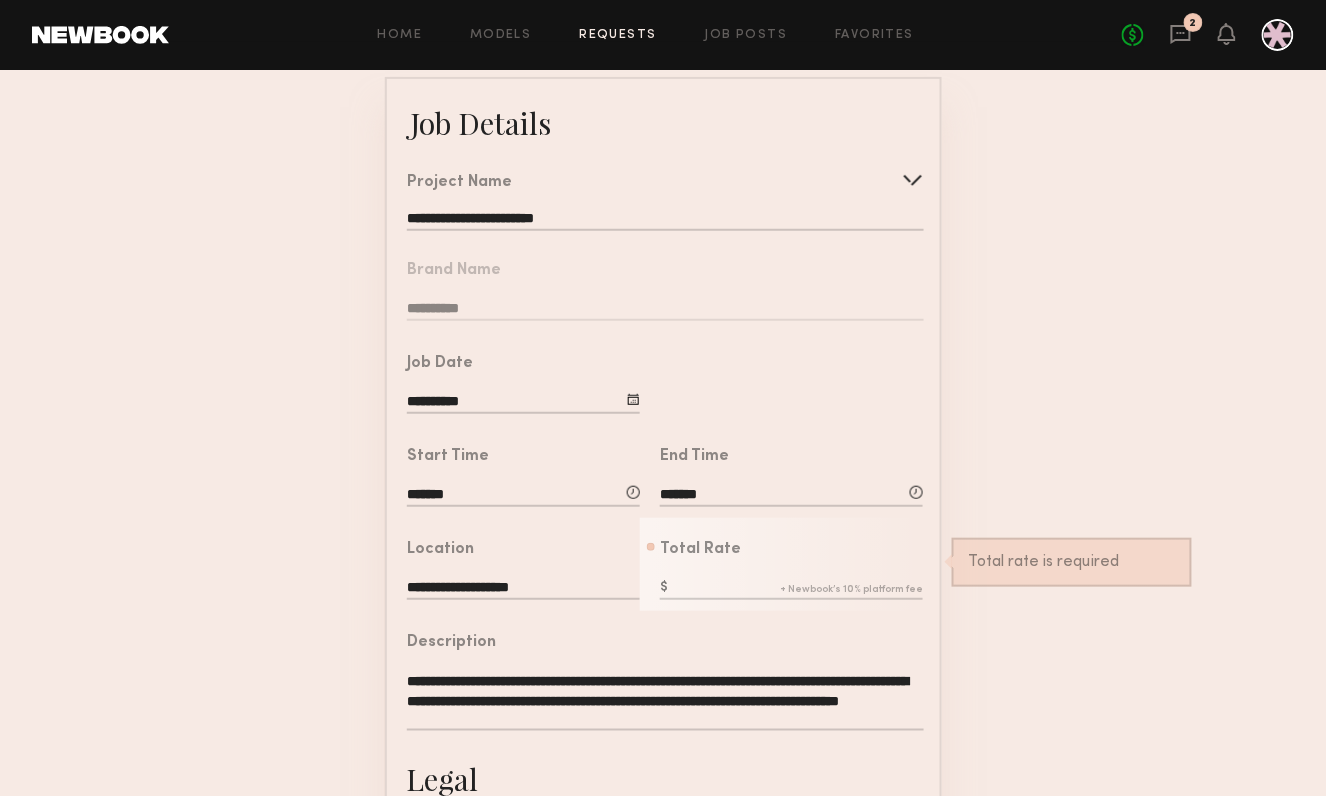 click 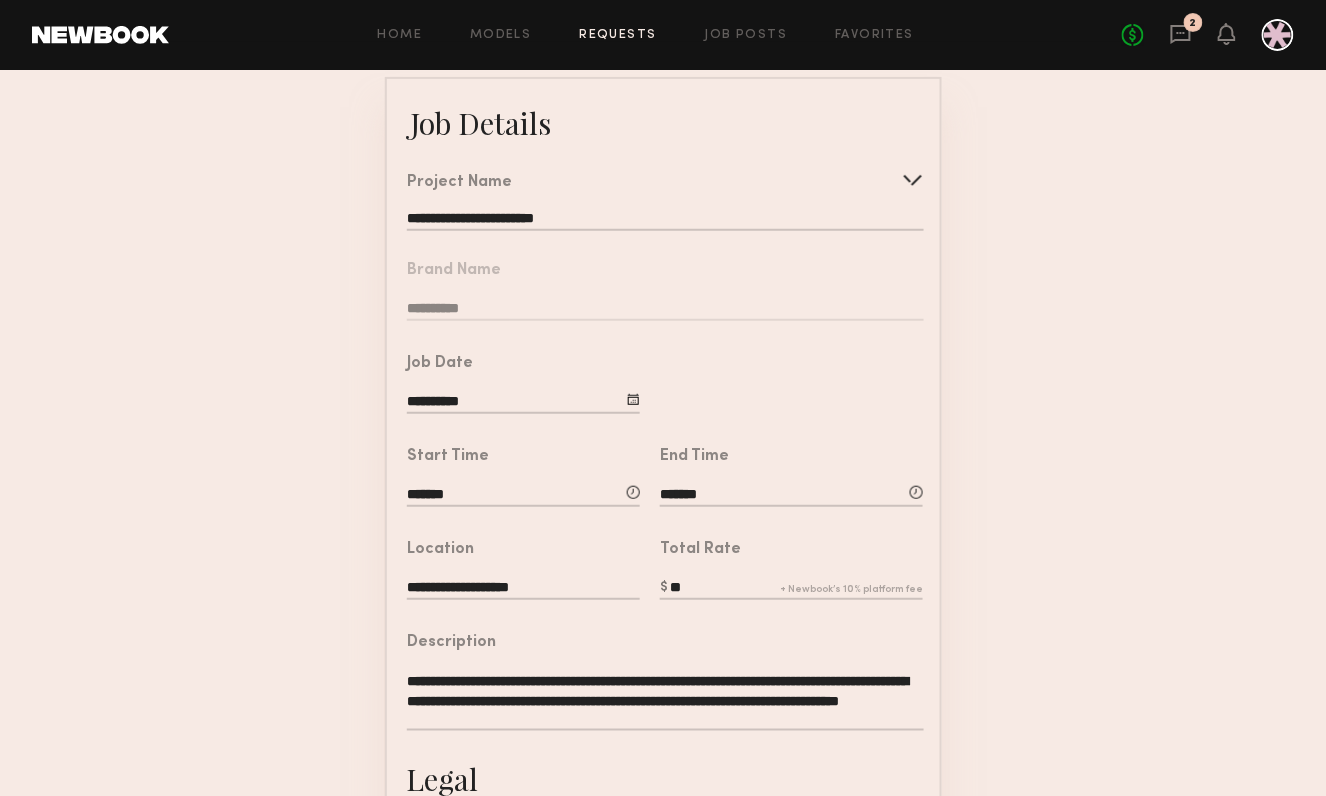 type on "**" 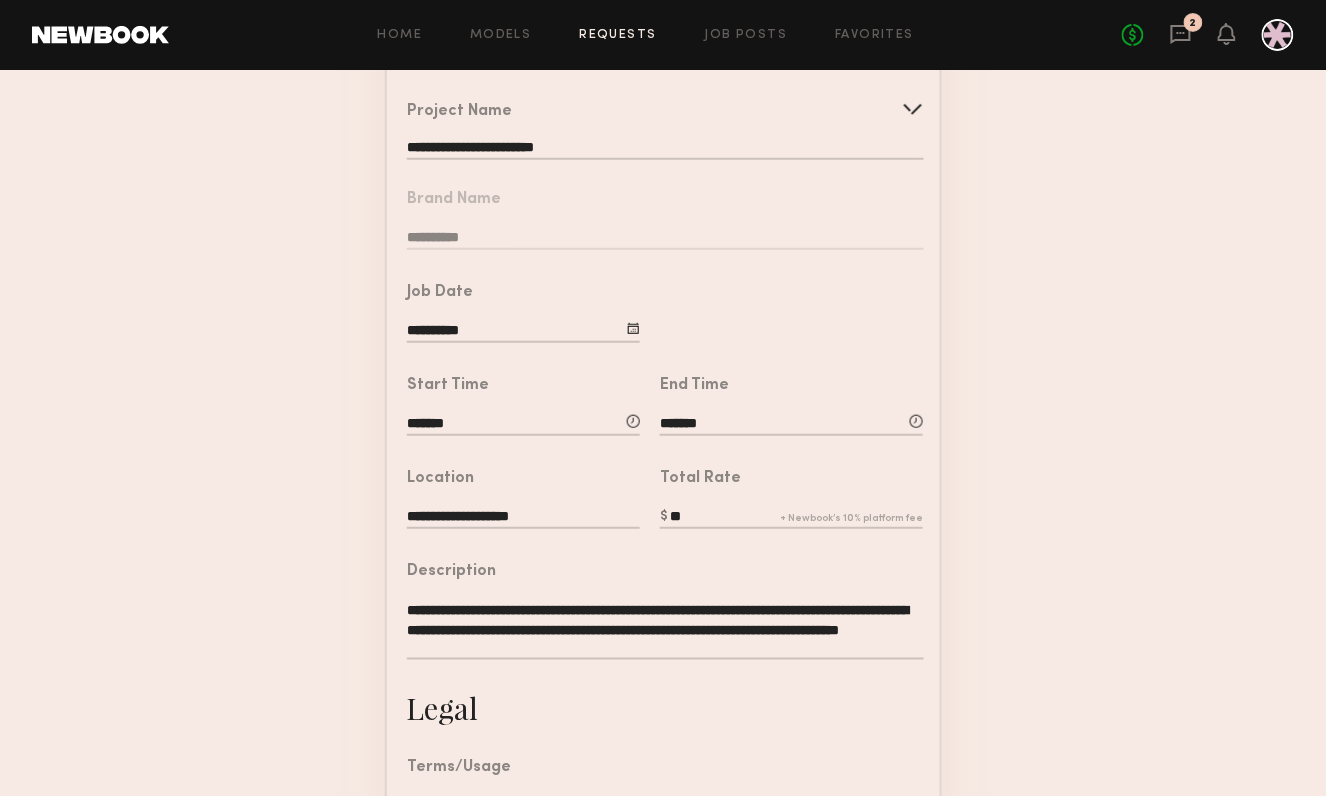 scroll, scrollTop: 212, scrollLeft: 0, axis: vertical 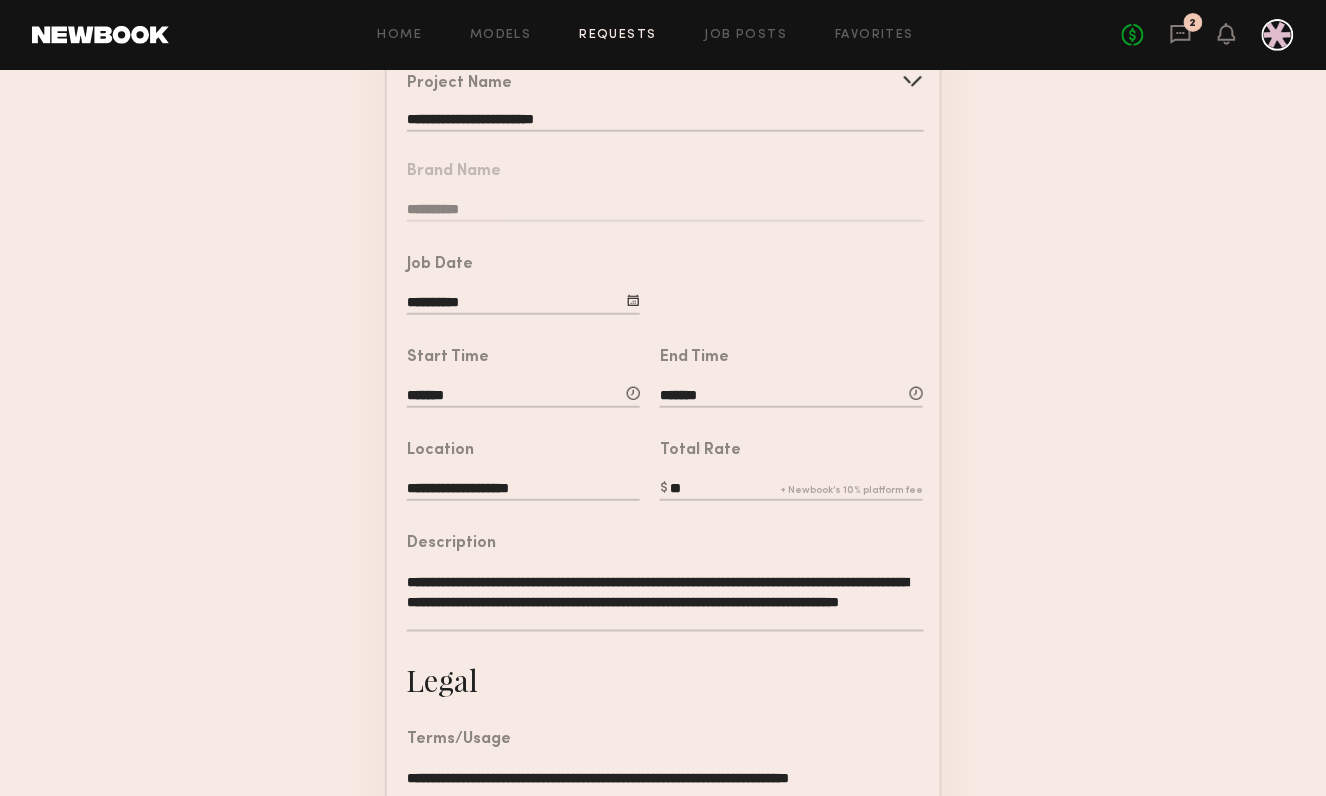 click on "**********" 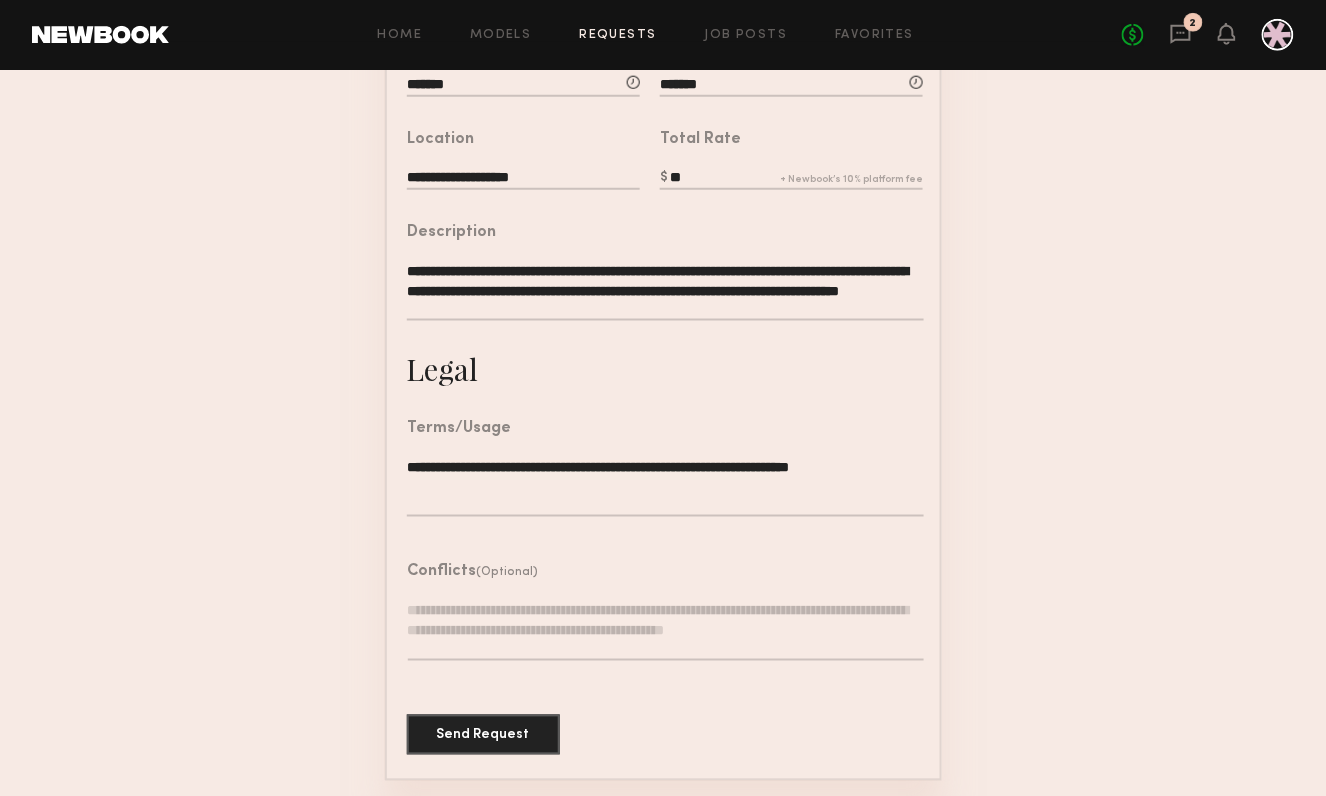 click on "**********" 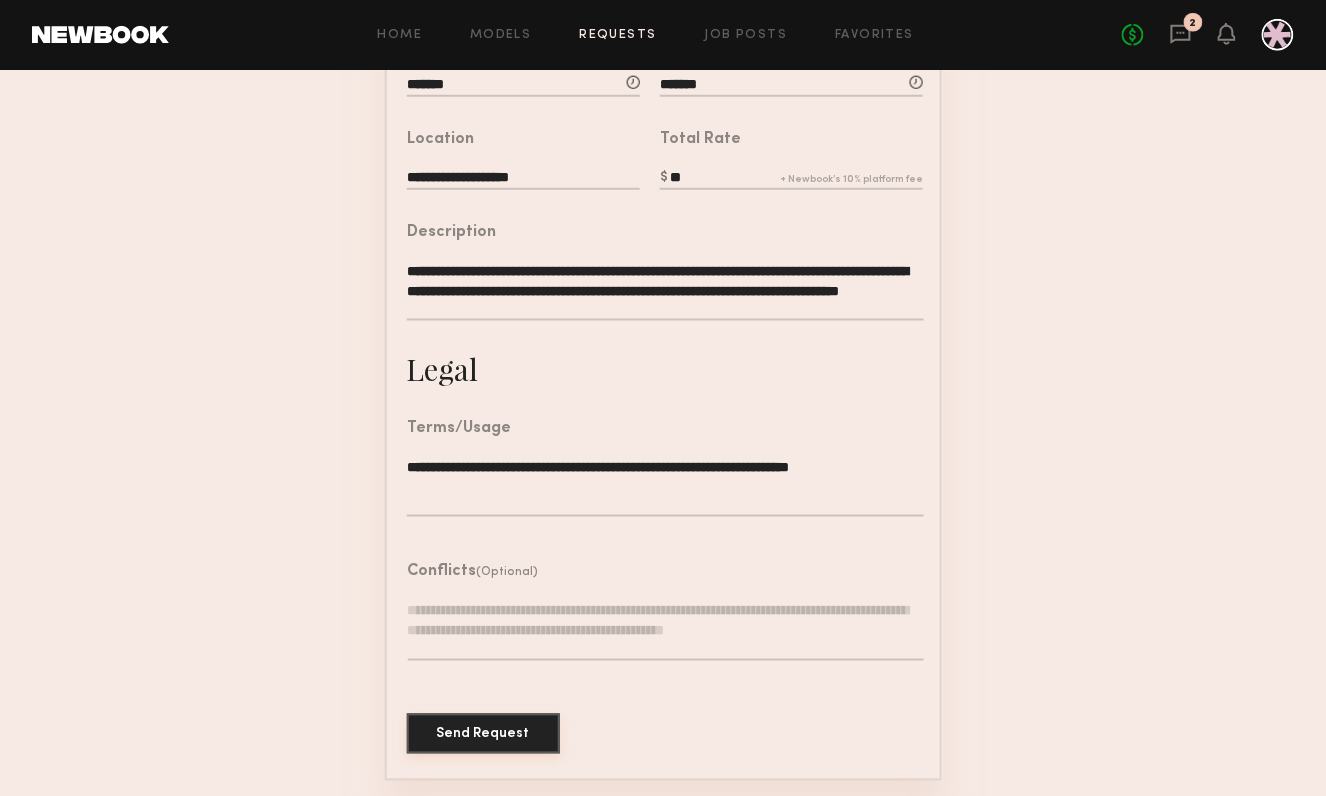 click on "Send Request" 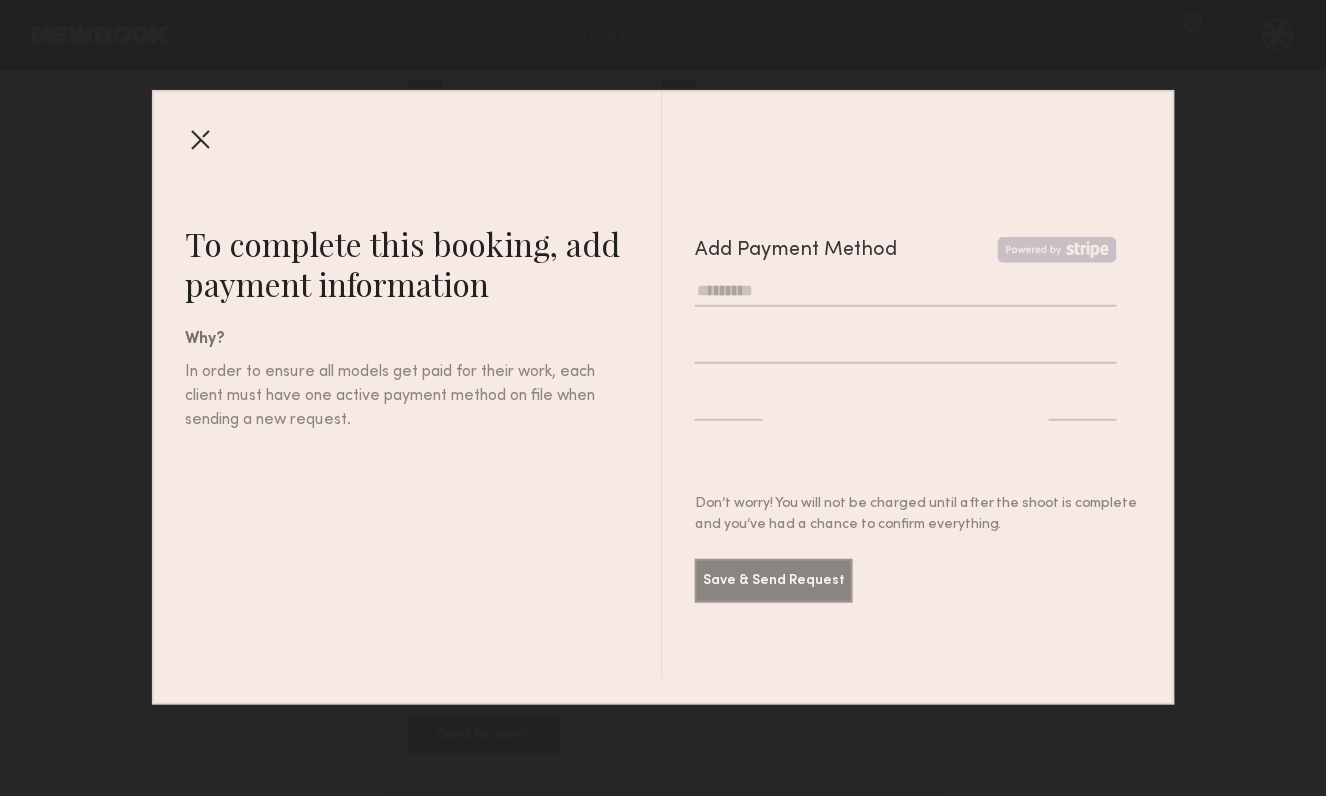click at bounding box center (906, 291) 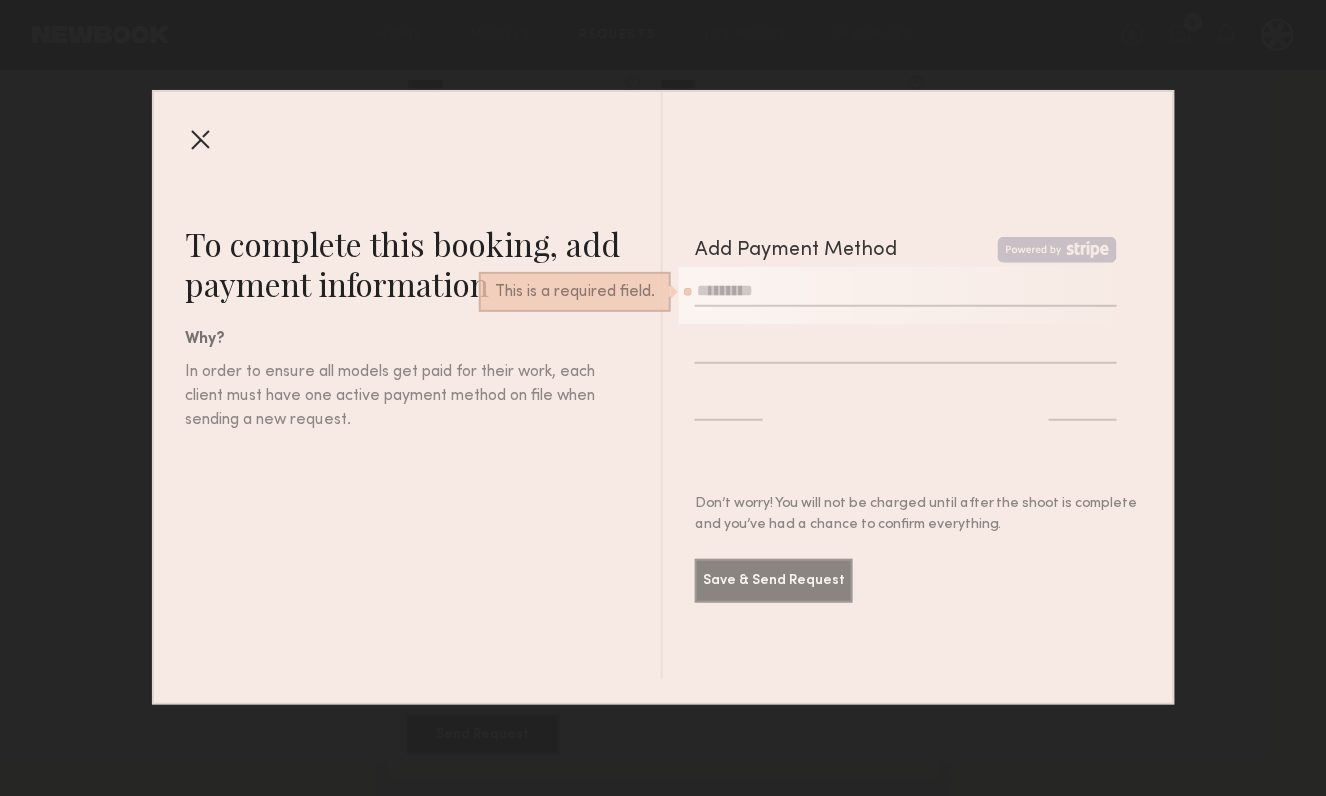 click on "To complete this booking, add payment information  Why?   In order to ensure all models get paid for their work, each client must have one active payment method on file when sending a new request.  Add Payment Method This is a required field. This is a required field.  Don’t worry! You will not be charged until after the shoot is complete and you’ve had a chance to confirm everything.   Save & Send Request" at bounding box center (663, 398) 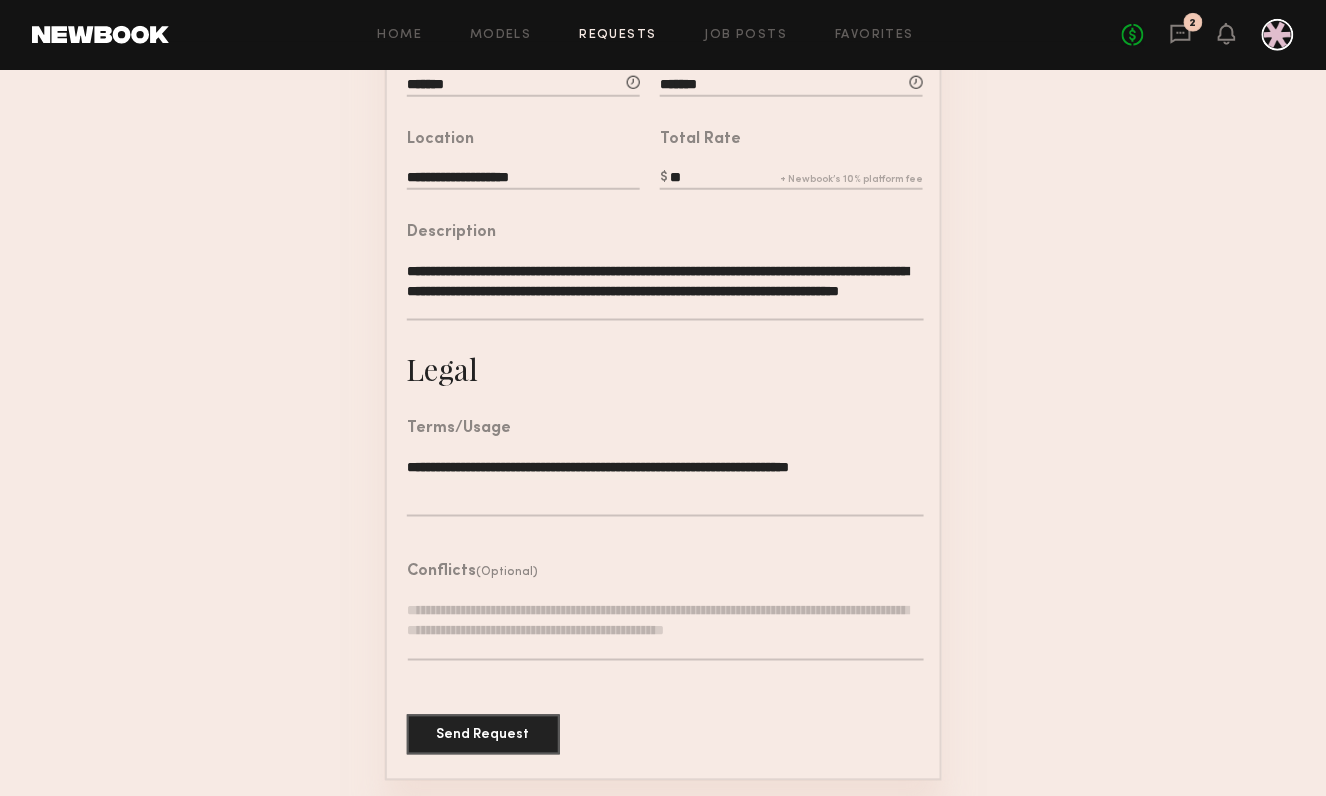 click on "**********" 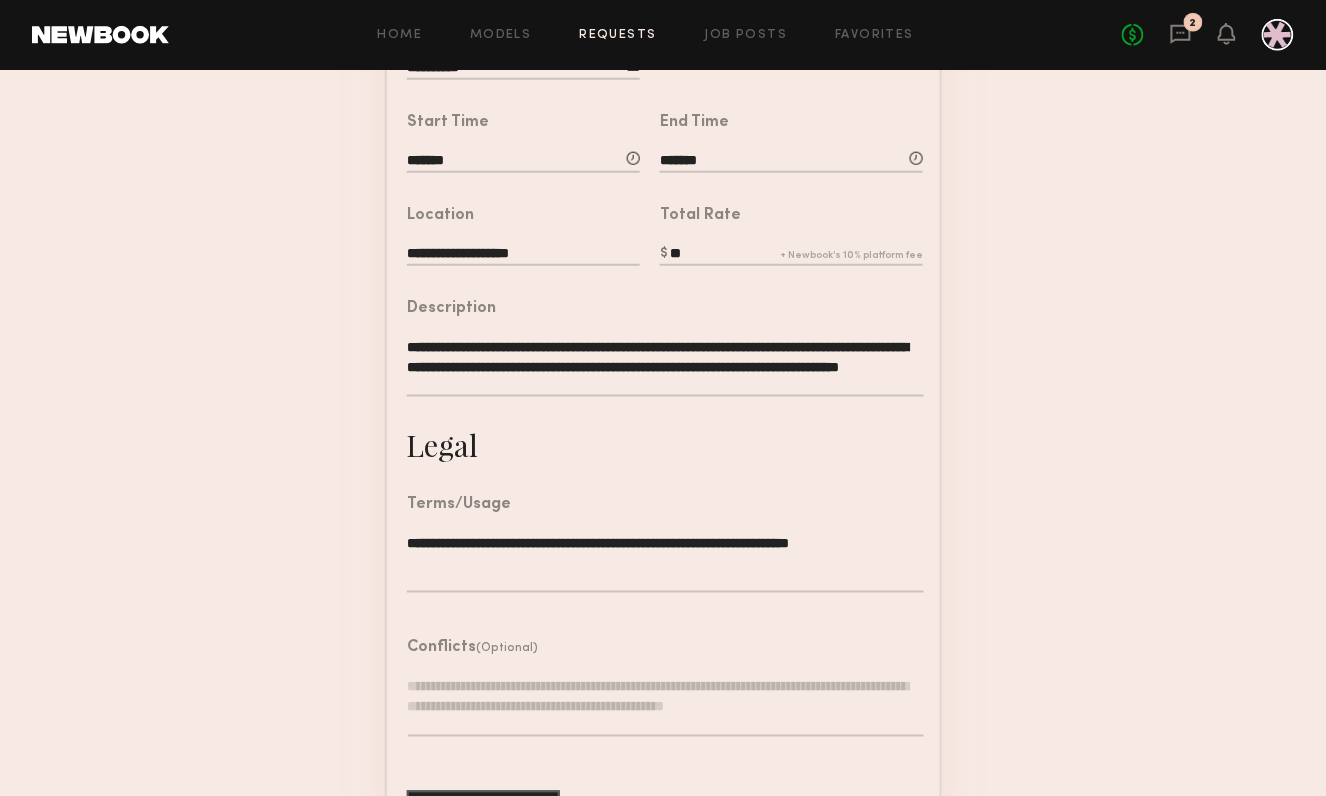scroll, scrollTop: 523, scrollLeft: 0, axis: vertical 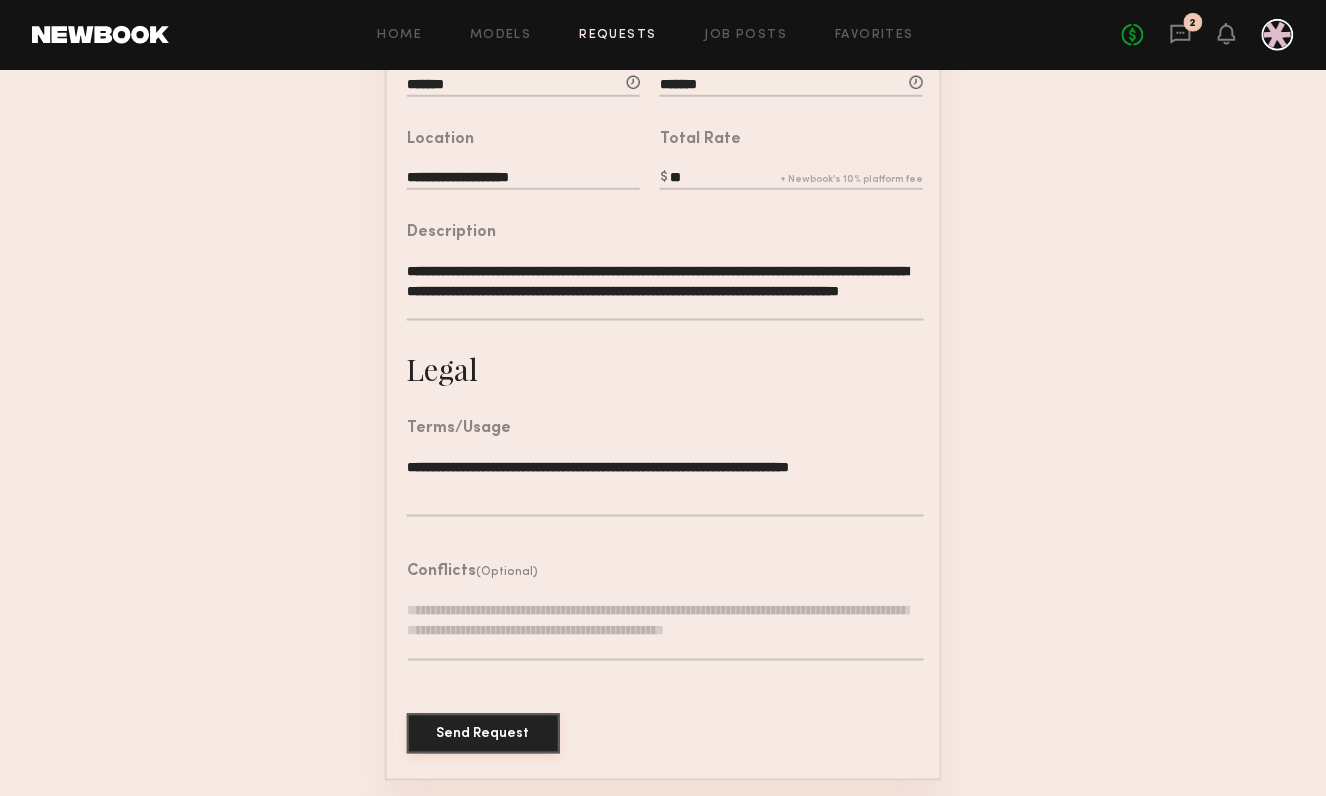 click on "Send Request" 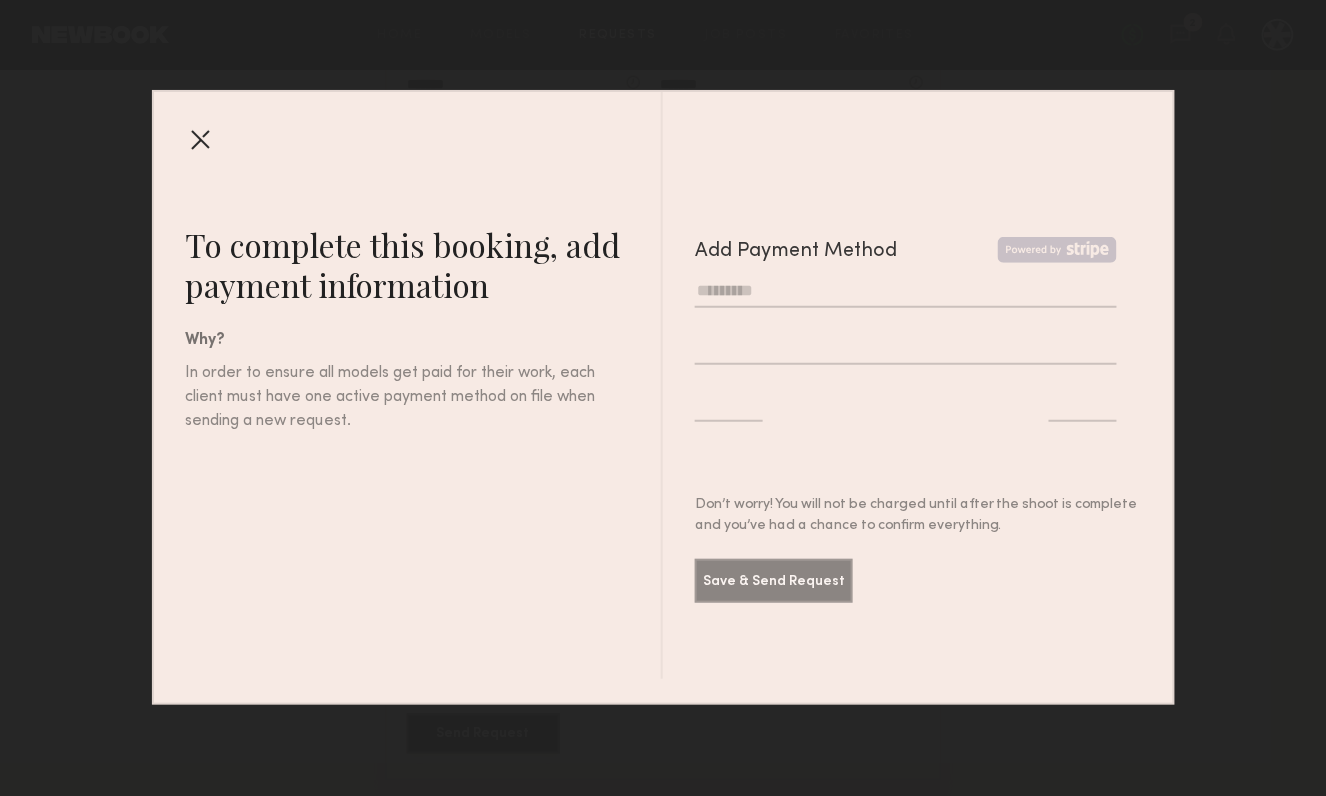type 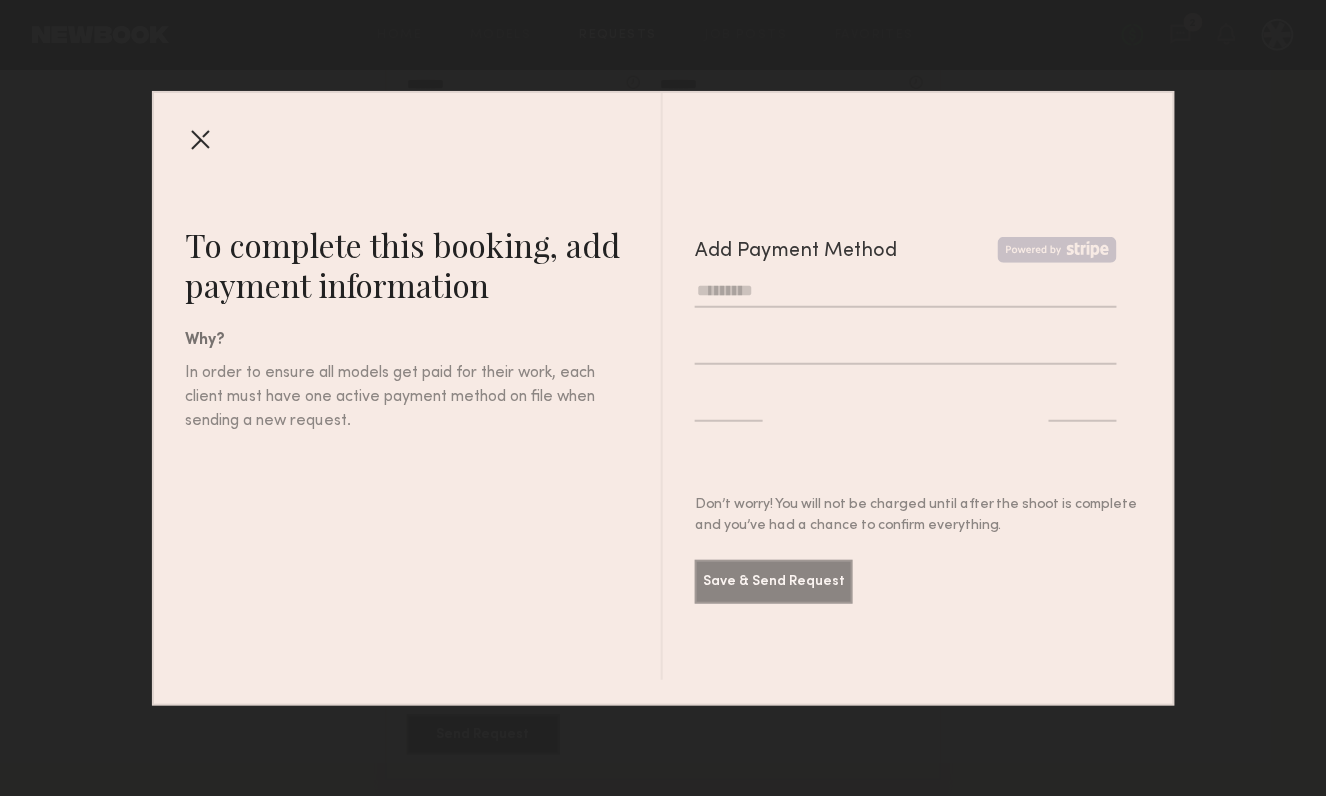 click at bounding box center (800, 417) 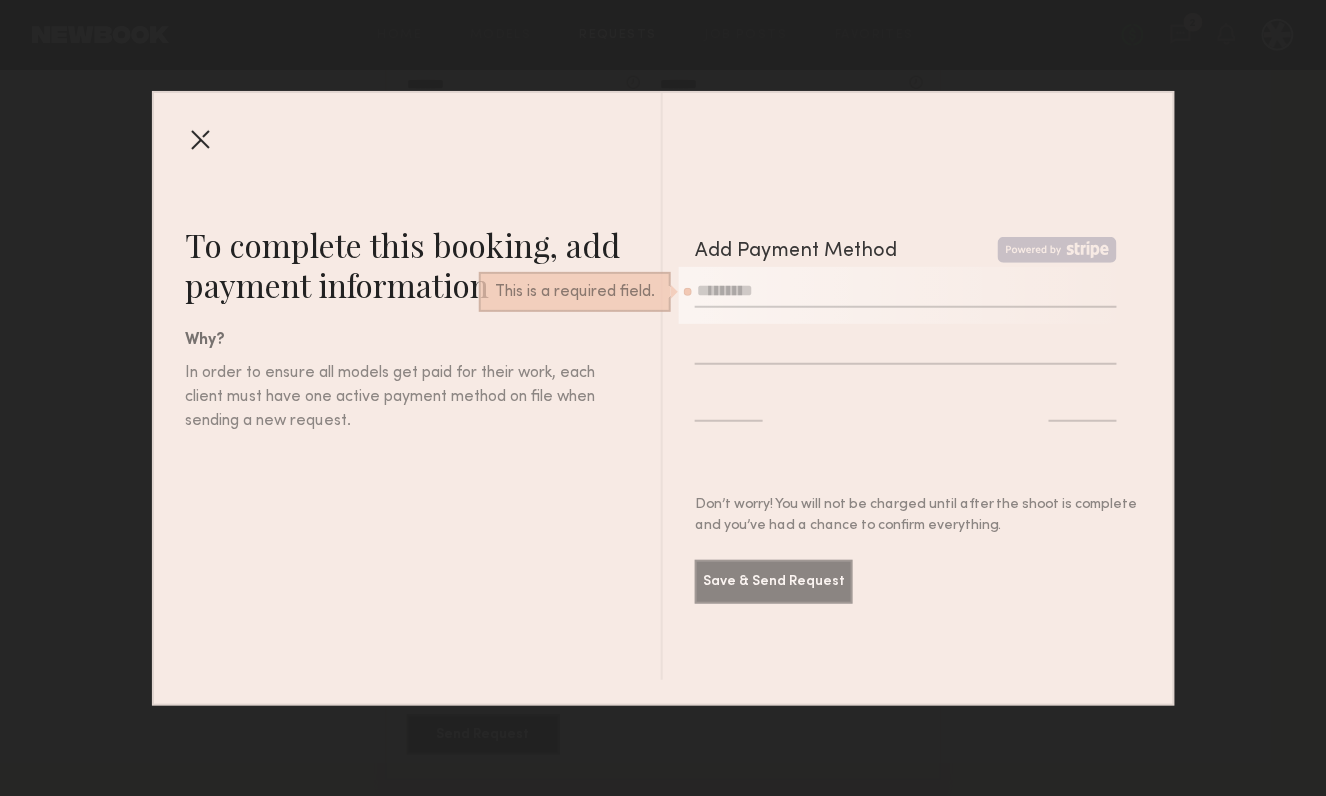 click at bounding box center (200, 139) 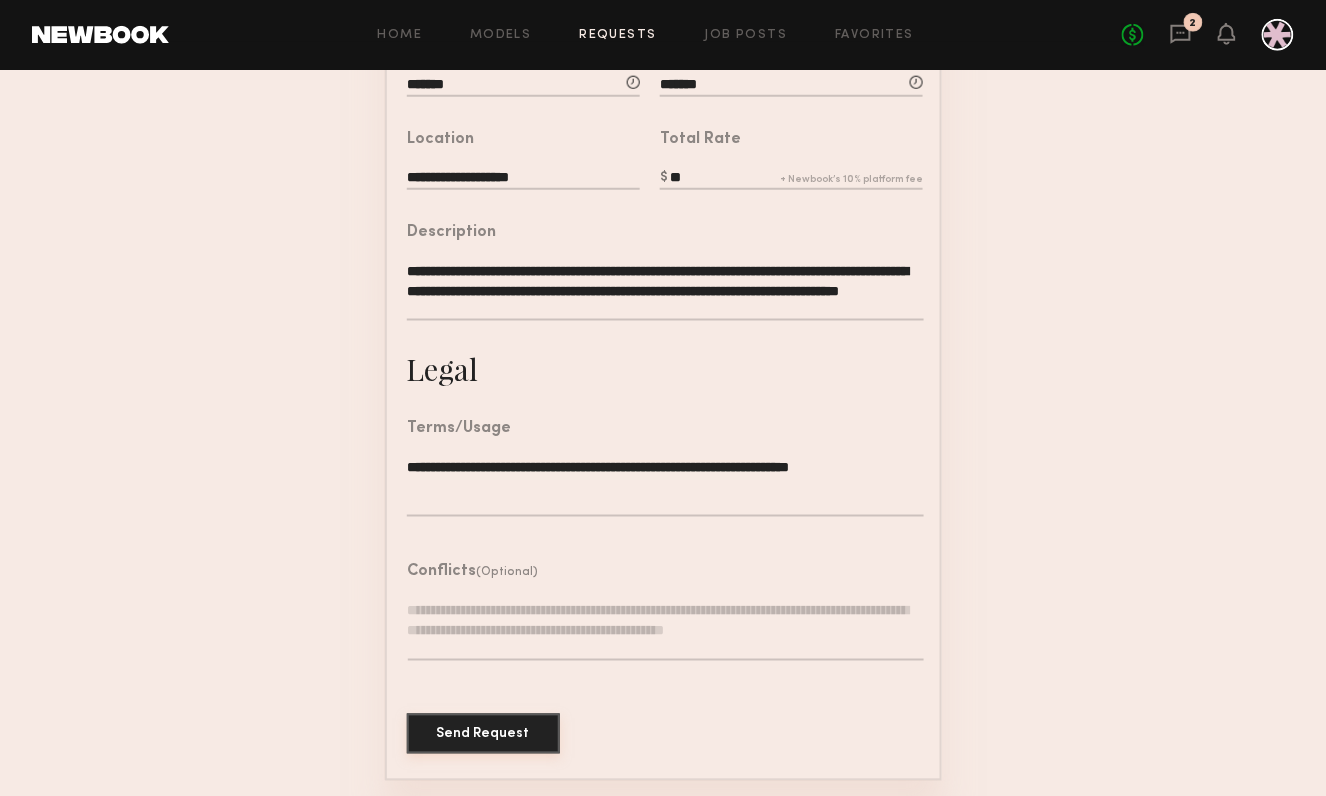 click on "Send Request" 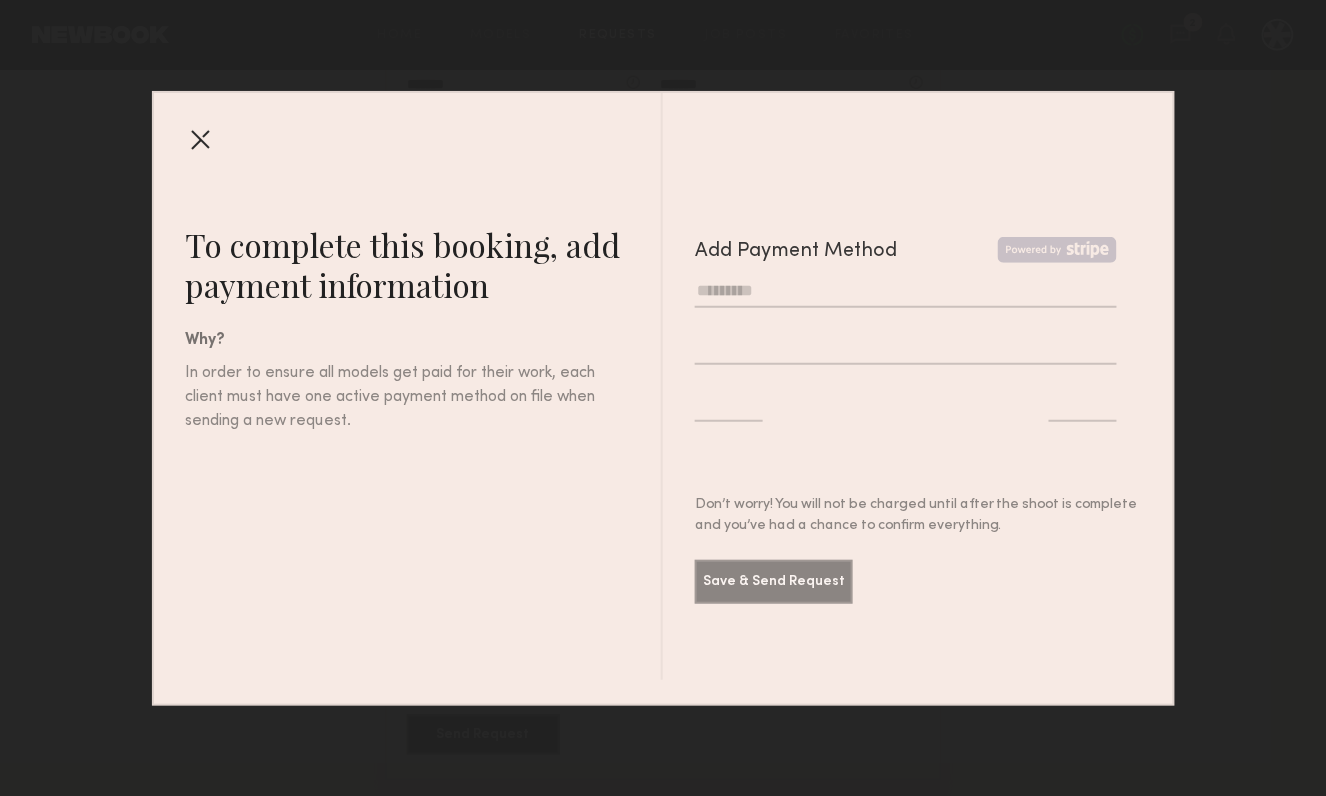 click at bounding box center [906, 295] 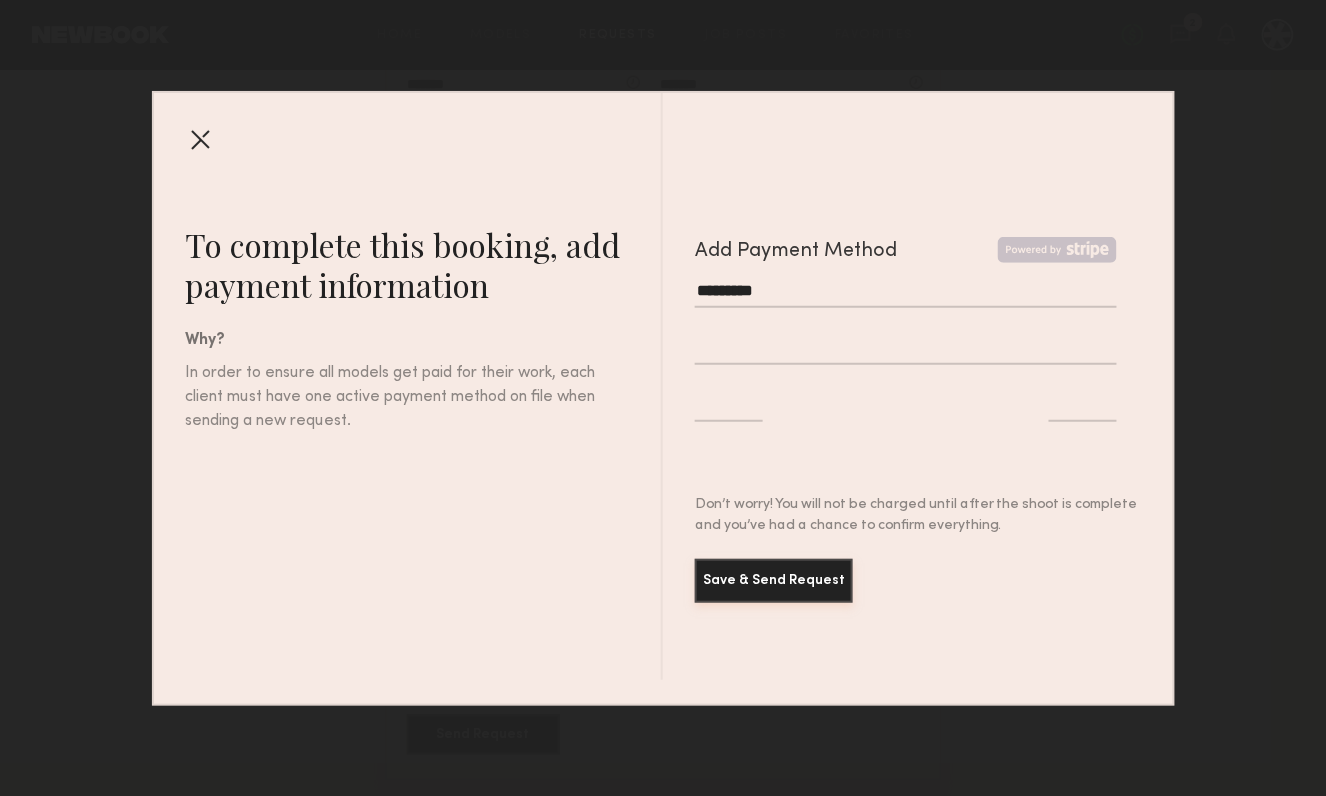 type on "*********" 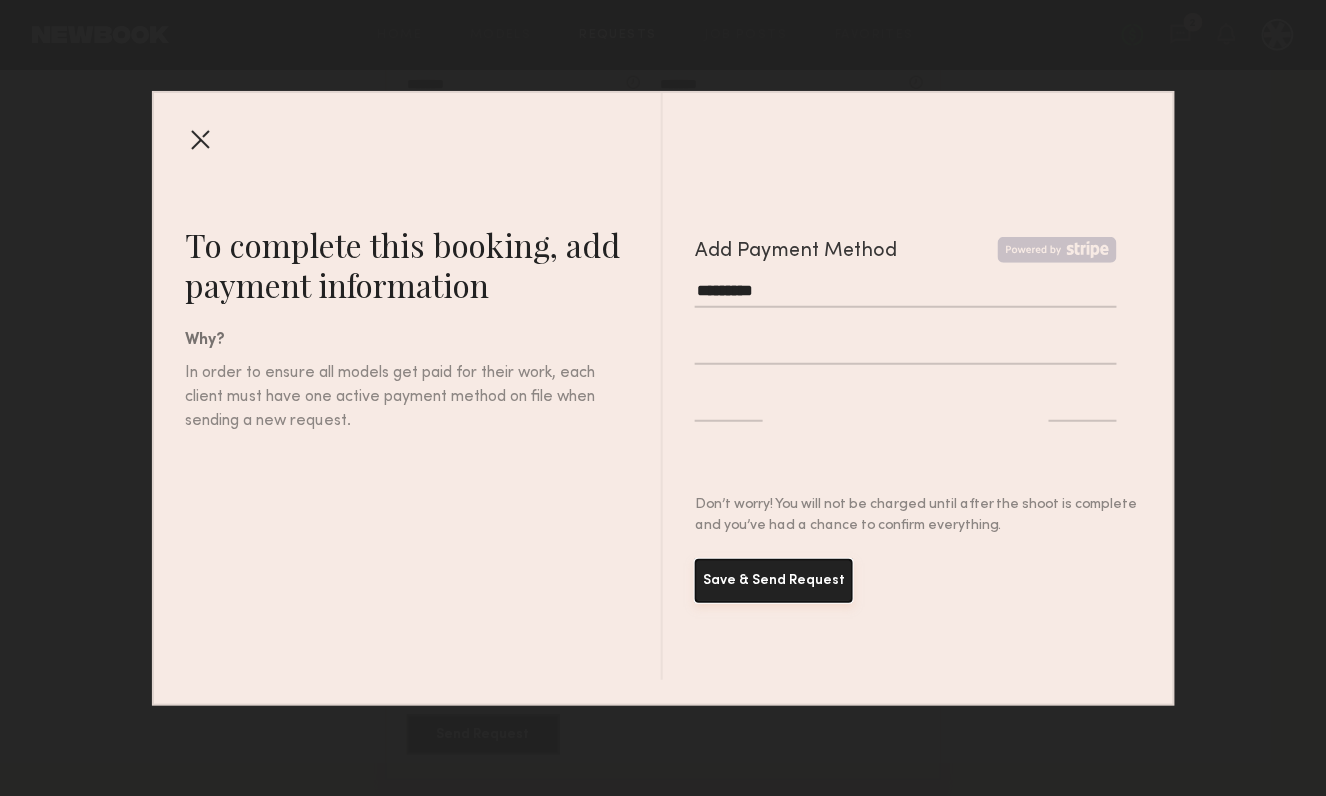 click on "Save & Send Request" at bounding box center [774, 581] 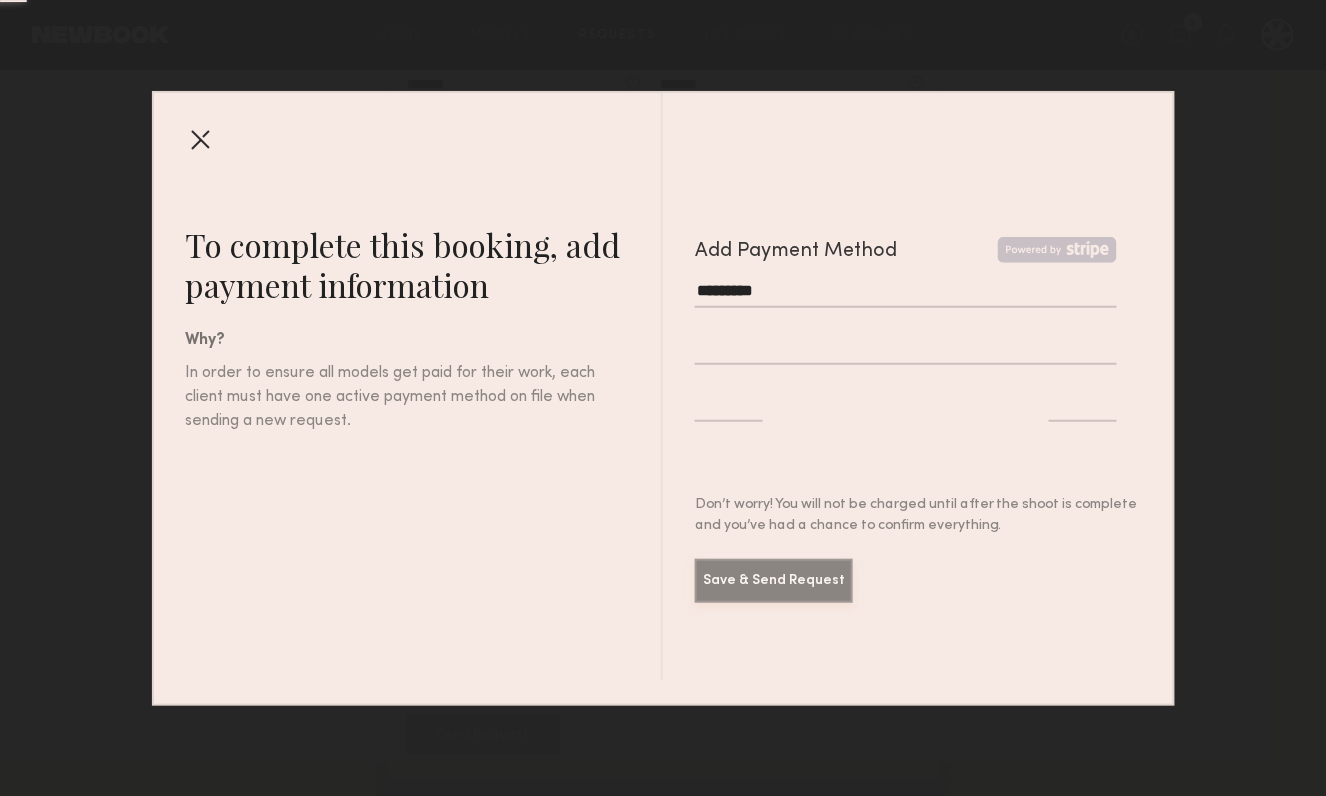 scroll, scrollTop: 0, scrollLeft: 0, axis: both 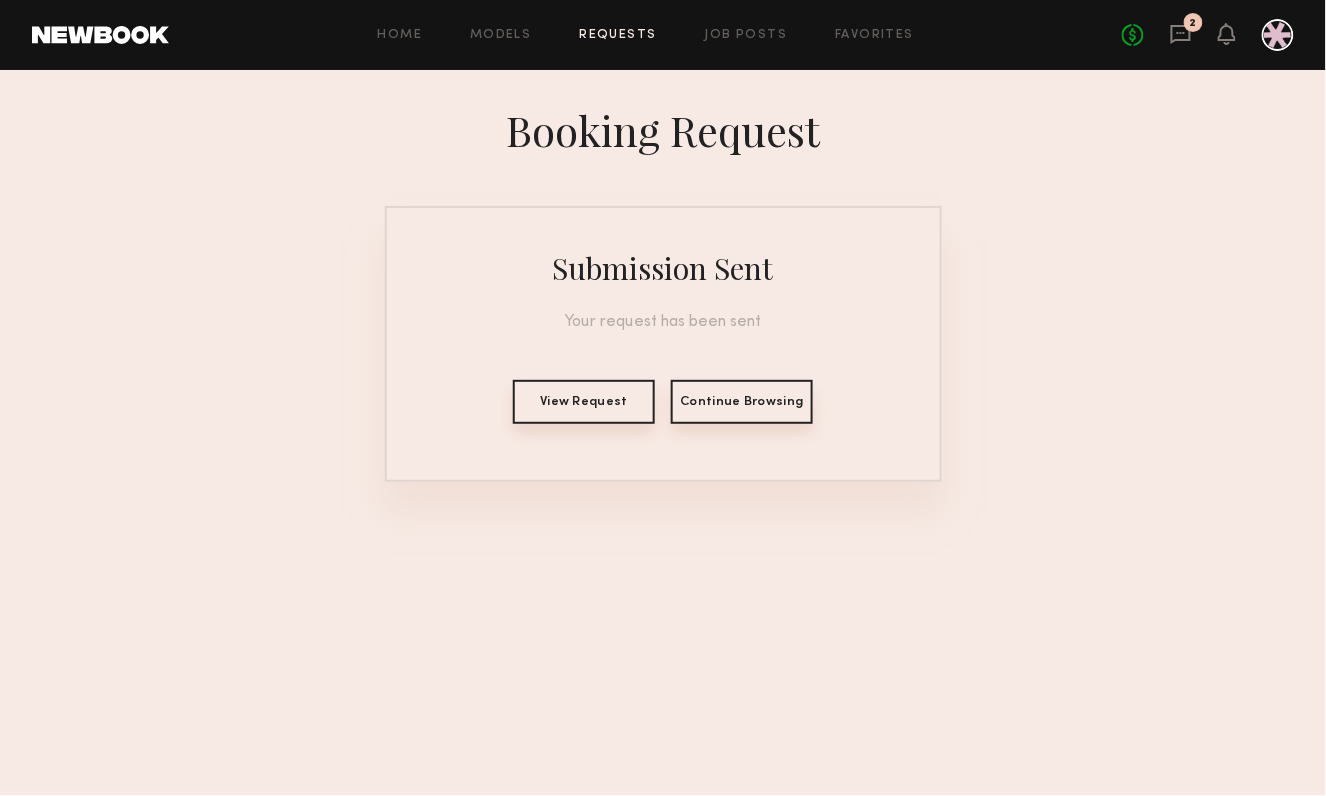 click on "View Request" 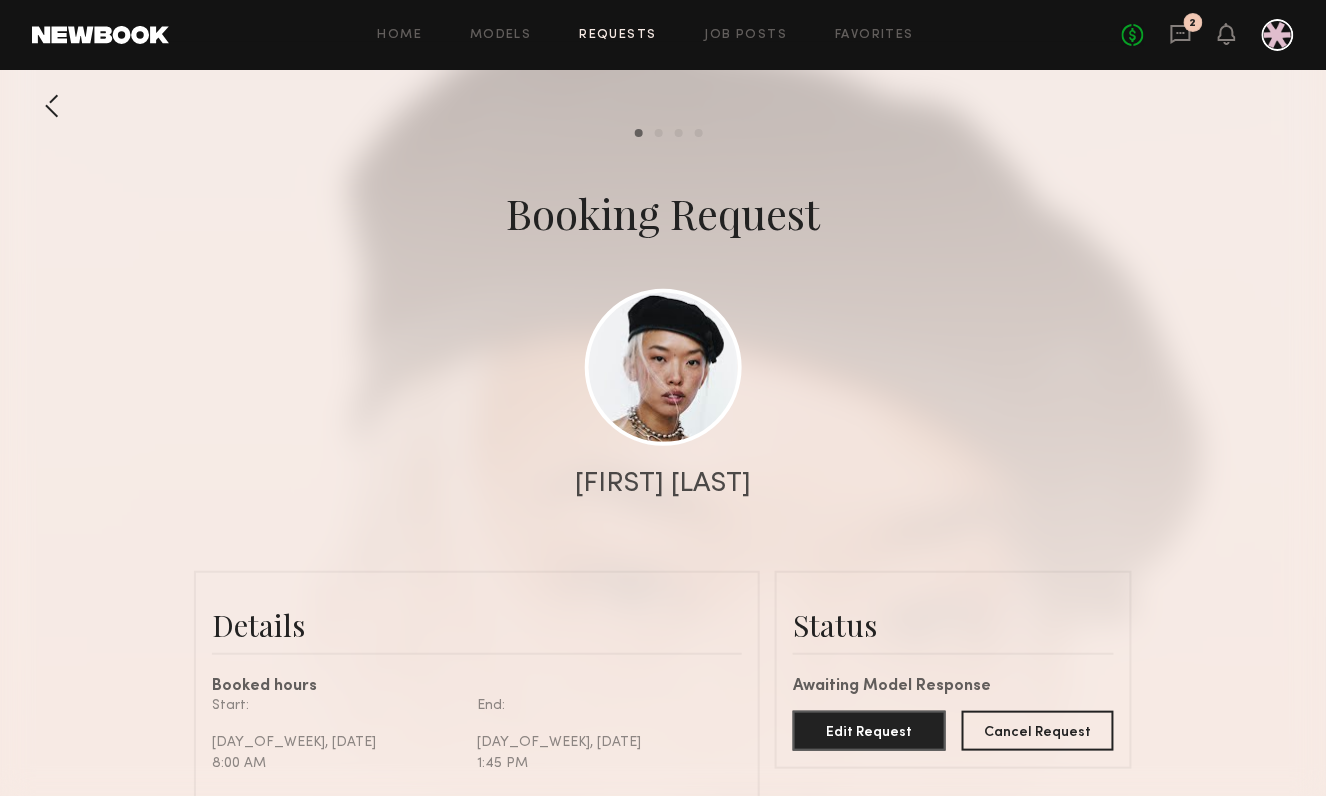 scroll, scrollTop: 1998, scrollLeft: 0, axis: vertical 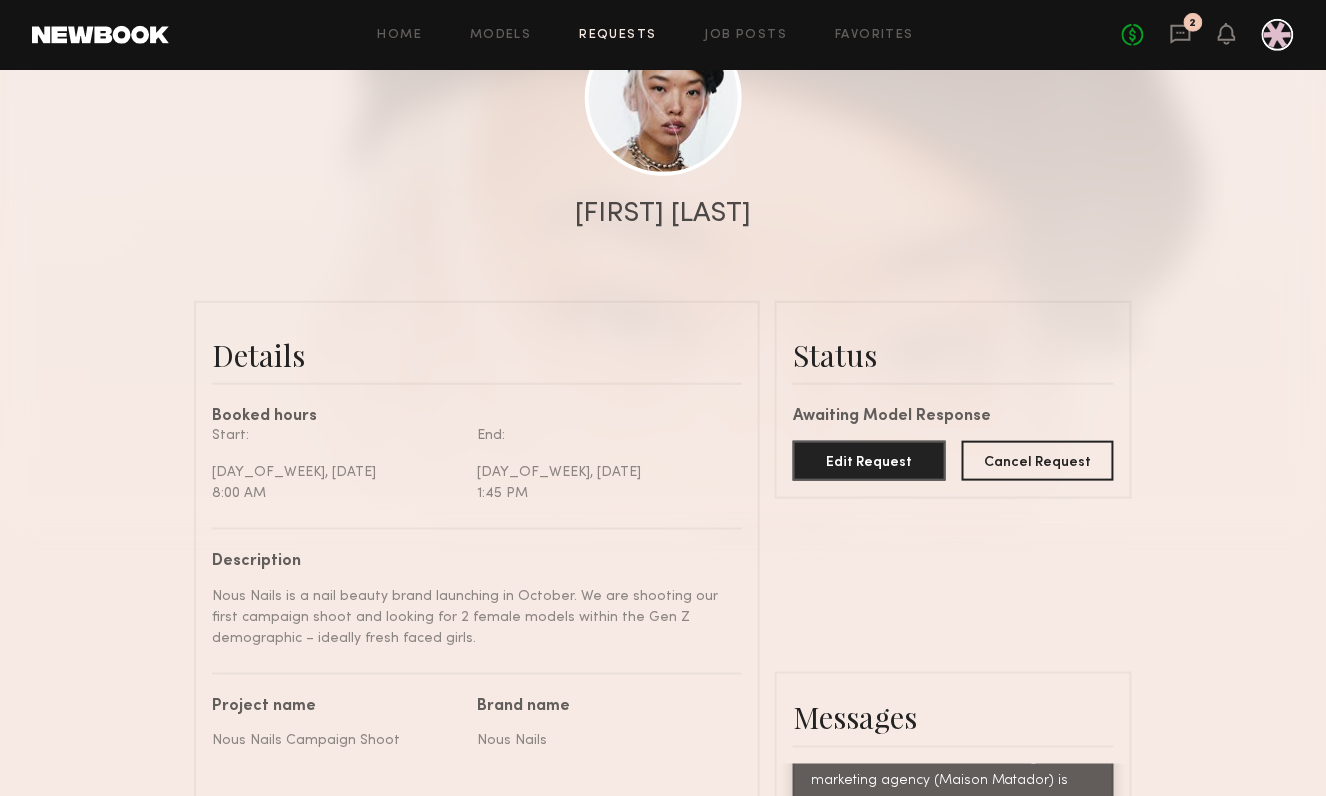 click on "Status   Awaiting Model Response  Edit Request  Cancel Request  Commit to Booking?  Friendly reminder that bookings are commitments.  Once you book [FIRST] [LAST], you're both locked in.  Book Model Cancel Model Release  Are you sure you want to   release [FIRST] [LAST]?  Release Model Cancel Withdraw Request  Are you sure you want to   withdraw your request to [FIRST] [LAST]?  Withdraw Request Cancel Success, your request was resent.  Since the model was released after the original request expired, they’ll need to reconfirm their availability for this job. You’ll receive a notification with their reply.  Ok" 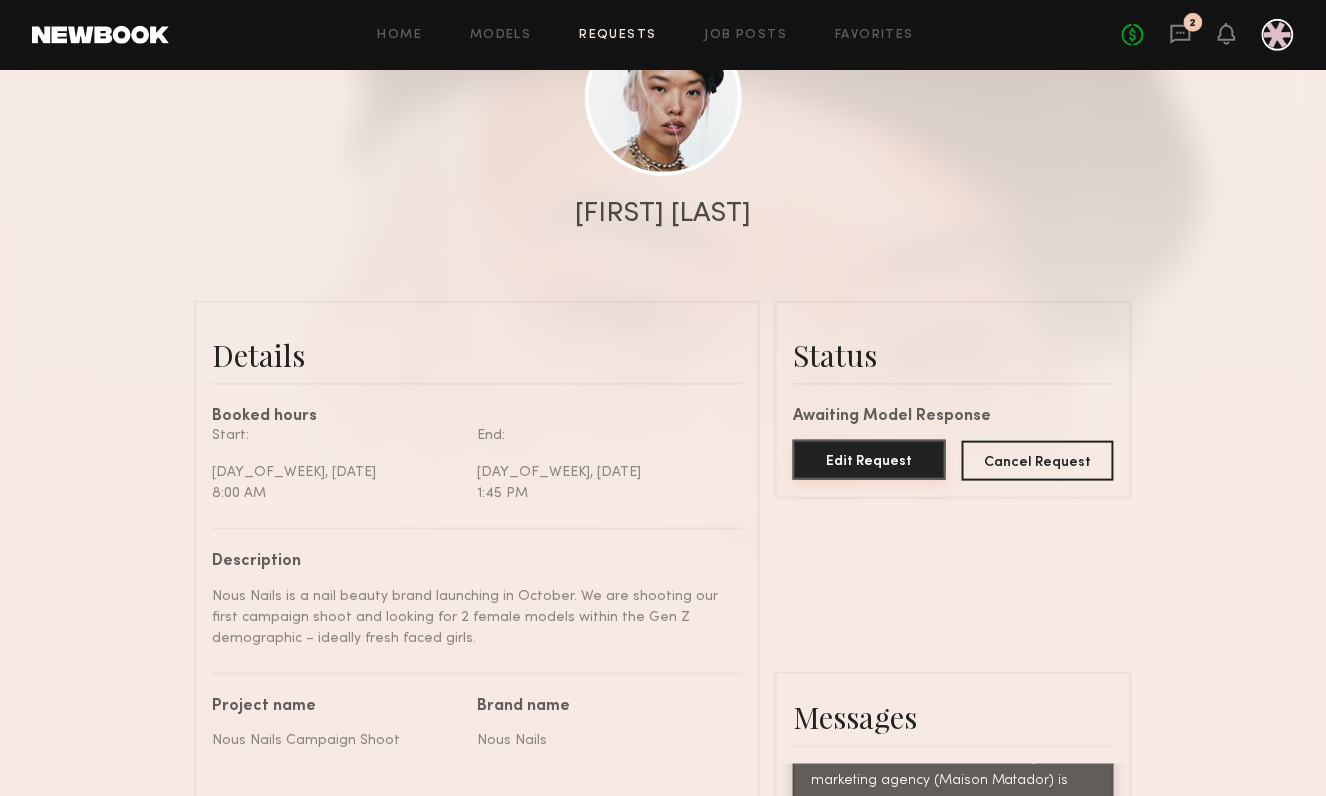 click on "Edit Request" 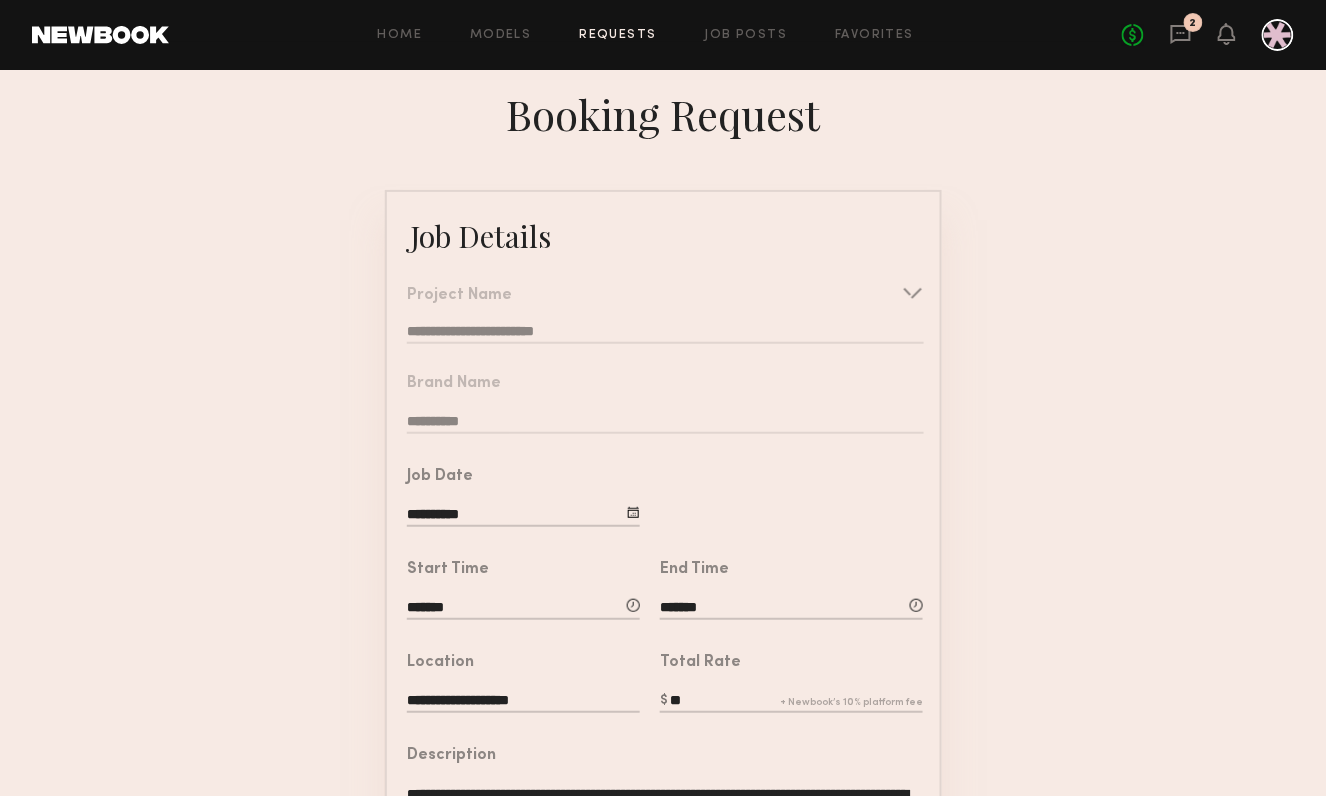 click on "**" 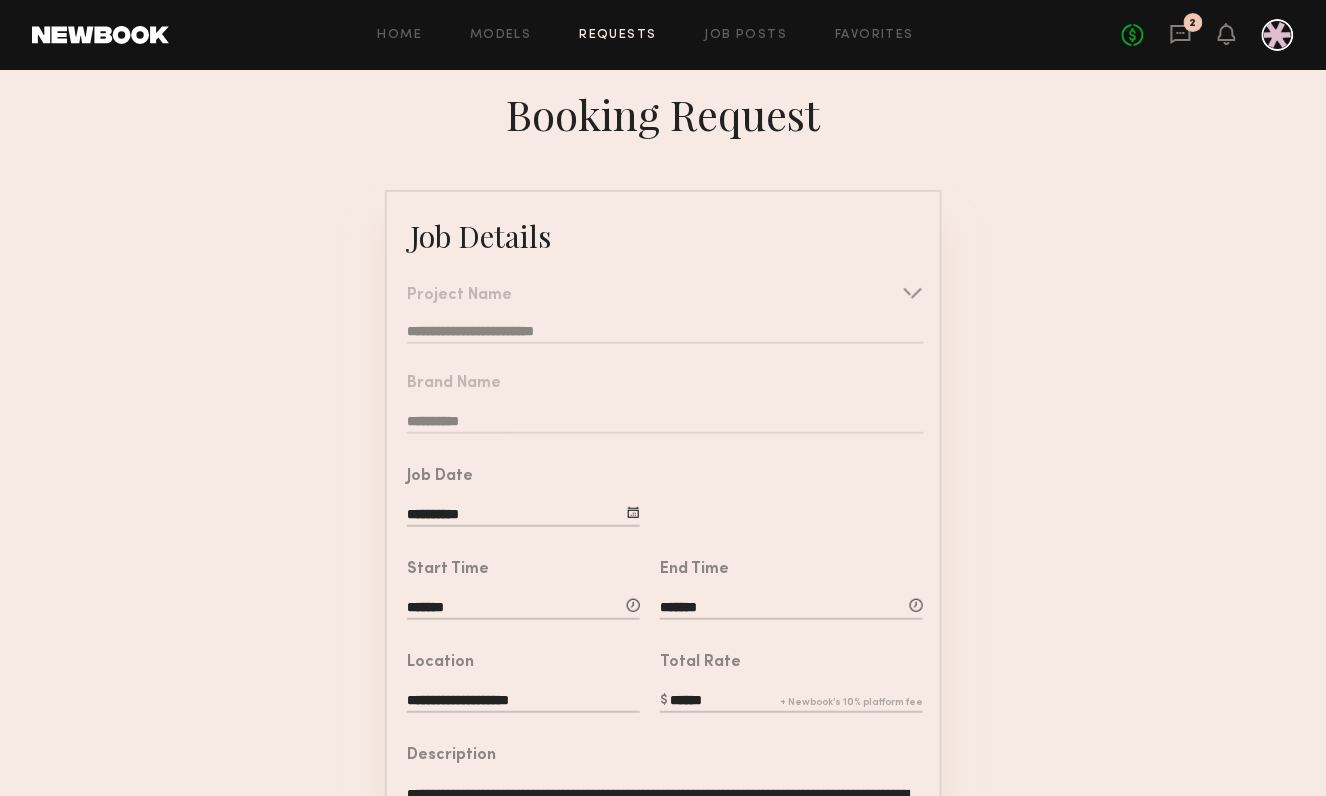 type on "******" 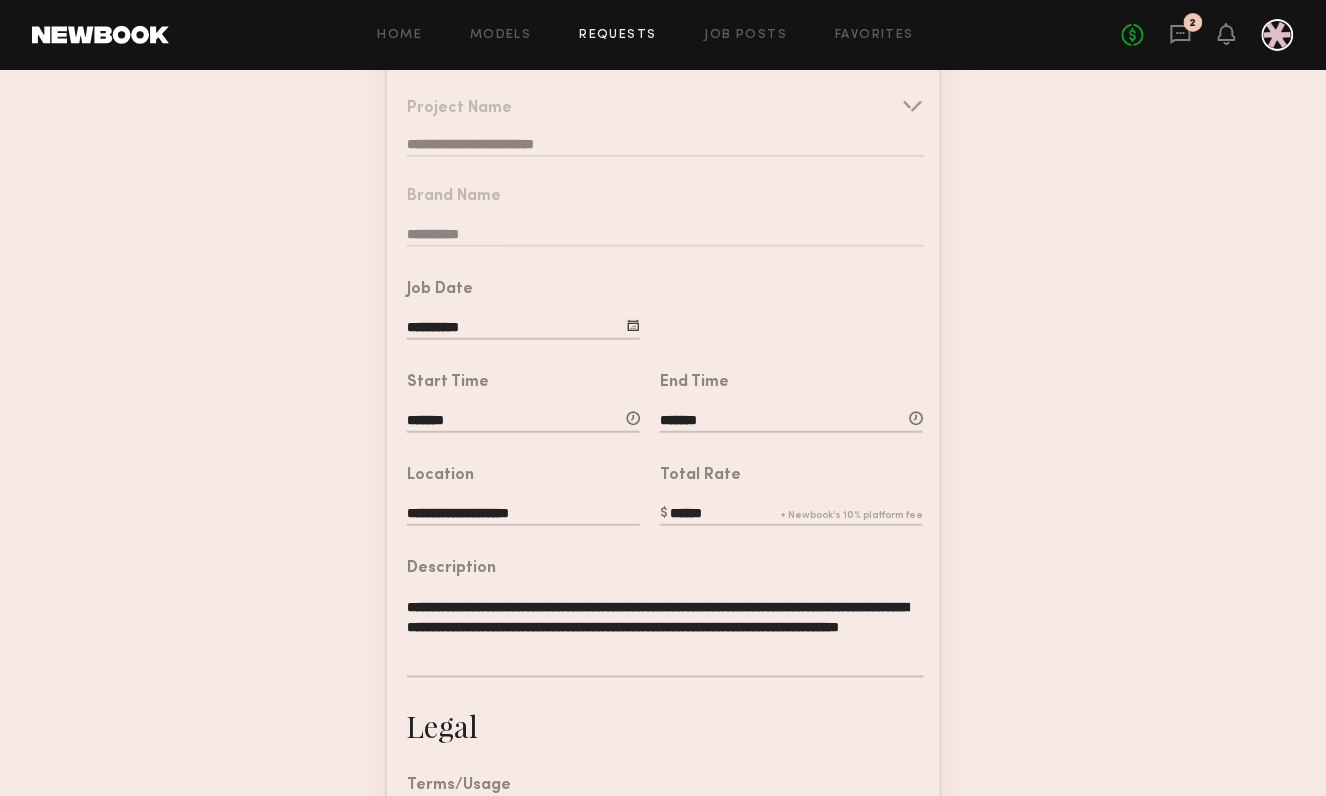 scroll, scrollTop: 527, scrollLeft: 0, axis: vertical 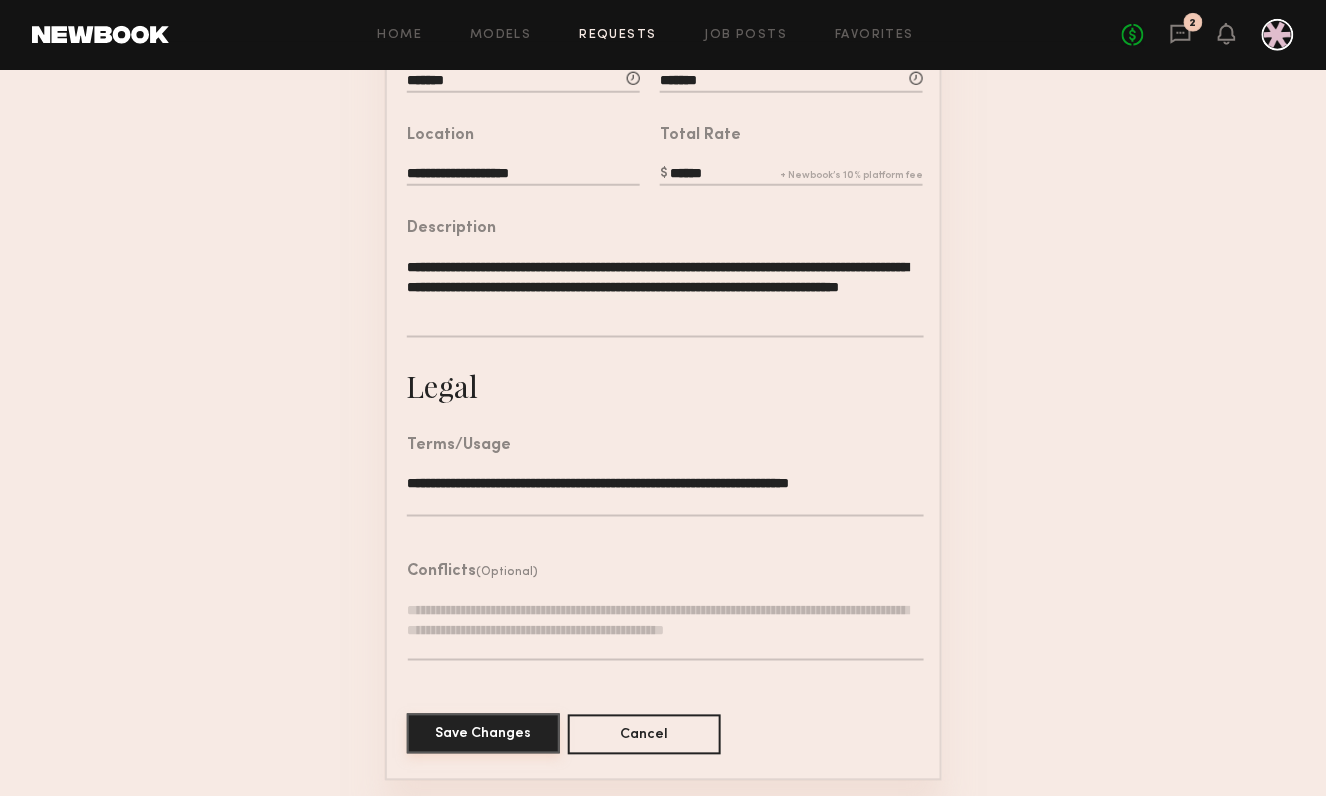 click on "Save Changes" 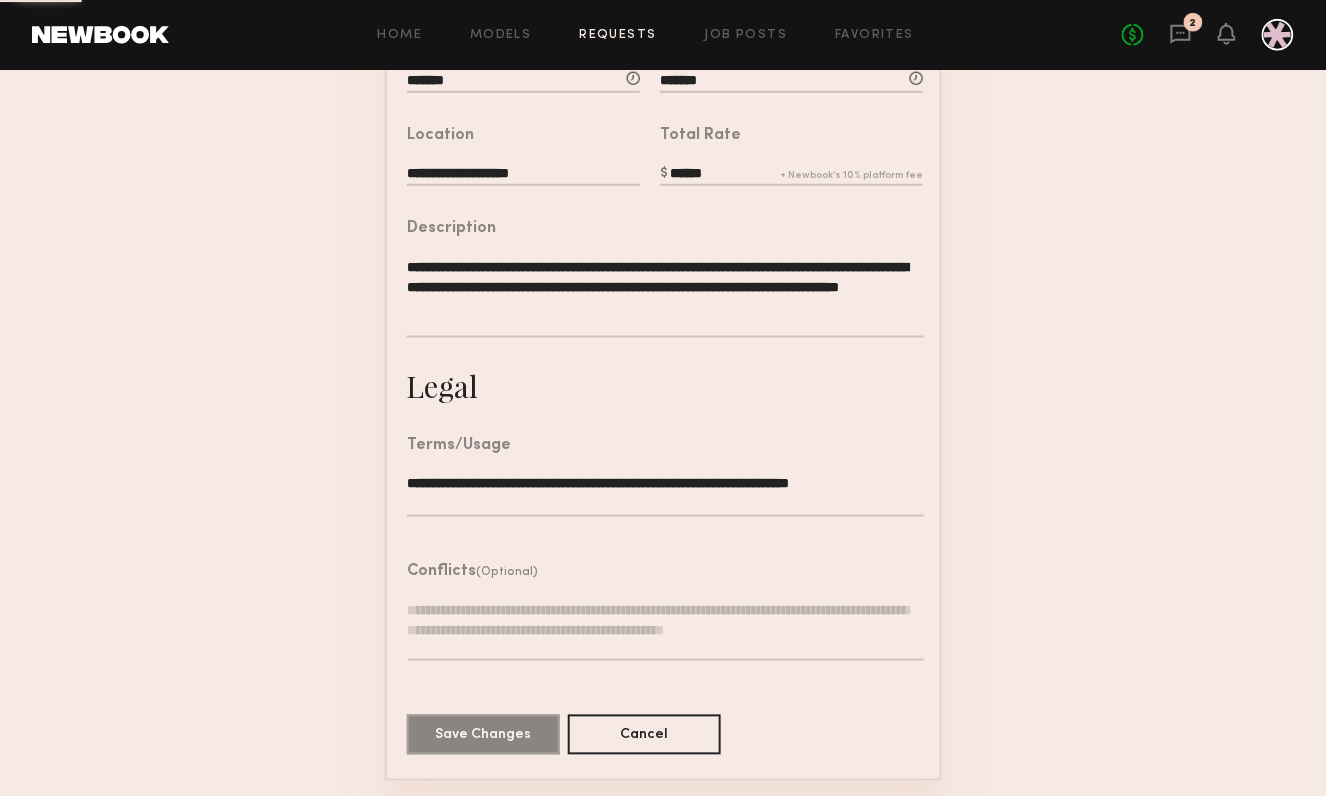 scroll, scrollTop: 0, scrollLeft: 0, axis: both 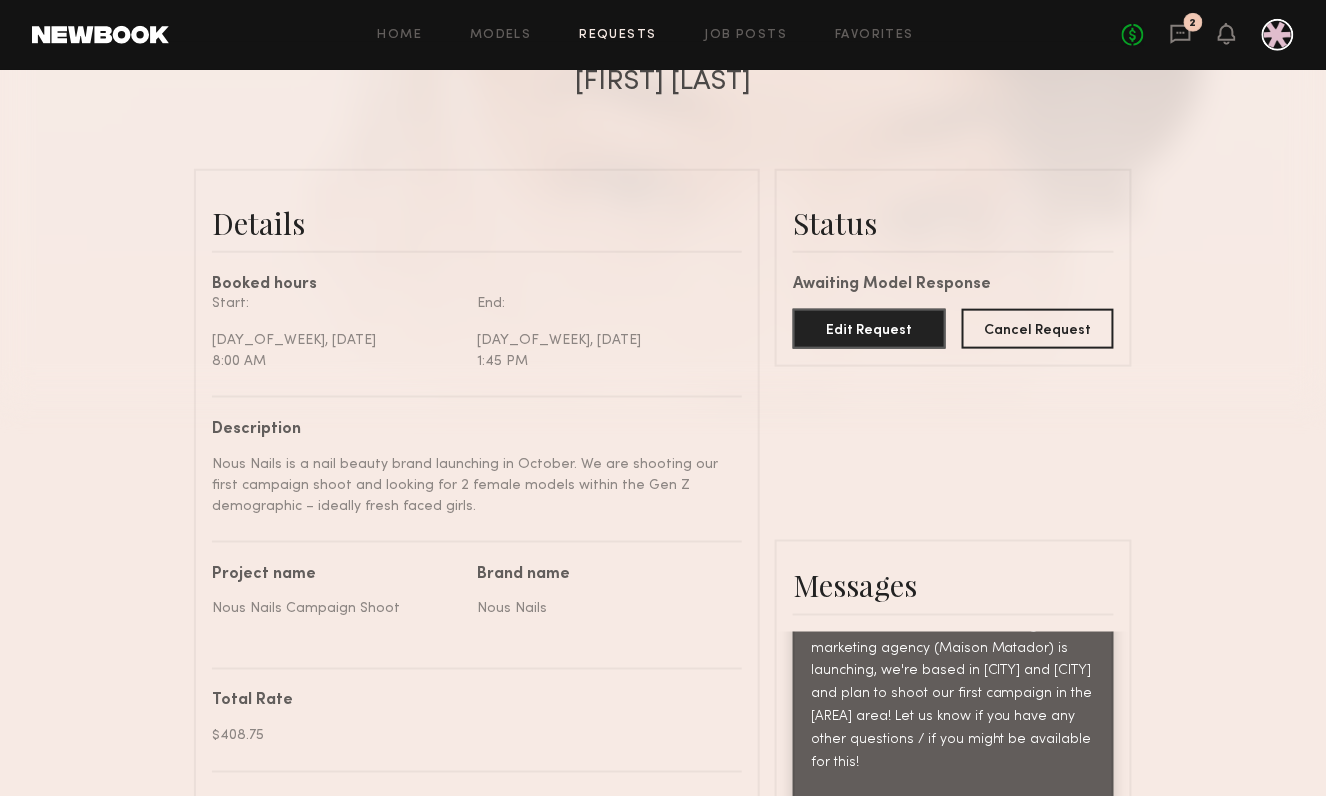 click on "Send request   Model response   Review hours worked   Pay model  Booking Request  [FIRST] [LAST]   Details   Booked hours  Start: [DAY_OF_WEEK], [DATE] [TIME] End: [DAY_OF_WEEK], [DATE] [TIME]  Description   Nous Nails is a nail beauty brand launching in October. We are shooting our first campaign shoot and looking for 2 female models within the Gen Z demographic – ideally fresh faced girls.   Project name   Nous Nails Campaign Shoot   Brand name   Nous Nails   Total Rate  $[MONEY] Terms/Usage  Digital usage rights – Content will be used for digital purposes, no prints.  Conflict  N/A   Location   [CITY], [STATE], [COUNTRY]  ← Move left → Move right ↑ Move up ↓ Move down + Zoom in - Zoom out Home Jump left by 75% End Jump right by 75% Page Up Jump up by 75% Page Down Jump down by 75% To navigate, press the arrow keys. Keyboard shortcuts Map Data Map data ©2025 Google Map data ©2025 Google 2 km  Click to toggle between metric and imperial units Terms Report a map error [CITY], [STATE], [COUNTRY]  Status  Cancel Ok" 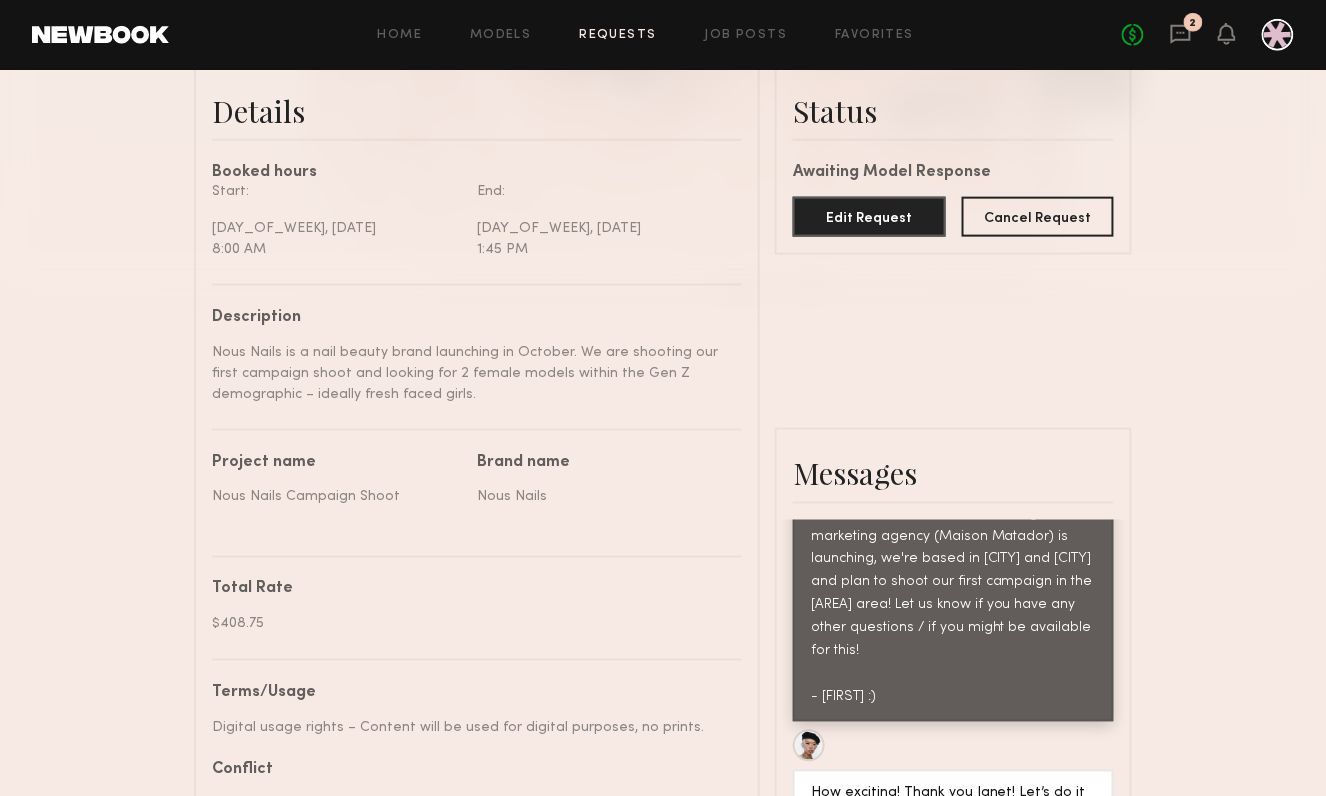 scroll, scrollTop: 522, scrollLeft: 0, axis: vertical 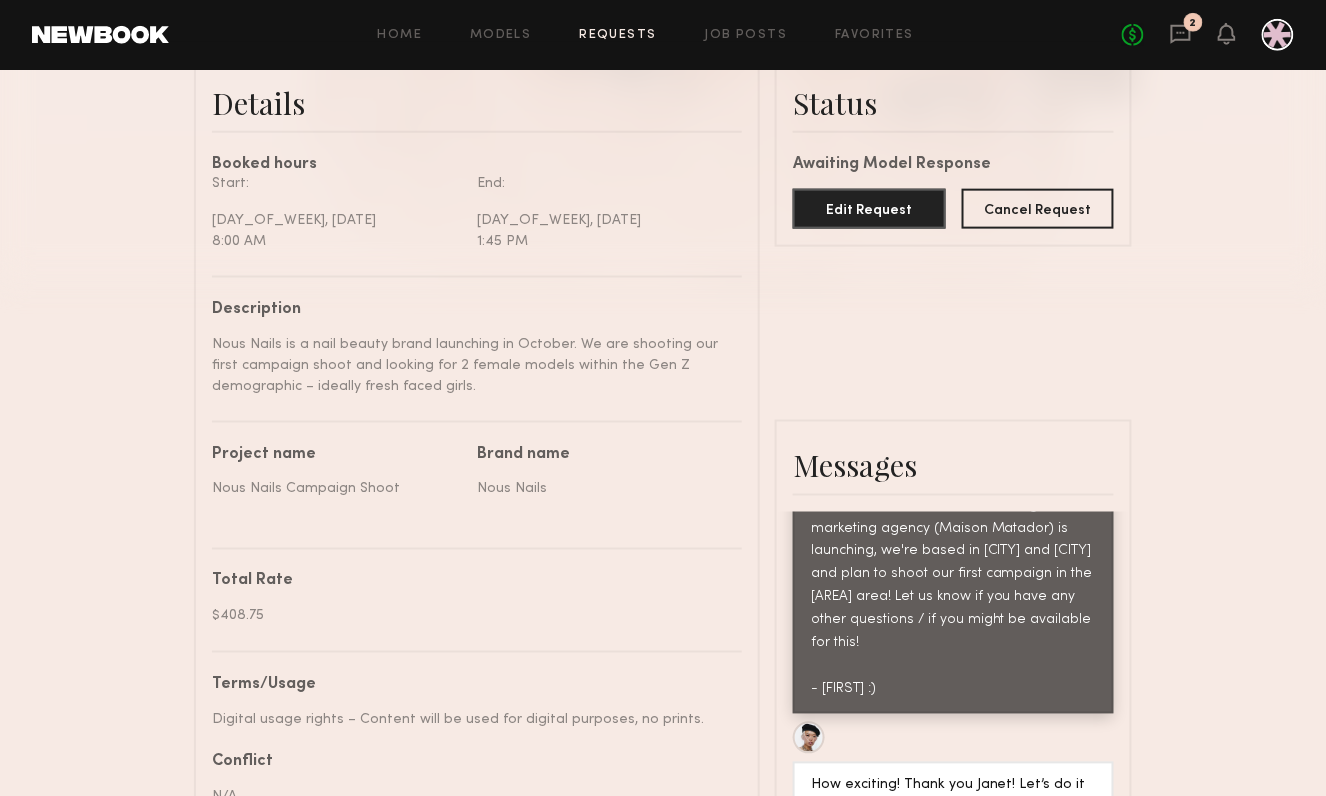 click on "Send request   Model response   Review hours worked   Pay model  Booking Request  [FIRST] [LAST]   Details   Booked hours  Start: [DAY_OF_WEEK], [DATE] [TIME] End: [DAY_OF_WEEK], [DATE] [TIME]  Description   Nous Nails is a nail beauty brand launching in October. We are shooting our first campaign shoot and looking for 2 female models within the Gen Z demographic – ideally fresh faced girls.   Project name   Nous Nails Campaign Shoot   Brand name   Nous Nails   Total Rate  $[MONEY] Terms/Usage  Digital usage rights – Content will be used for digital purposes, no prints.  Conflict  N/A   Location   [CITY], [STATE], [COUNTRY]  ← Move left → Move right ↑ Move up ↓ Move down + Zoom in - Zoom out Home Jump left by 75% End Jump right by 75% Page Up Jump up by 75% Page Down Jump down by 75% To navigate, press the arrow keys. Keyboard shortcuts Map Data Map data ©2025 Google Map data ©2025 Google 2 km  Click to toggle between metric and imperial units Terms Report a map error [CITY], [STATE], [COUNTRY]  Status  Cancel Ok" 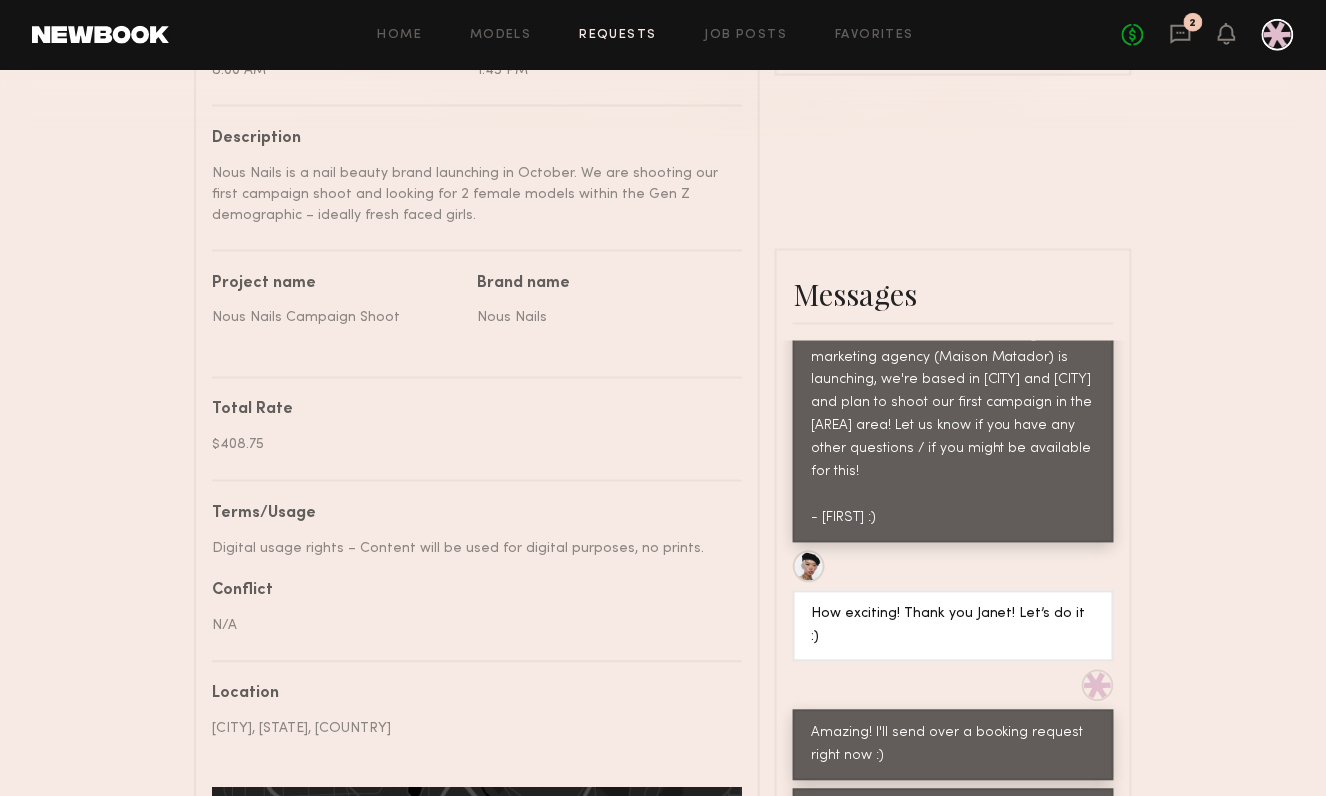 scroll, scrollTop: 1001, scrollLeft: 0, axis: vertical 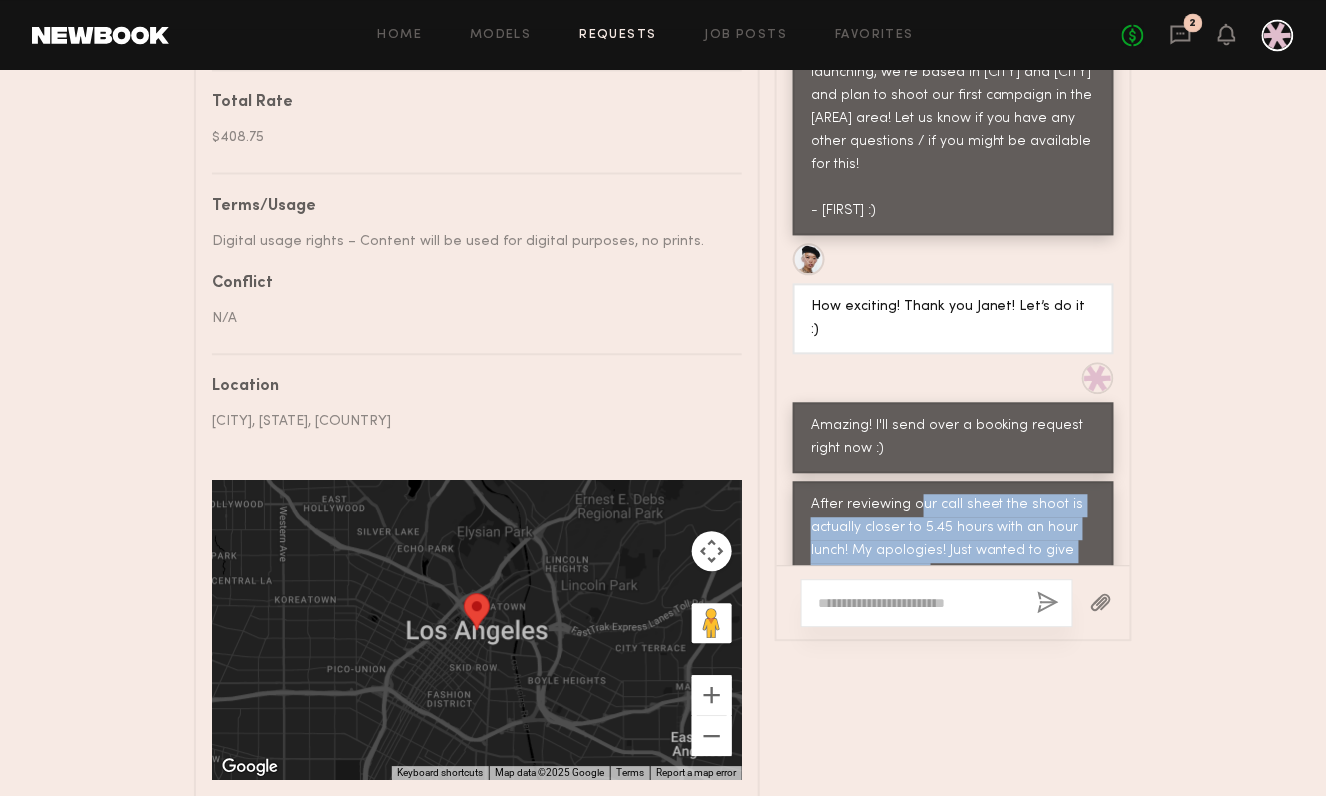 drag, startPoint x: 914, startPoint y: 435, endPoint x: 900, endPoint y: 504, distance: 70.40597 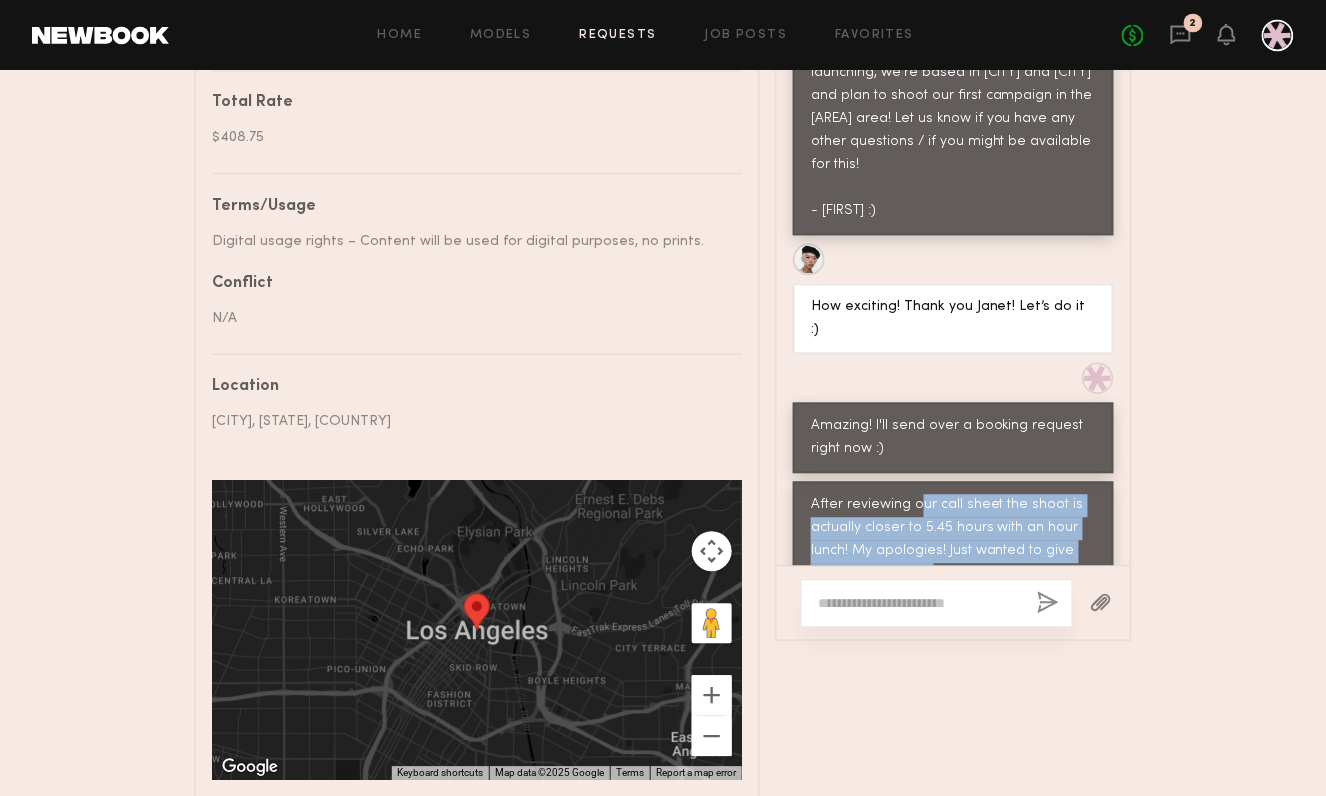 click on "After reviewing our call sheet the shoot is actually closer to 5.45 hours with an hour lunch! My apologies! Just wanted to give you a heads up! Also can you please share a contact for the call sheet?" 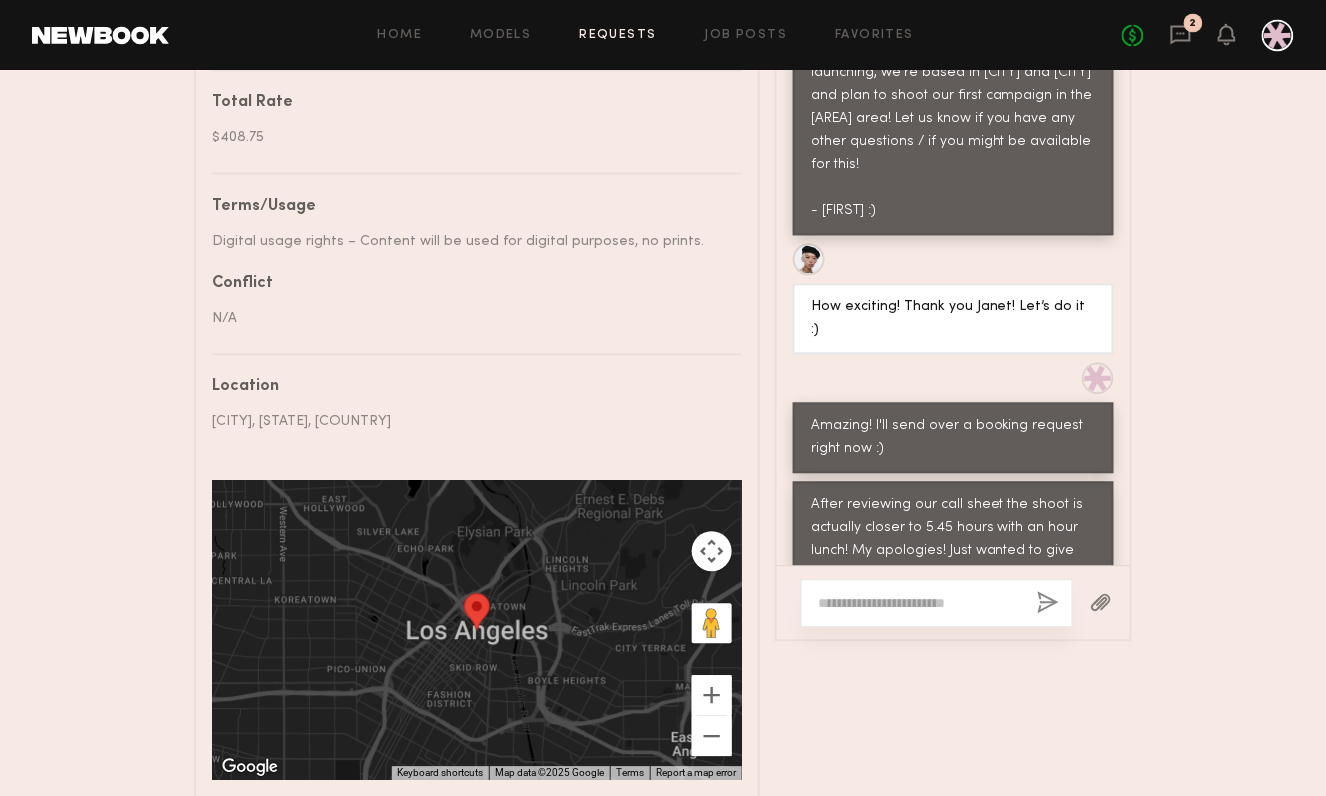 click on "Send request   Model response   Review hours worked   Pay model  Booking Request  [FIRST] [LAST]   Details   Booked hours  Start: [DAY_OF_WEEK], [DATE] [TIME] End: [DAY_OF_WEEK], [DATE] [TIME]  Description   Nous Nails is a nail beauty brand launching in October. We are shooting our first campaign shoot and looking for 2 female models within the Gen Z demographic – ideally fresh faced girls.   Project name   Nous Nails Campaign Shoot   Brand name   Nous Nails   Total Rate  $[MONEY] Terms/Usage  Digital usage rights – Content will be used for digital purposes, no prints.  Conflict  N/A   Location   [CITY], [STATE], [COUNTRY]  ← Move left → Move right ↑ Move up ↓ Move down + Zoom in - Zoom out Home Jump left by 75% End Jump right by 75% Page Up Jump up by 75% Page Down Jump down by 75% To navigate, press the arrow keys. Keyboard shortcuts Map Data Map data ©2025 Google Map data ©2025 Google 2 km  Click to toggle between metric and imperial units Terms Report a map error [CITY], [STATE], [COUNTRY]  Status  Cancel Ok" 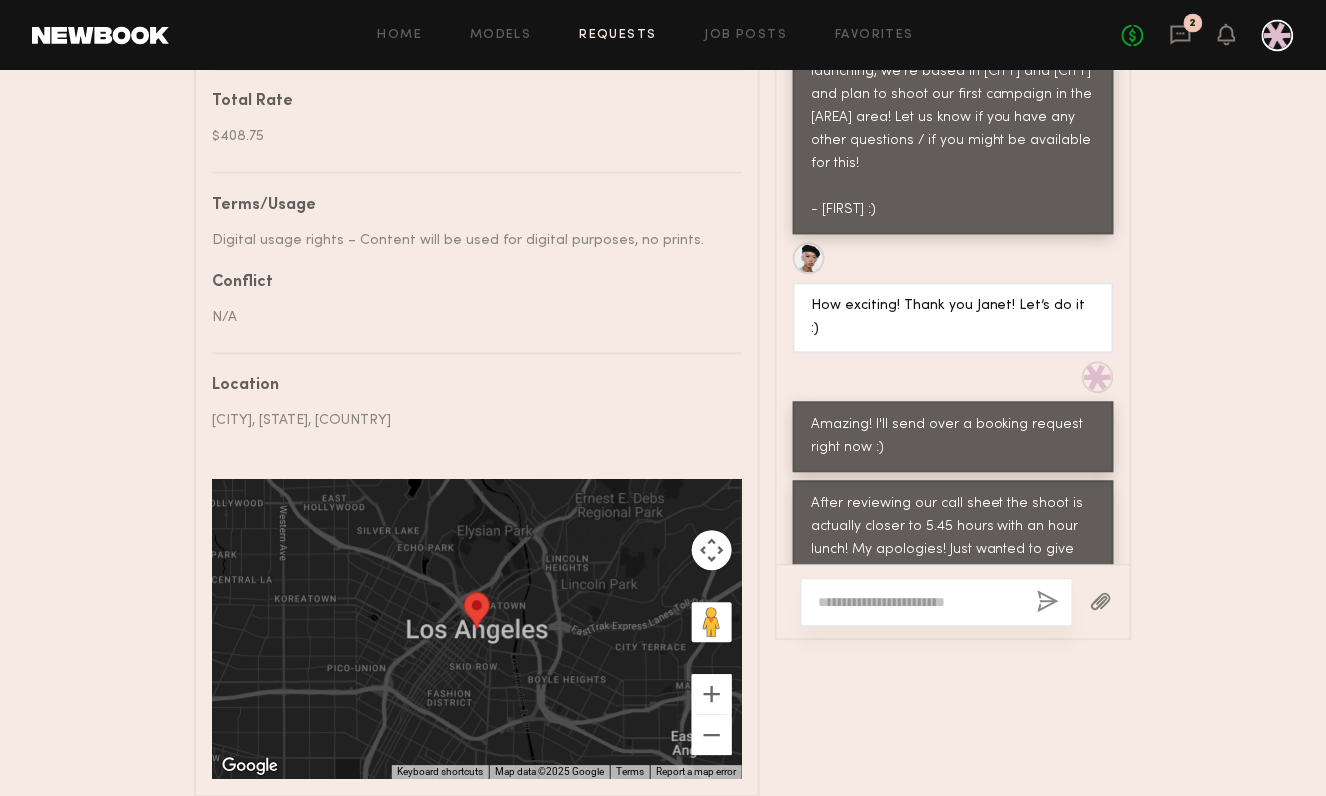 scroll, scrollTop: 1007, scrollLeft: 0, axis: vertical 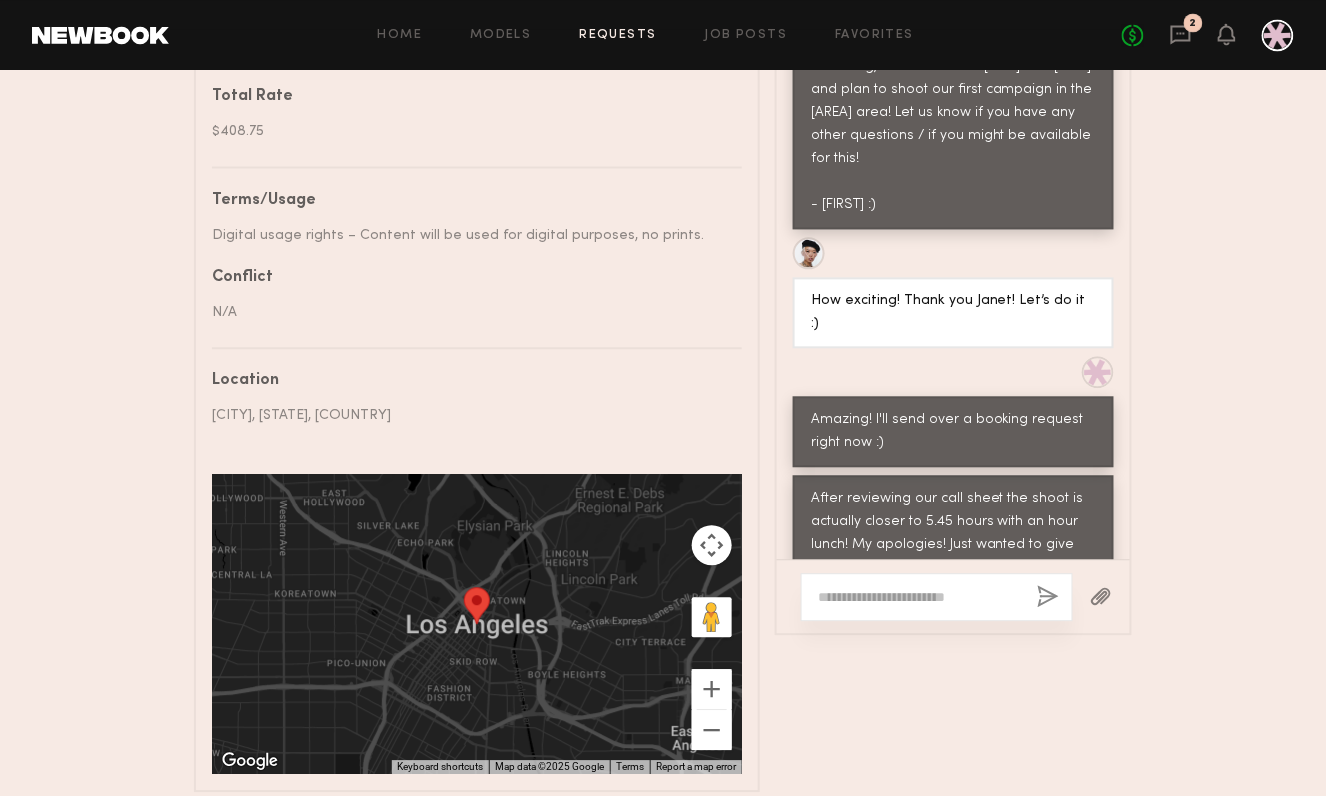 click on "Send request   Model response   Review hours worked   Pay model  Booking Request  [FIRST] [LAST]   Details   Booked hours  Start: [DAY_OF_WEEK], [DATE] [TIME] End: [DAY_OF_WEEK], [DATE] [TIME]  Description   Nous Nails is a nail beauty brand launching in October. We are shooting our first campaign shoot and looking for 2 female models within the Gen Z demographic – ideally fresh faced girls.   Project name   Nous Nails Campaign Shoot   Brand name   Nous Nails   Total Rate  $[MONEY] Terms/Usage  Digital usage rights – Content will be used for digital purposes, no prints.  Conflict  N/A   Location   [CITY], [STATE], [COUNTRY]  ← Move left → Move right ↑ Move up ↓ Move down + Zoom in - Zoom out Home Jump left by 75% End Jump right by 75% Page Up Jump up by 75% Page Down Jump down by 75% To navigate, press the arrow keys. Keyboard shortcuts Map Data Map data ©2025 Google Map data ©2025 Google 2 km  Click to toggle between metric and imperial units Terms Report a map error [CITY], [STATE], [COUNTRY]  Status  Cancel Ok" 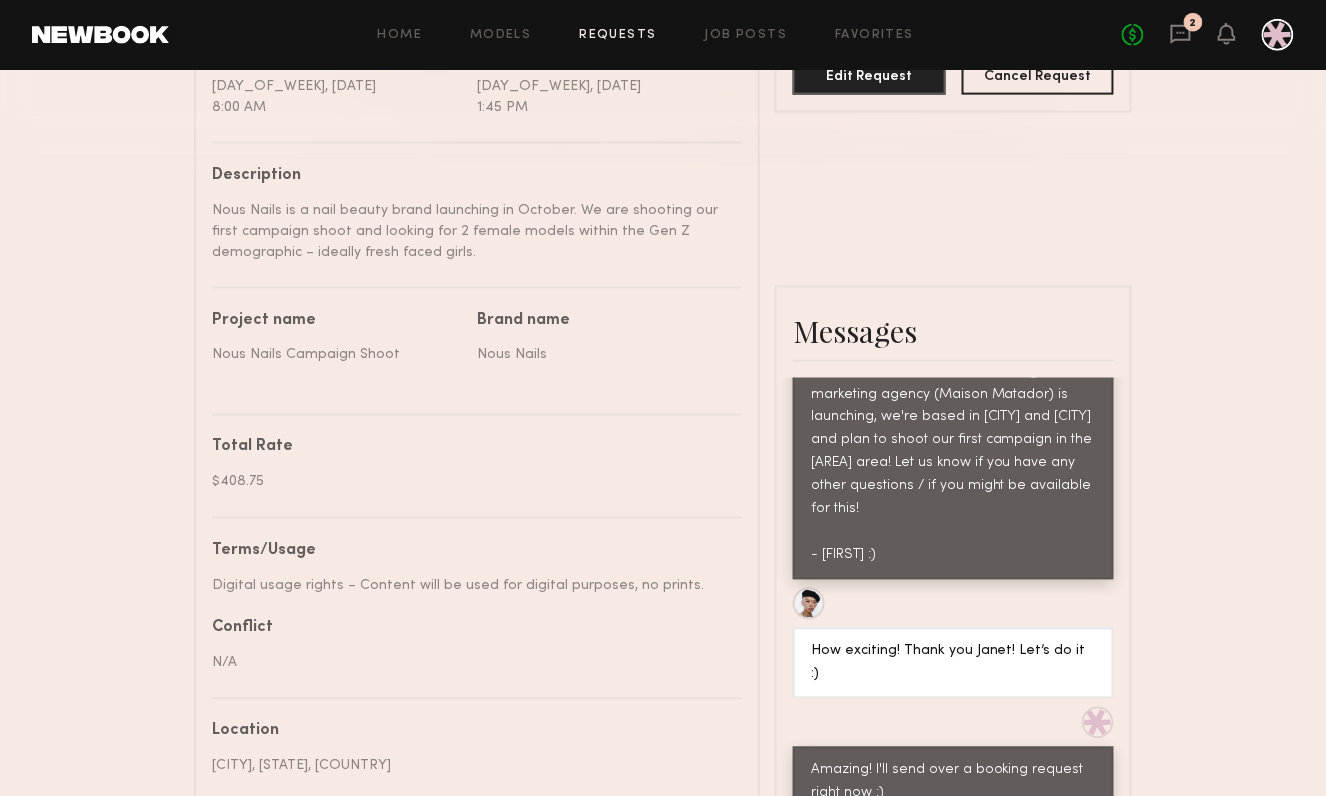 scroll, scrollTop: 622, scrollLeft: 0, axis: vertical 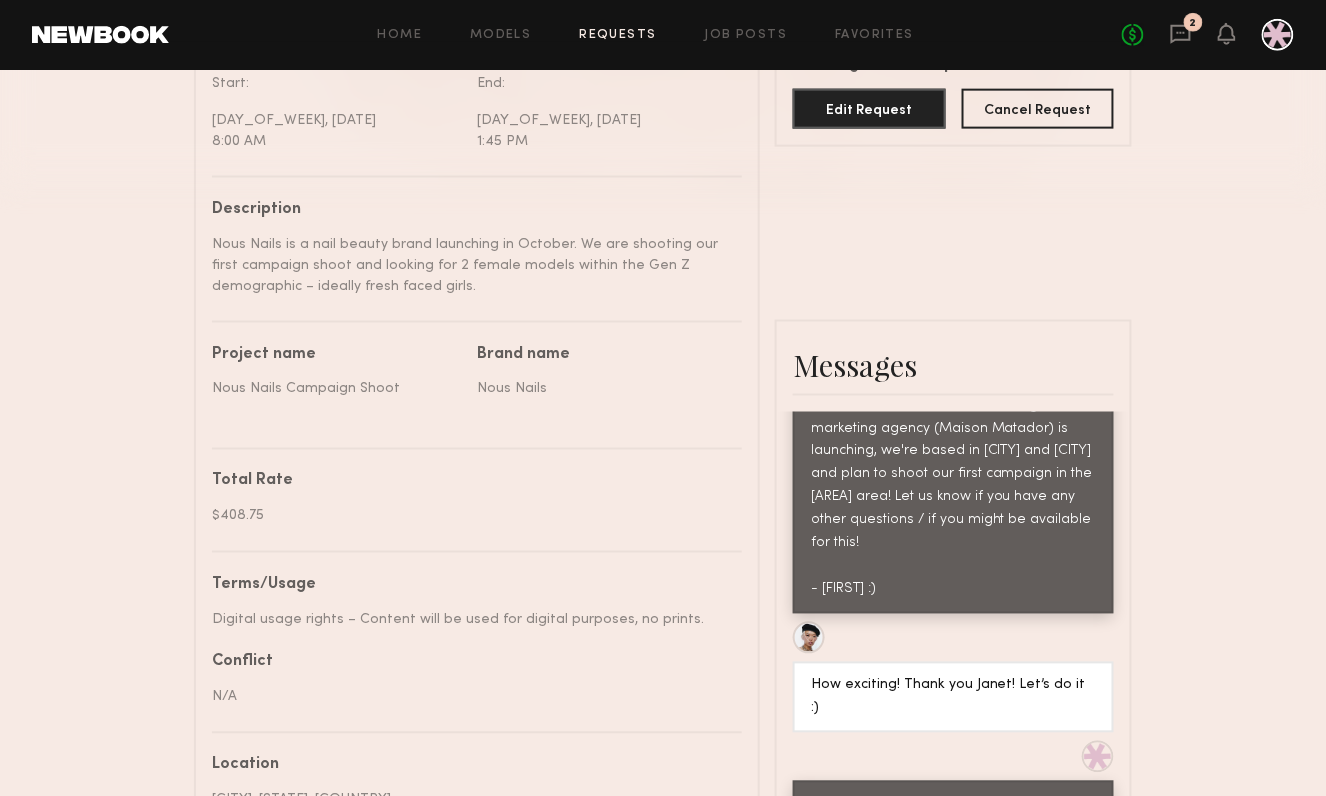 click on "Send request   Model response   Review hours worked   Pay model  Booking Request  [FIRST] [LAST]   Details   Booked hours  Start: [DAY_OF_WEEK], [DATE] [TIME] End: [DAY_OF_WEEK], [DATE] [TIME]  Description   Nous Nails is a nail beauty brand launching in October. We are shooting our first campaign shoot and looking for 2 female models within the Gen Z demographic – ideally fresh faced girls.   Project name   Nous Nails Campaign Shoot   Brand name   Nous Nails   Total Rate  $[MONEY] Terms/Usage  Digital usage rights – Content will be used for digital purposes, no prints.  Conflict  N/A   Location   [CITY], [STATE], [COUNTRY]  ← Move left → Move right ↑ Move up ↓ Move down + Zoom in - Zoom out Home Jump left by 75% End Jump right by 75% Page Up Jump up by 75% Page Down Jump down by 75% To navigate, press the arrow keys. Keyboard shortcuts Map Data Map data ©2025 Google Map data ©2025 Google 2 km  Click to toggle between metric and imperial units Terms Report a map error [CITY], [STATE], [COUNTRY]  Status  Cancel Ok" 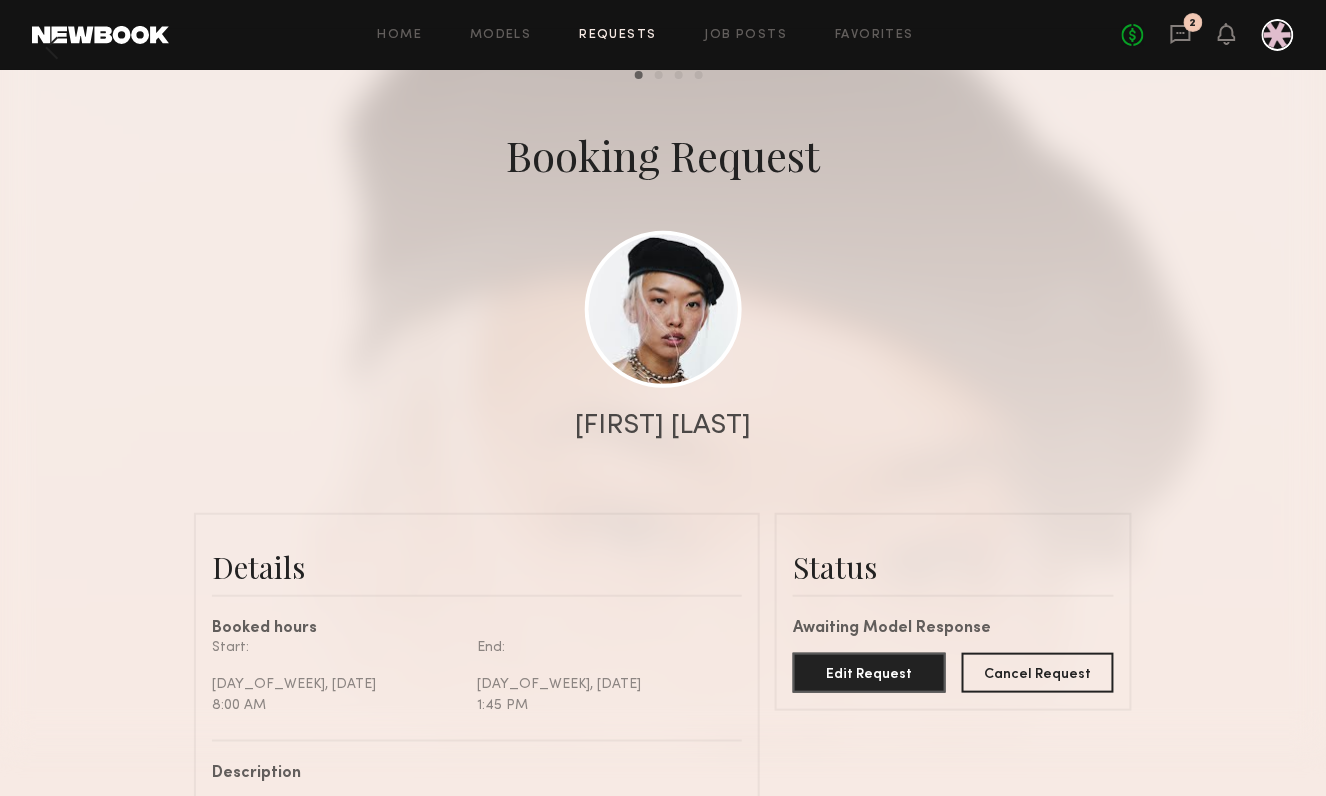 scroll, scrollTop: 0, scrollLeft: 0, axis: both 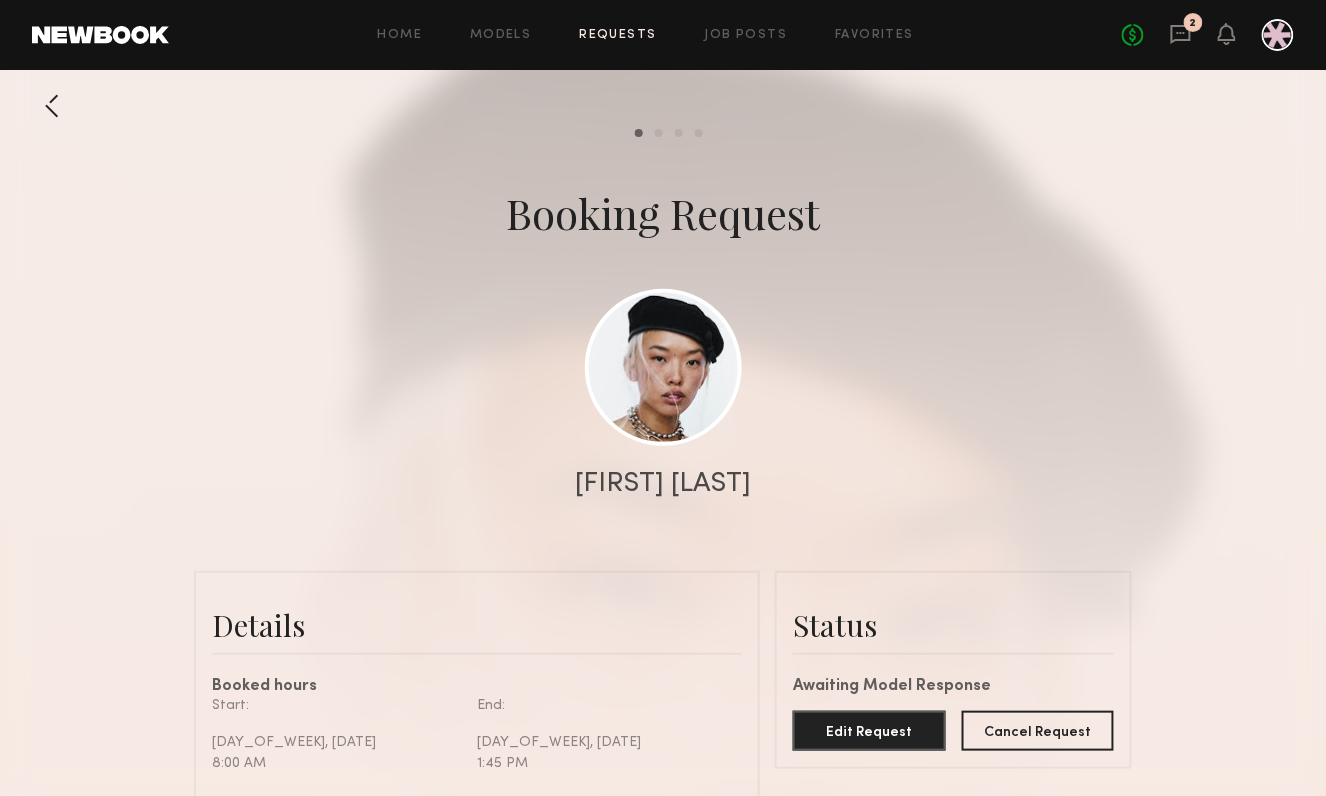 click 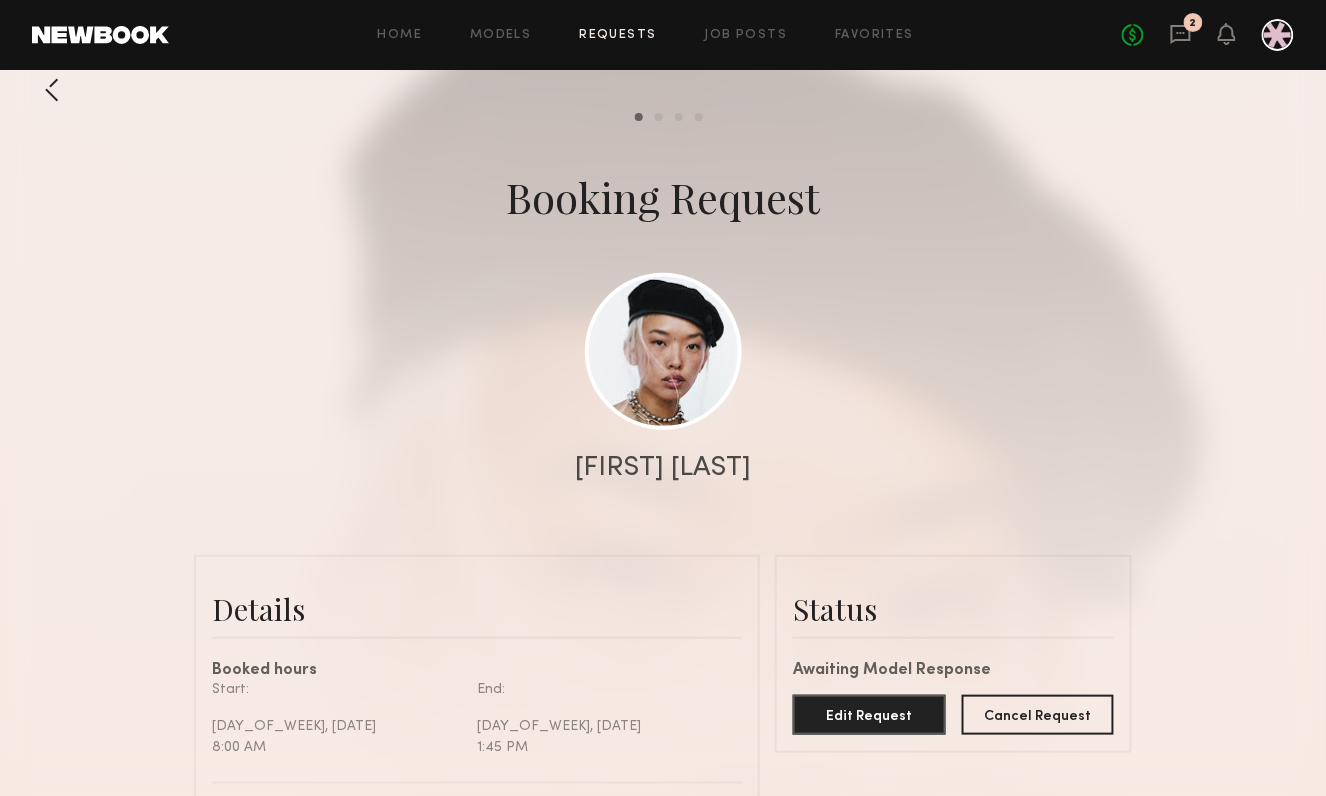 scroll, scrollTop: 22, scrollLeft: 0, axis: vertical 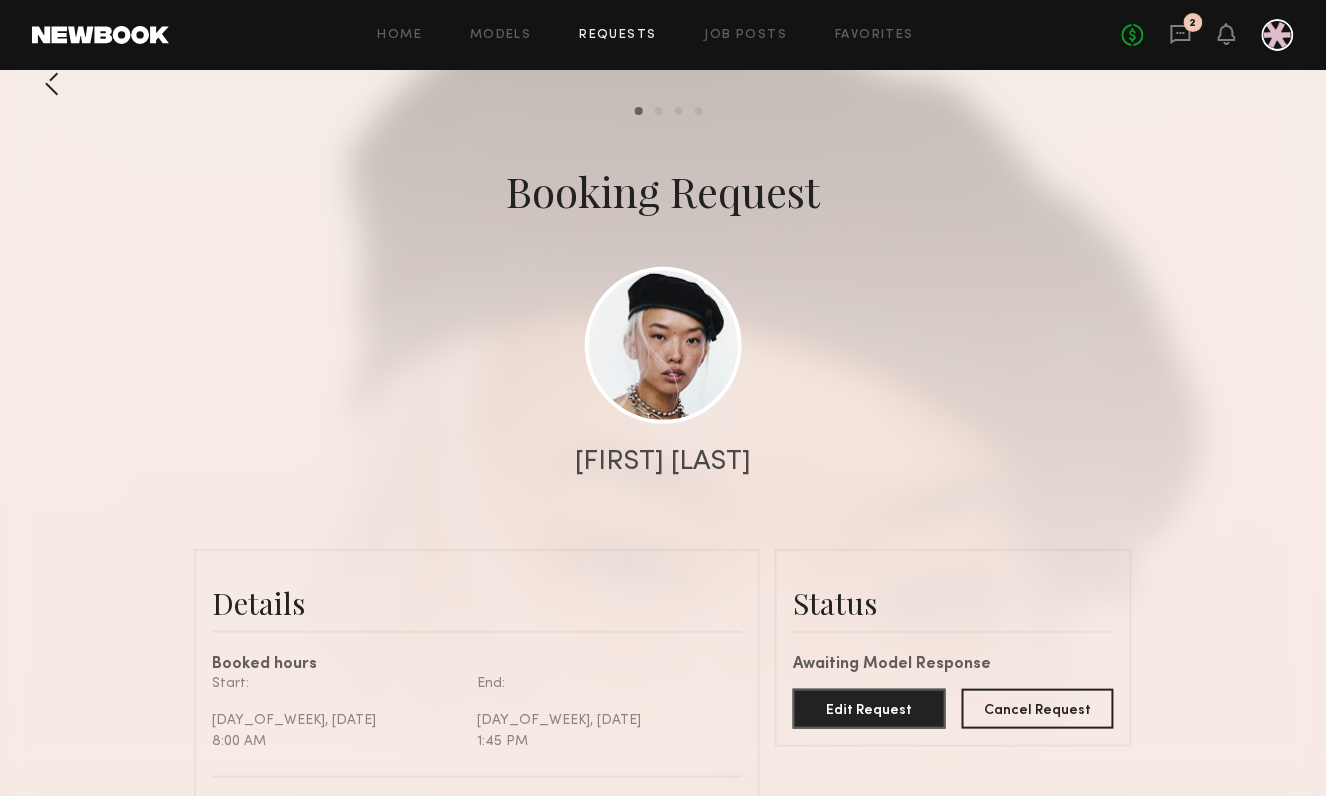 click 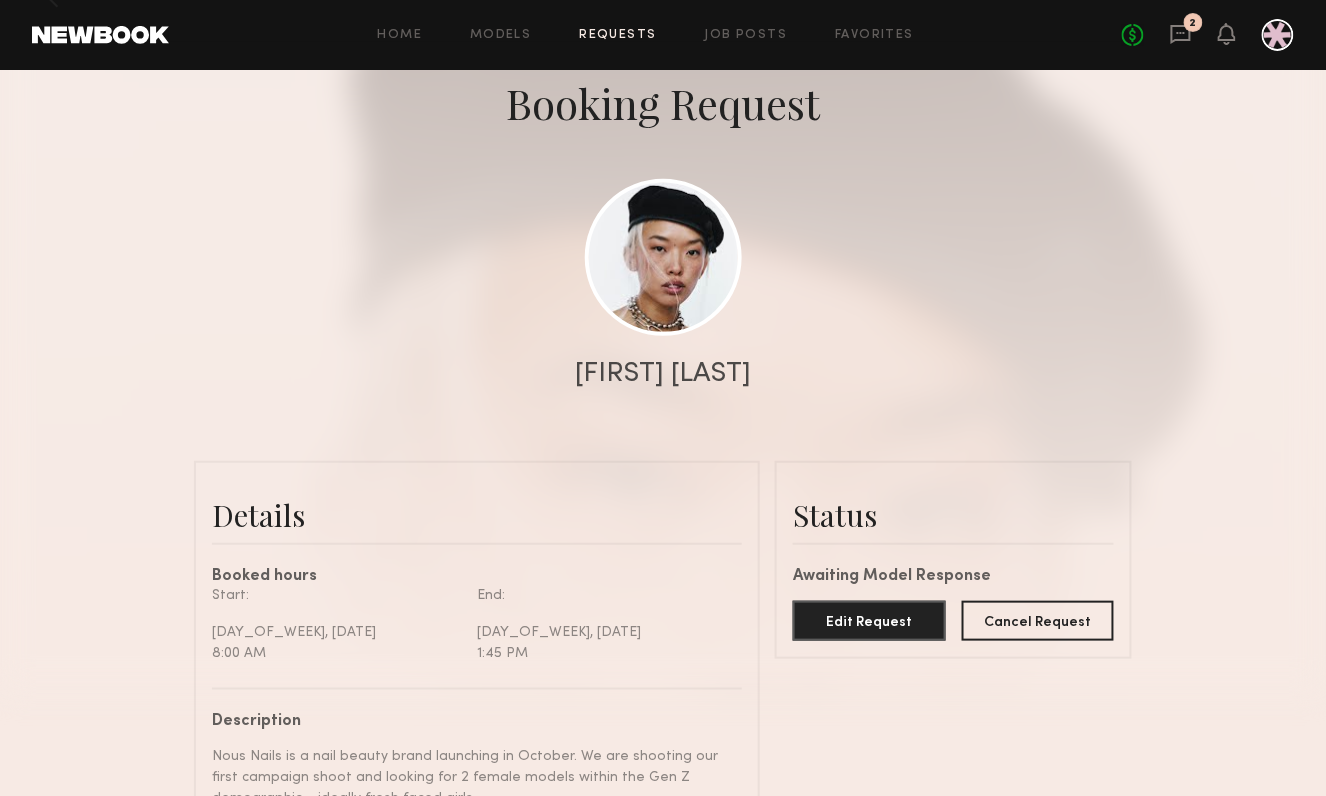 scroll, scrollTop: 0, scrollLeft: 0, axis: both 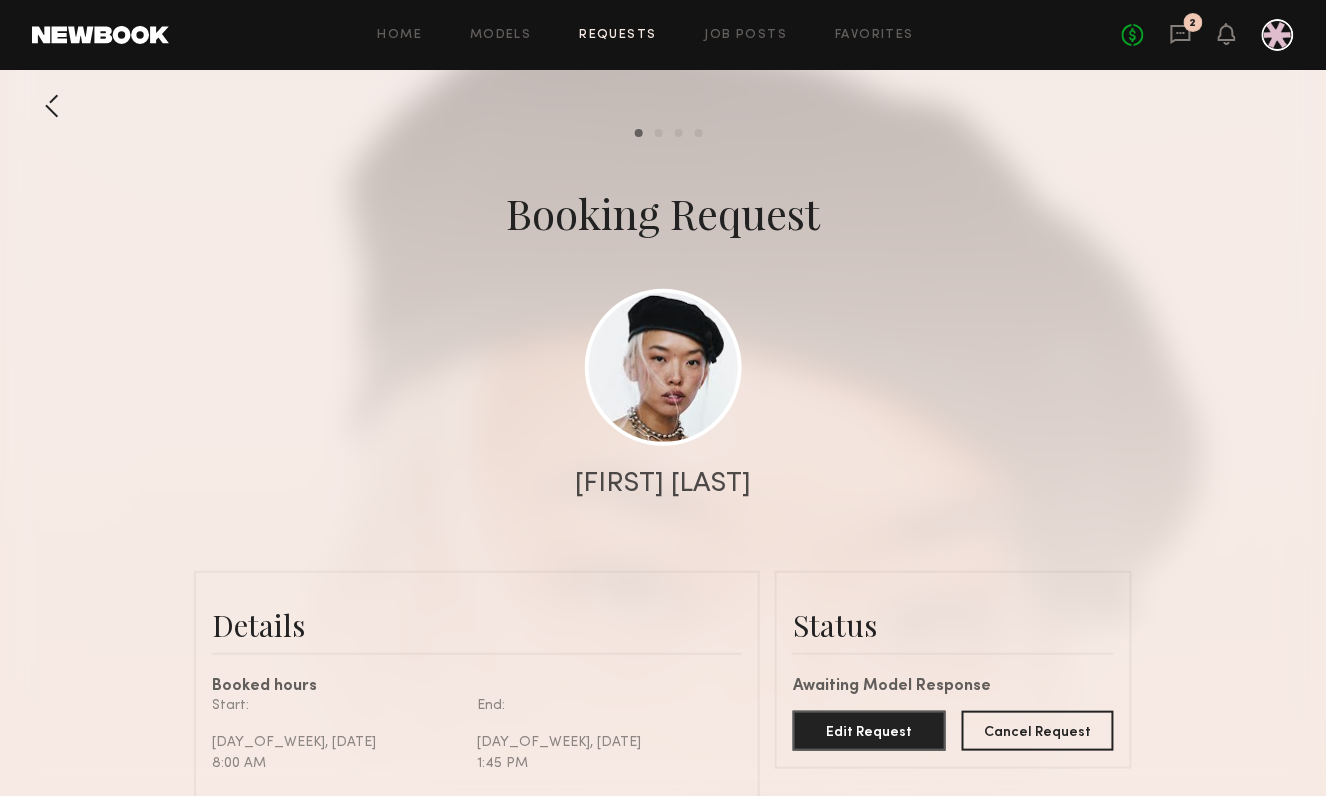 click 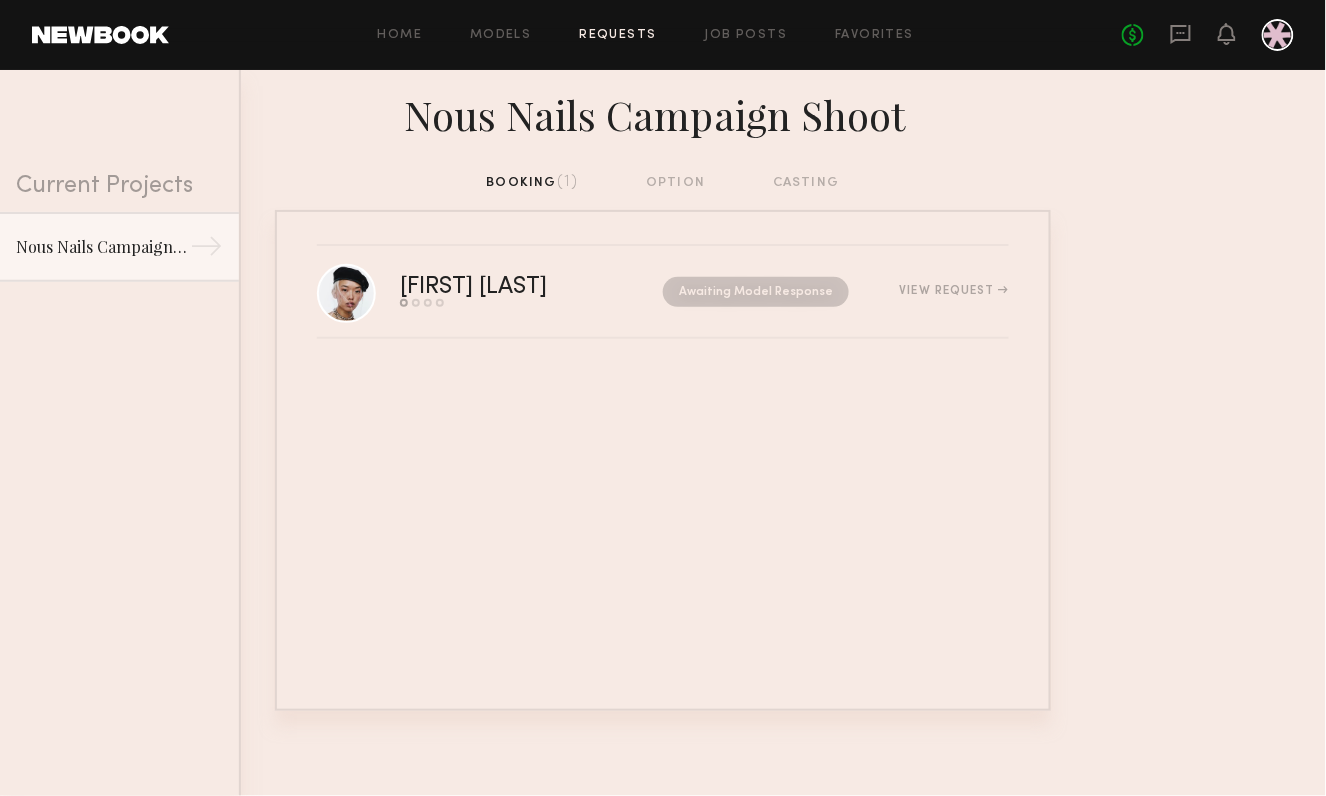 click 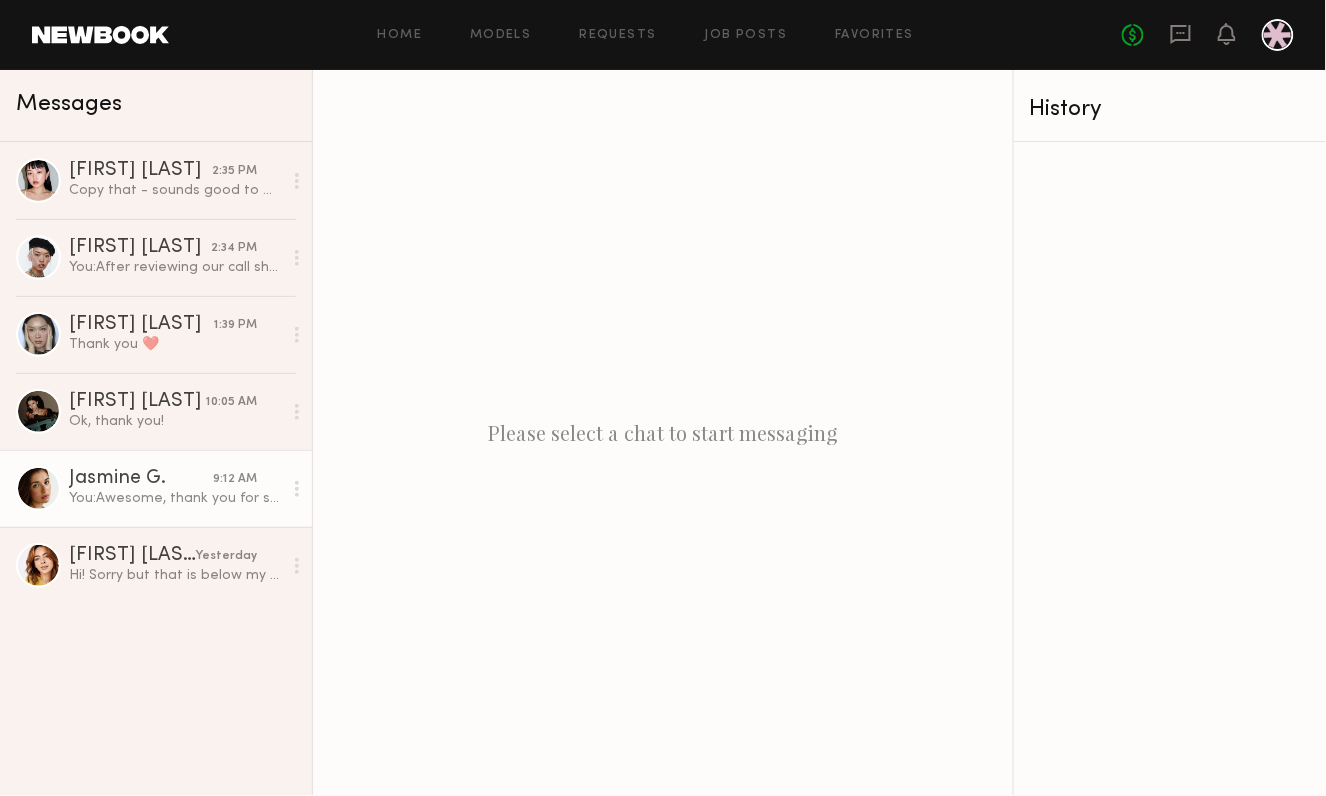 click on "Jasmine G." 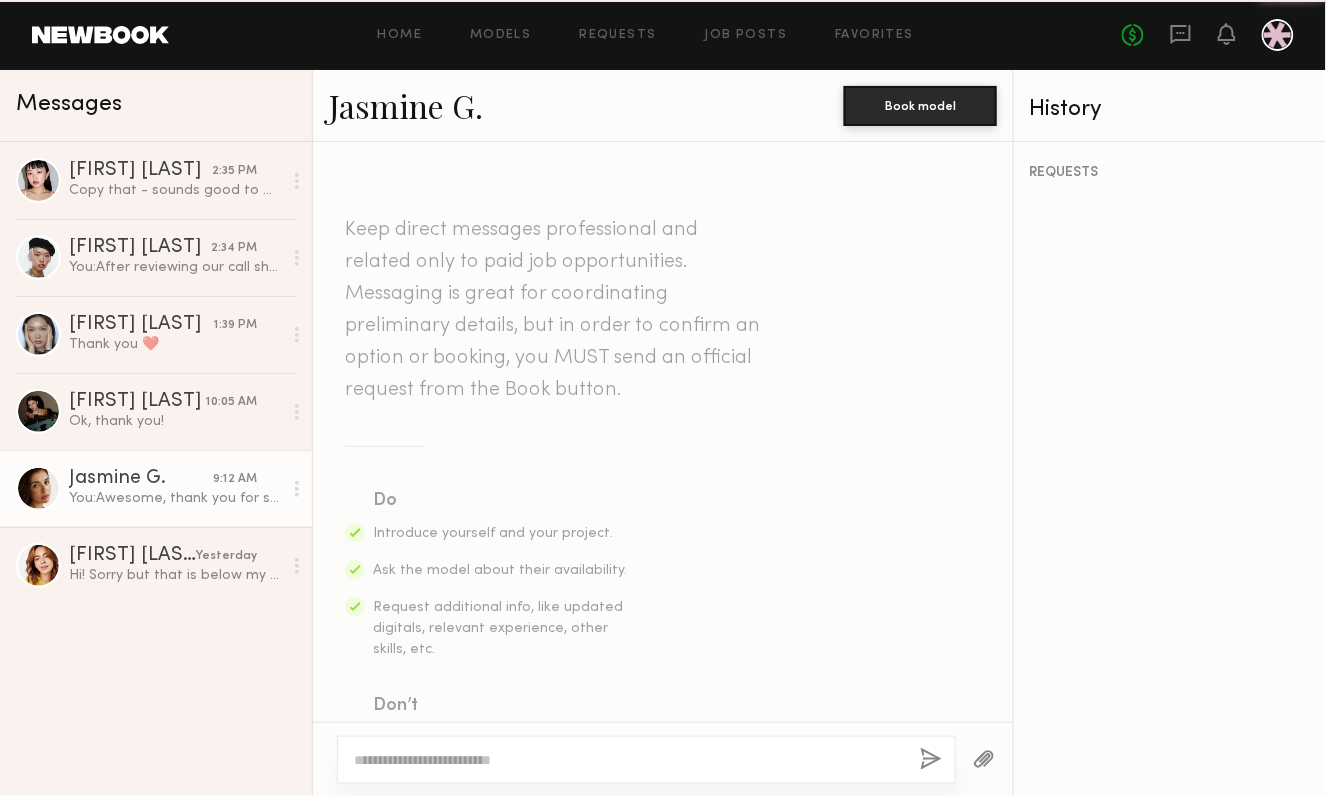 scroll, scrollTop: 904, scrollLeft: 0, axis: vertical 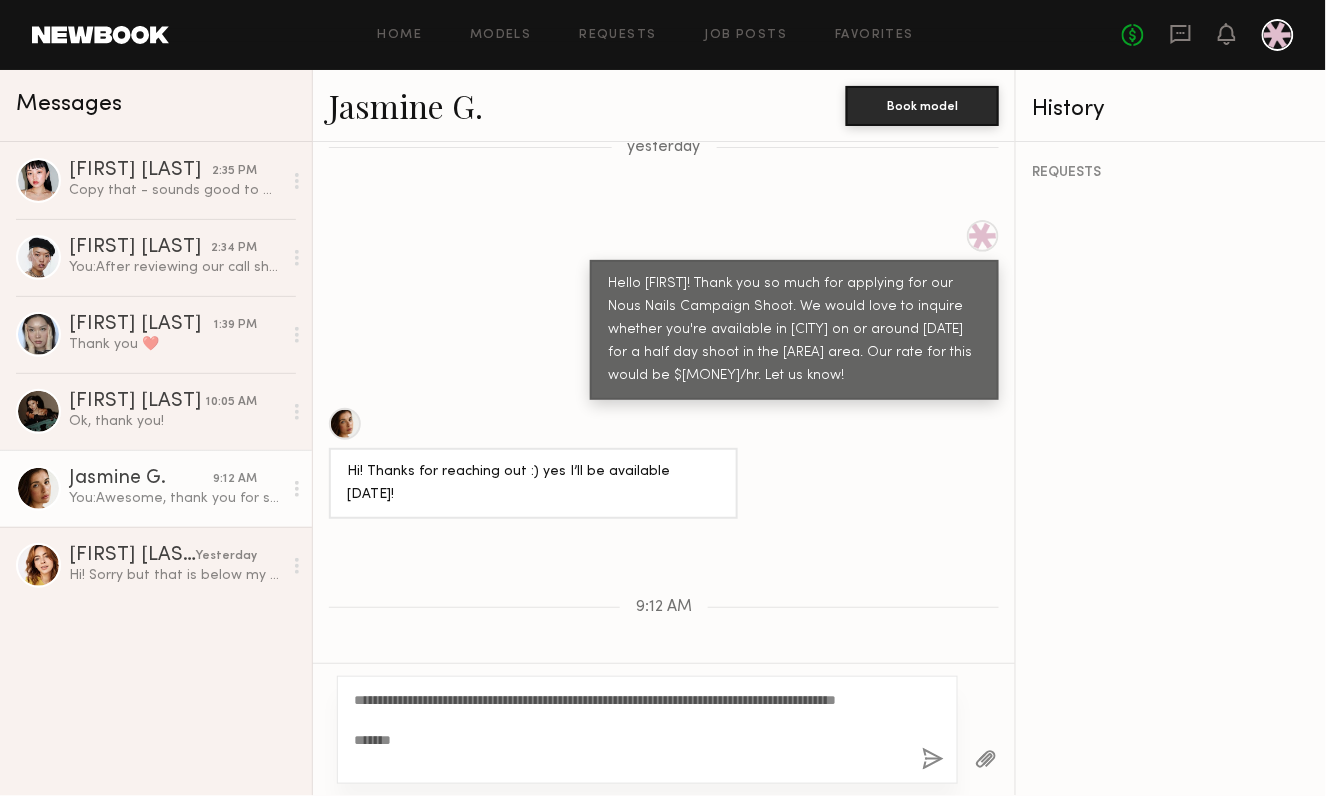 type on "**********" 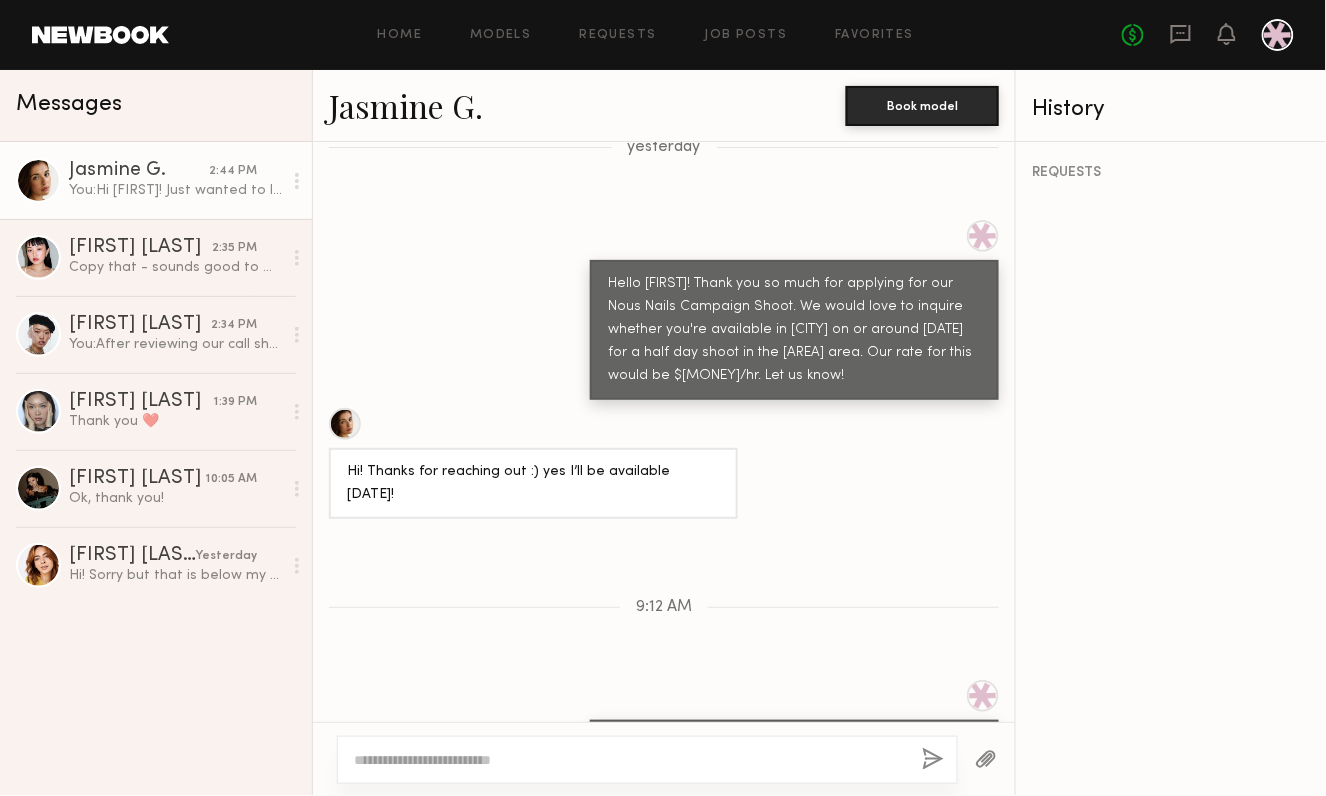 scroll, scrollTop: 1221, scrollLeft: 0, axis: vertical 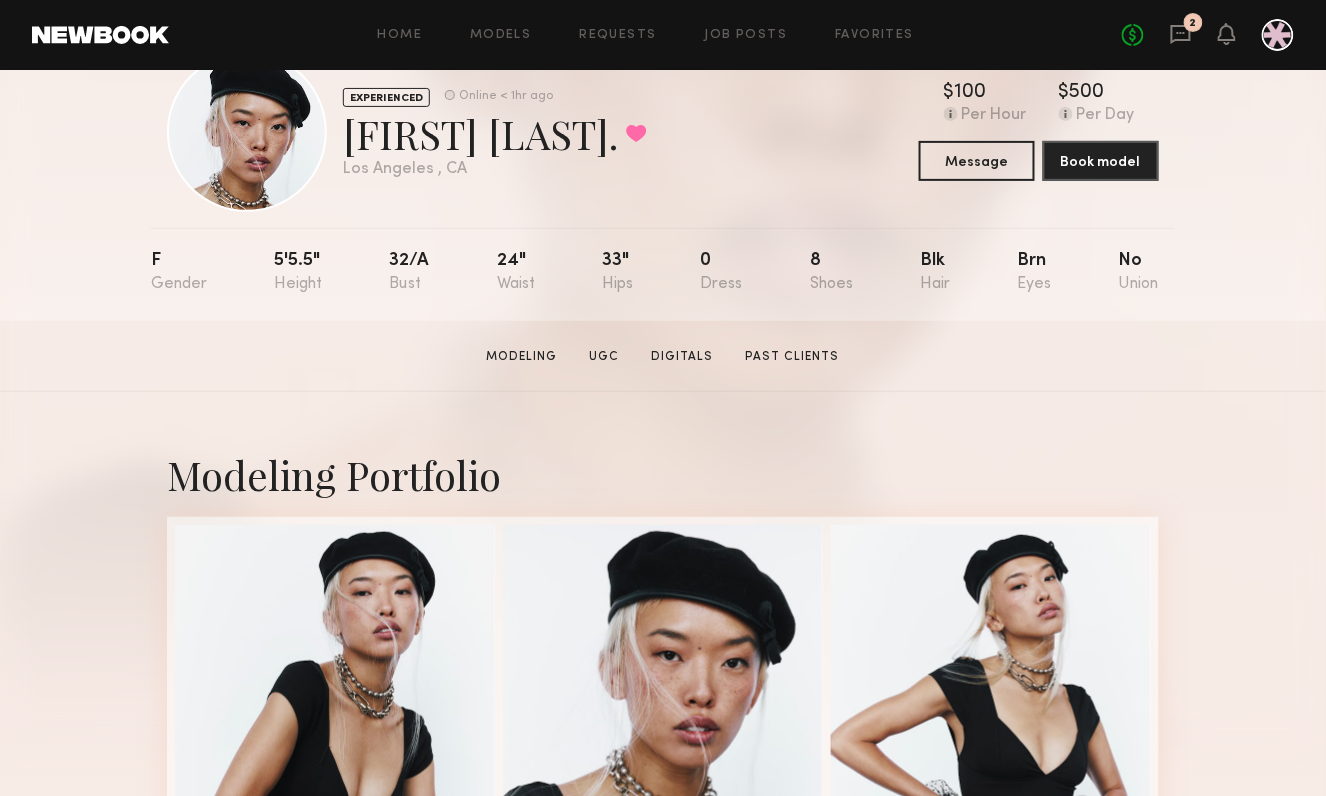 click on "Angel L.  Modeling   UGC   Digitals   Past Clients   Message   Book Model" 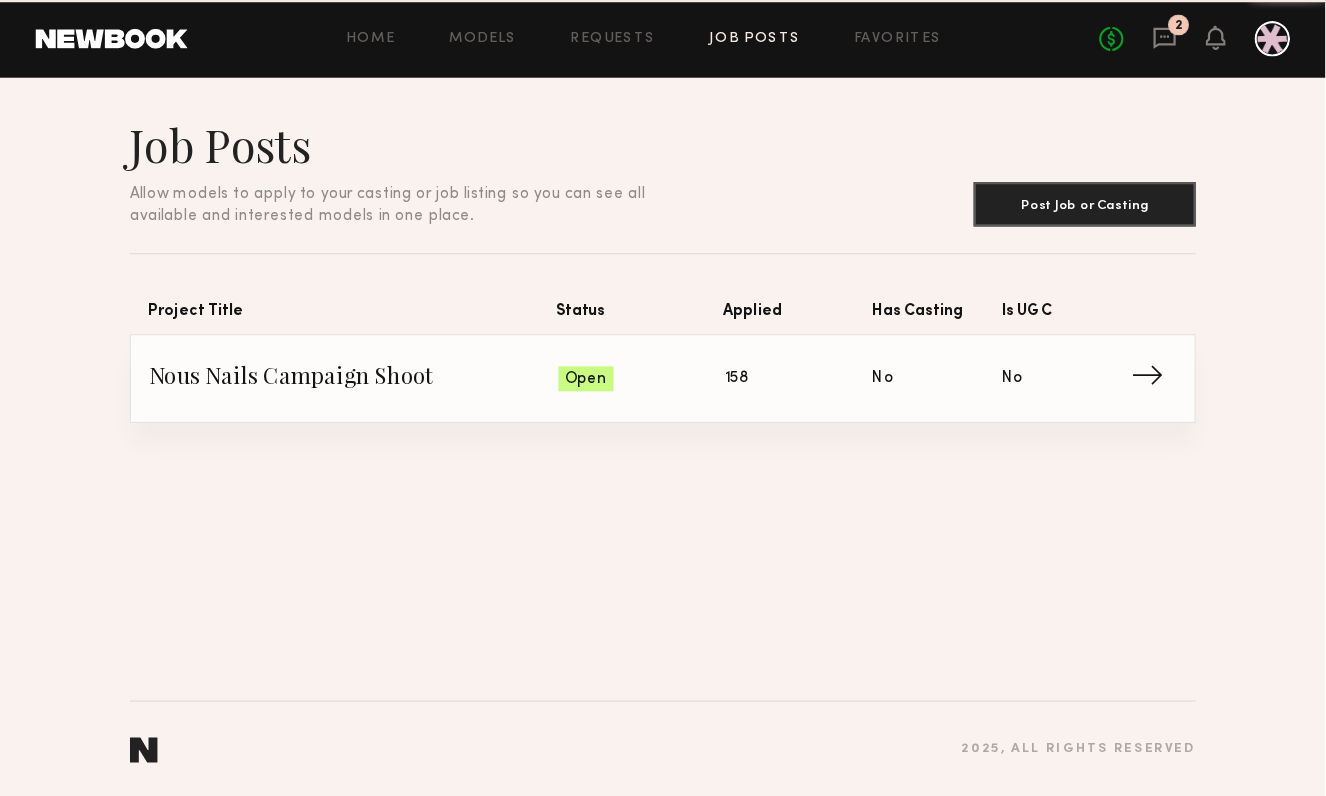 scroll, scrollTop: 0, scrollLeft: 0, axis: both 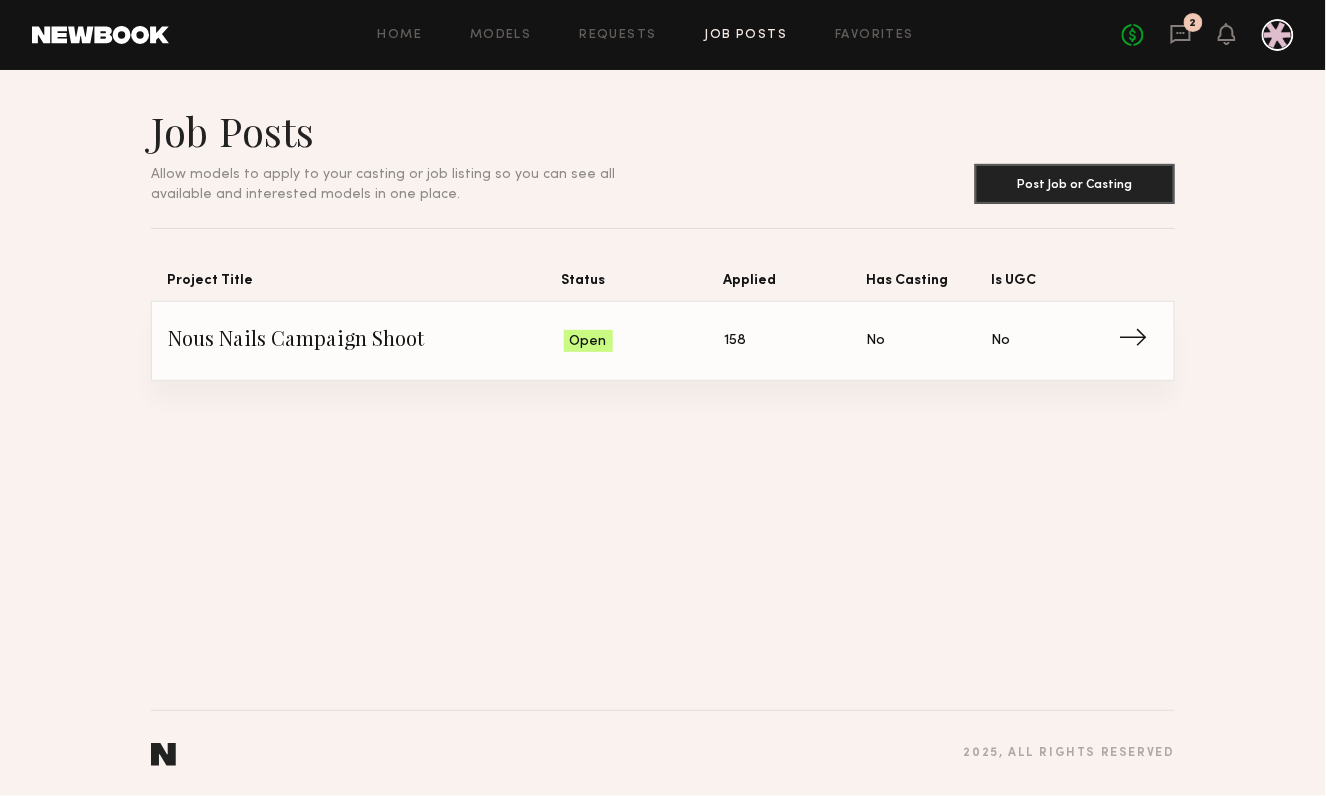 click on "Nous Nails Campaign Shoot" 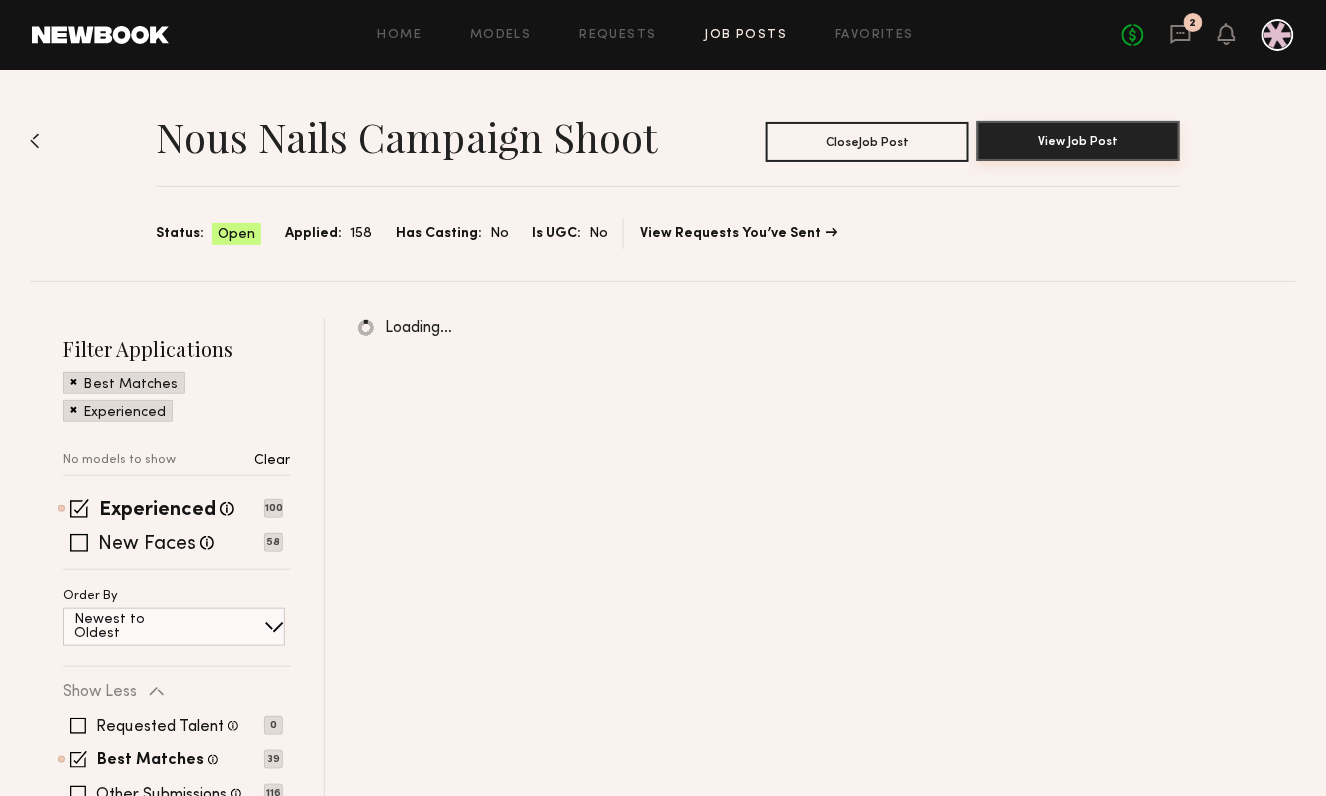 click on "View Job Post" 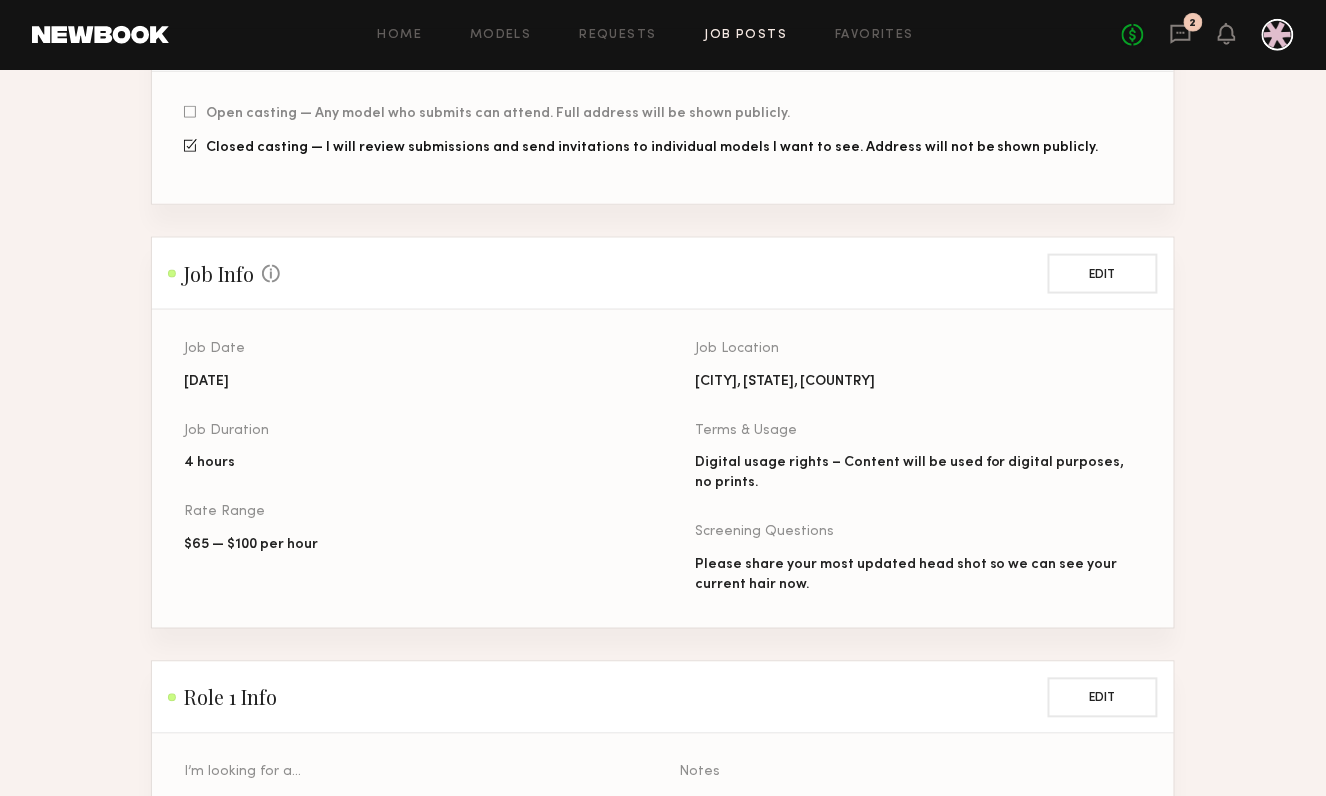 scroll, scrollTop: 0, scrollLeft: 0, axis: both 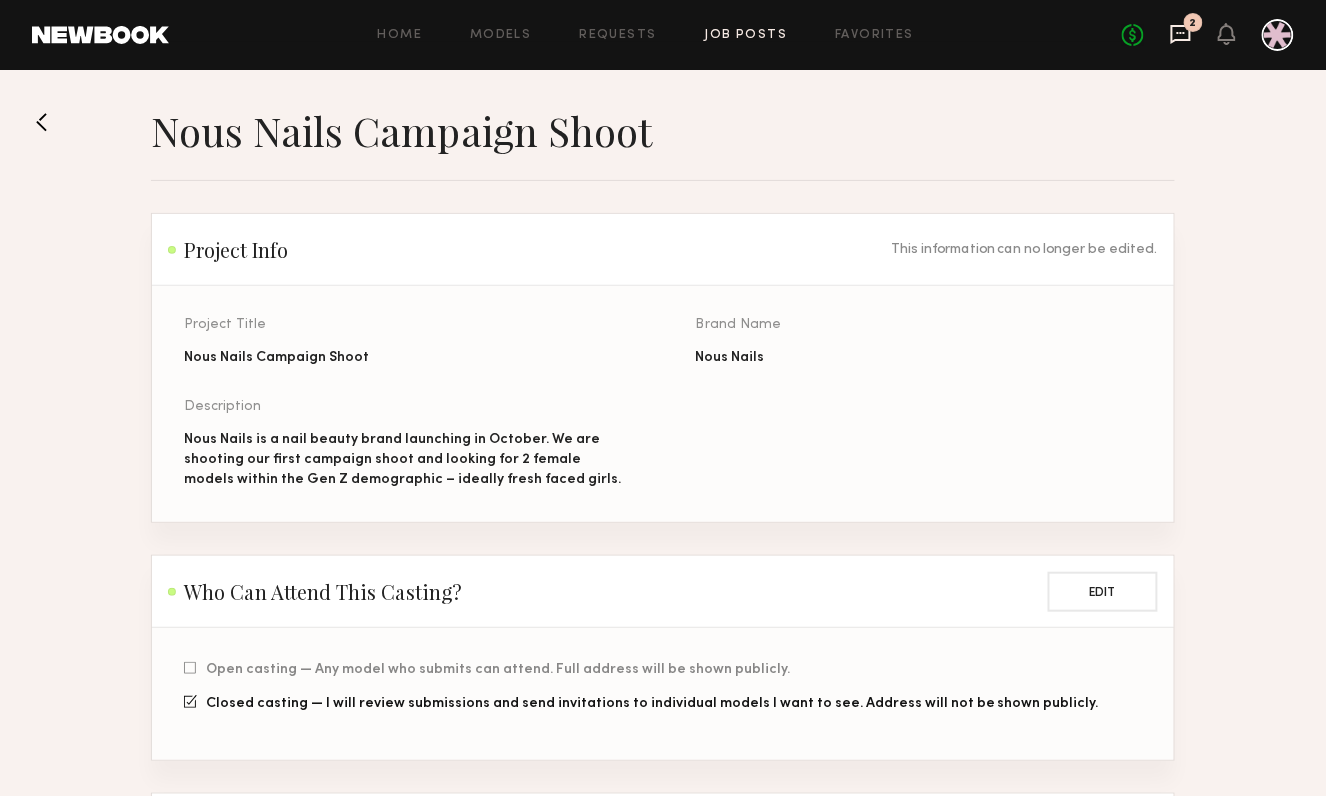 click 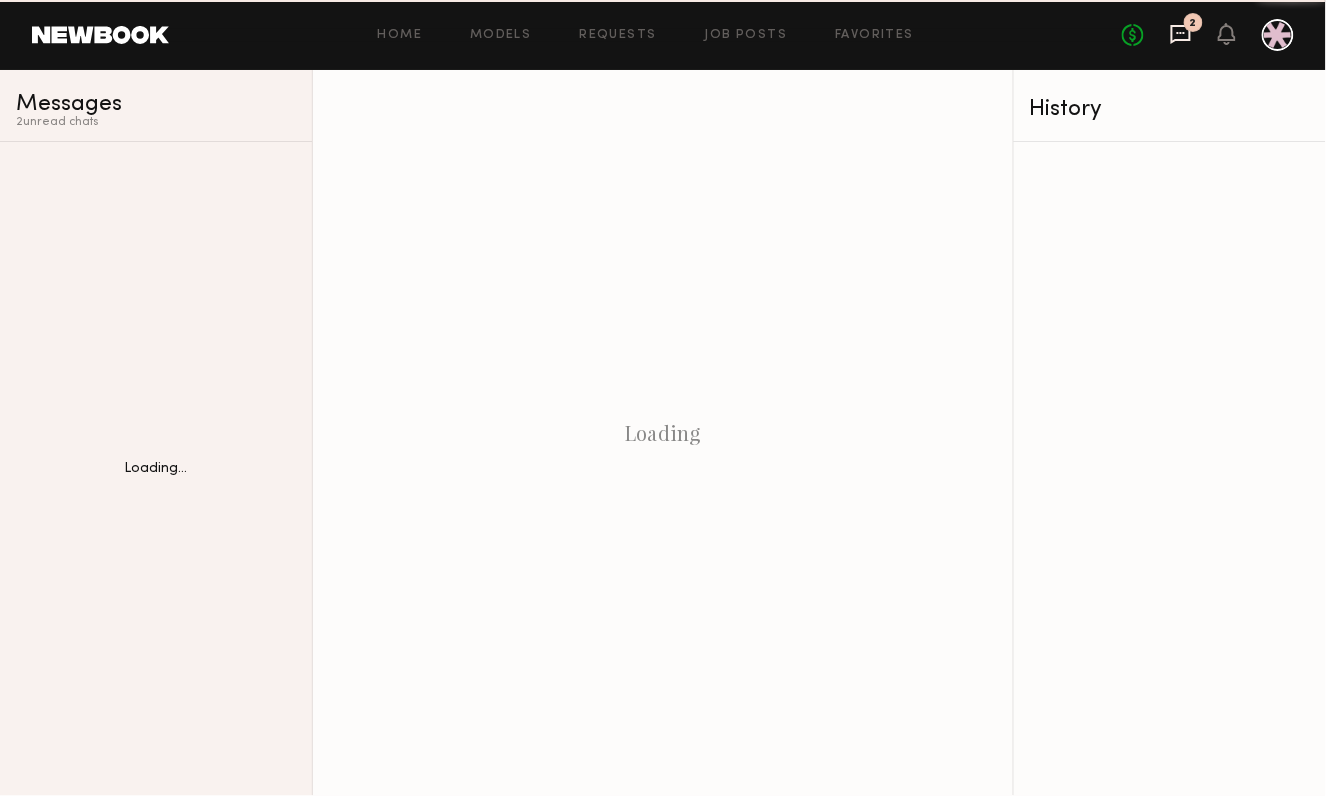 click 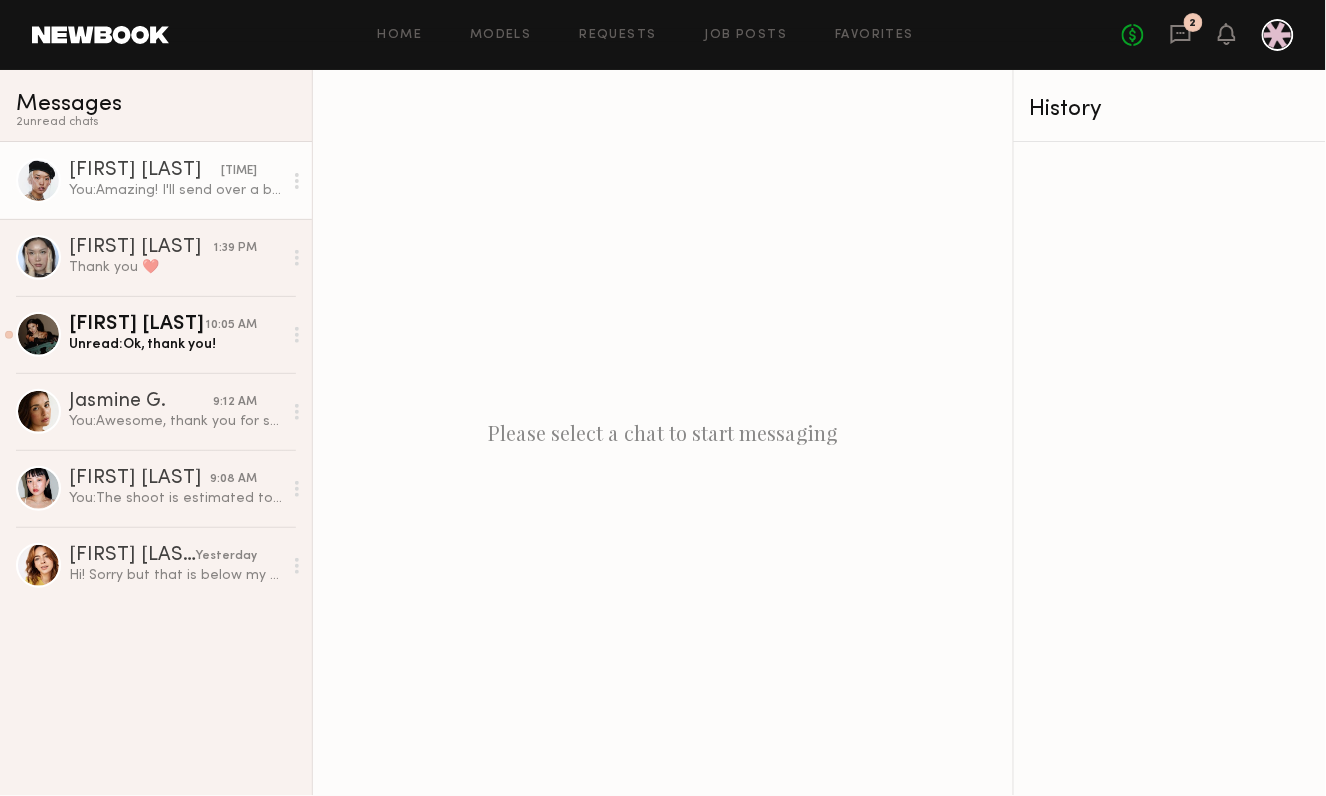 click on "Angel L. 2:23 PM You:  Amazing! I'll send over a booking request right now :)" 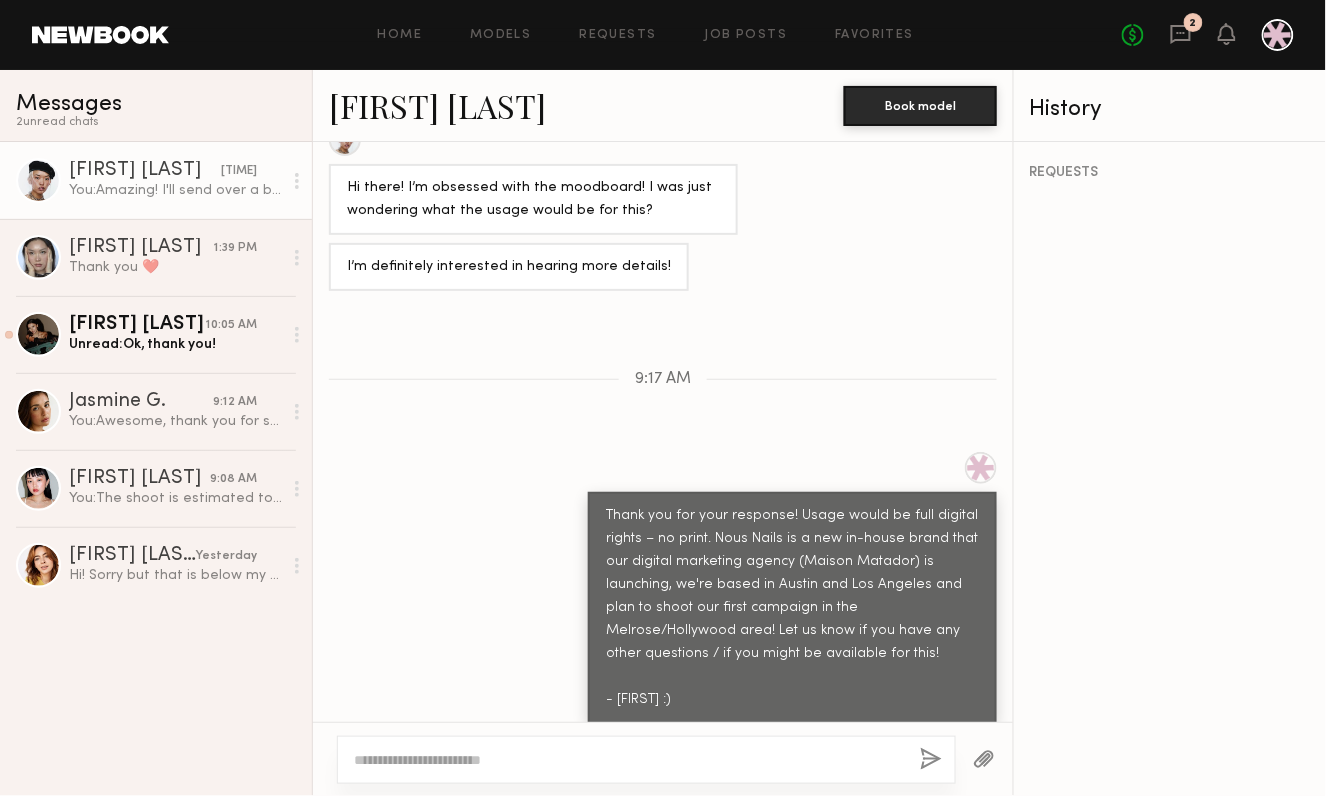 scroll, scrollTop: 1406, scrollLeft: 0, axis: vertical 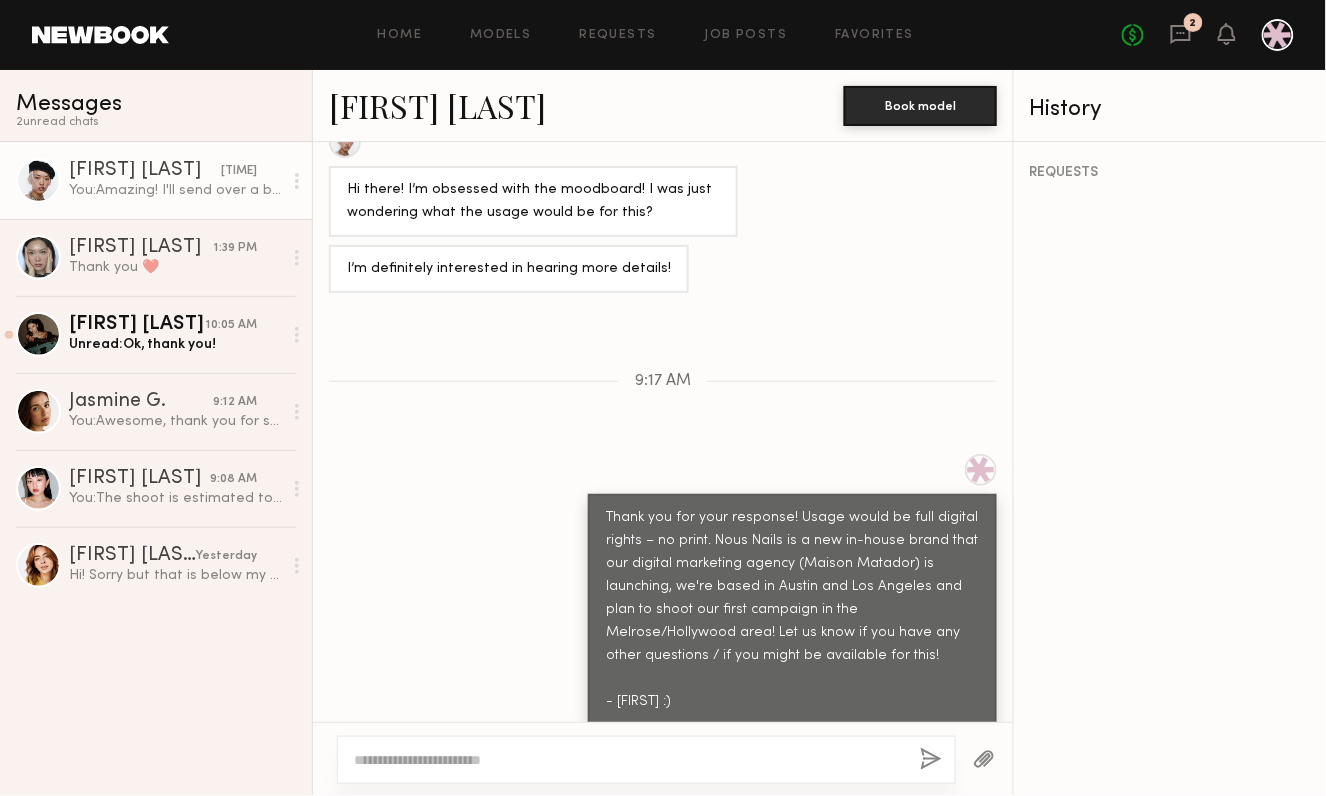 drag, startPoint x: 455, startPoint y: 775, endPoint x: 463, endPoint y: 735, distance: 40.792156 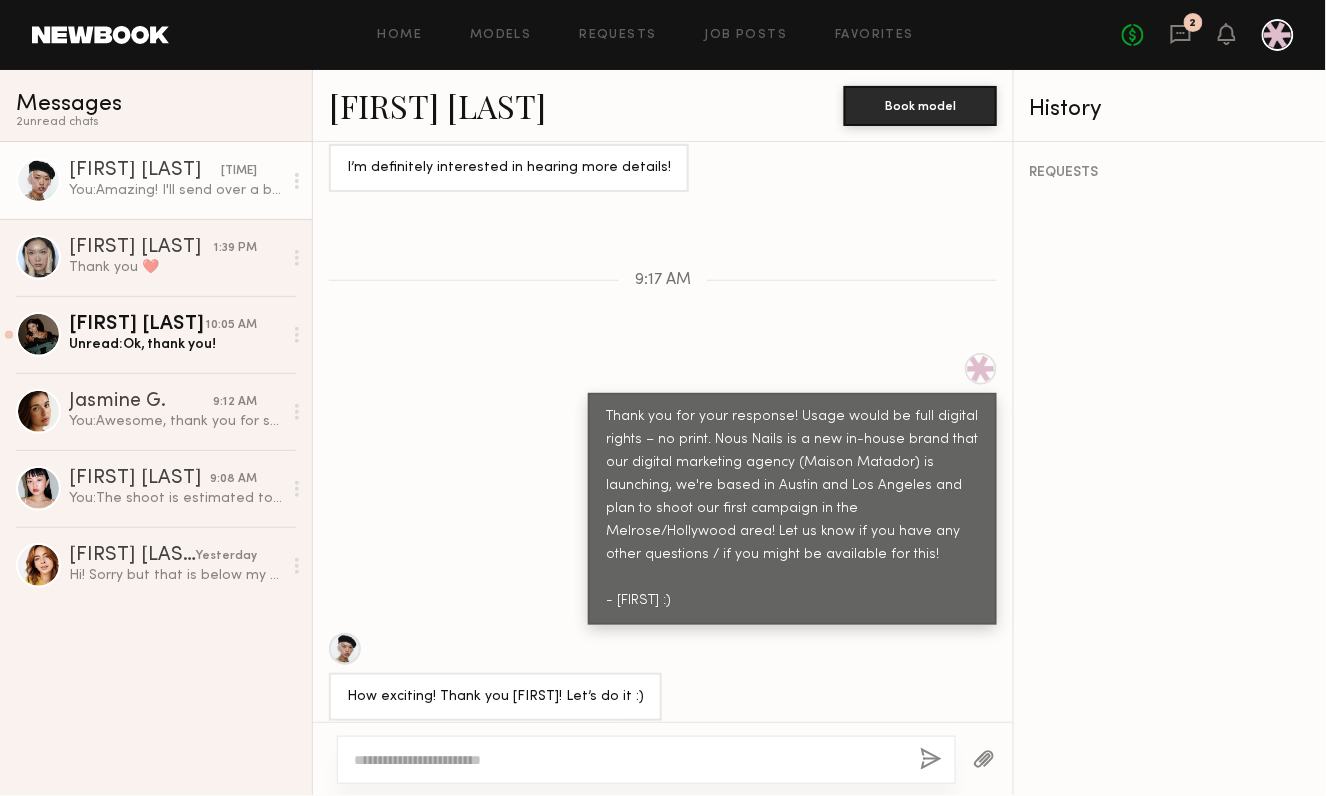 click 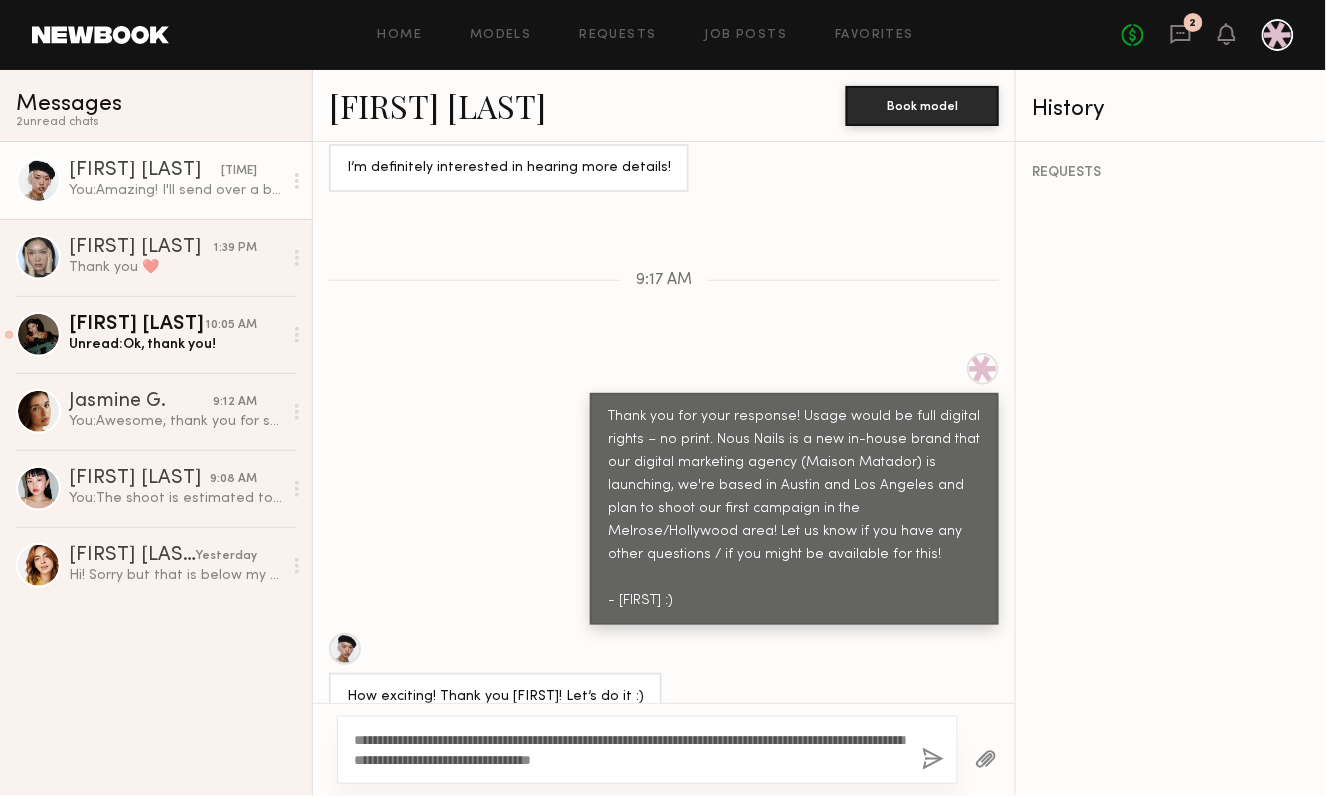 click on "**********" 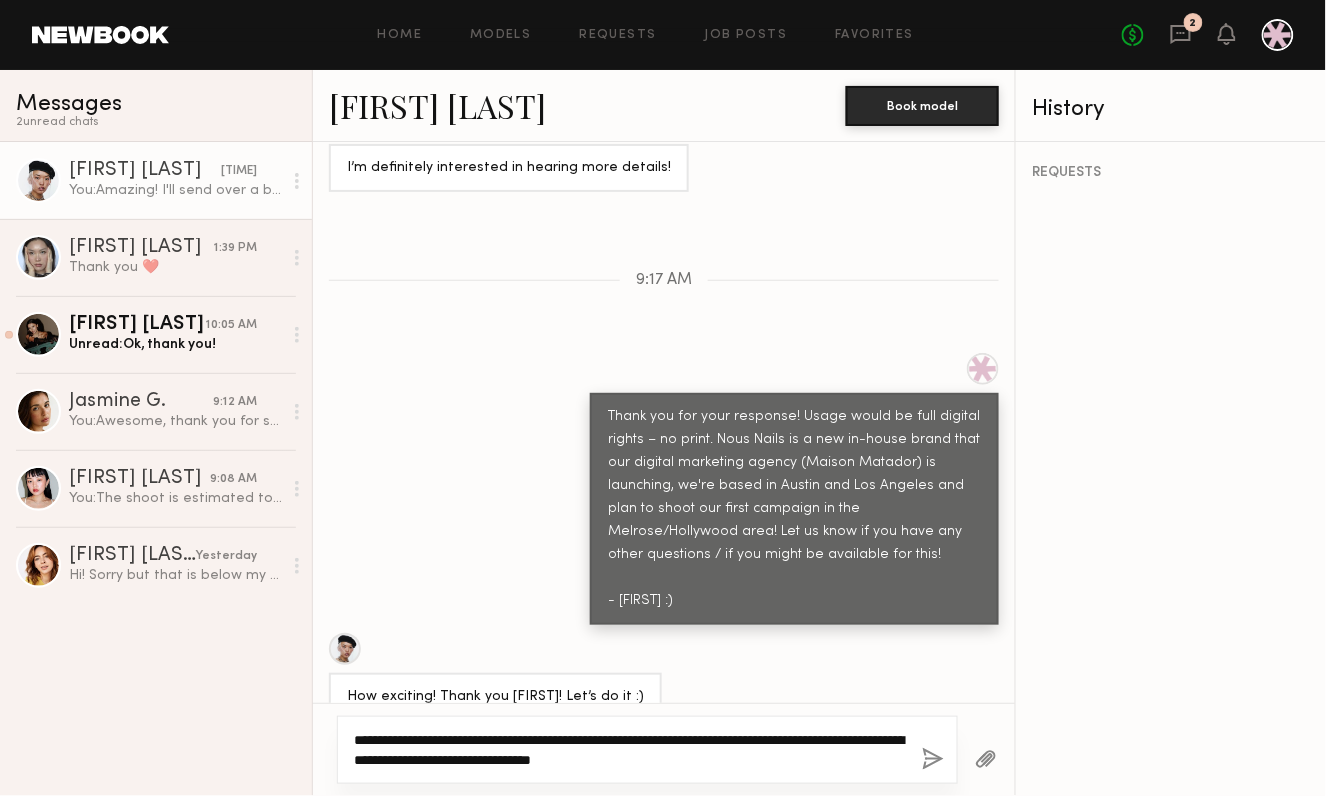 click on "**********" 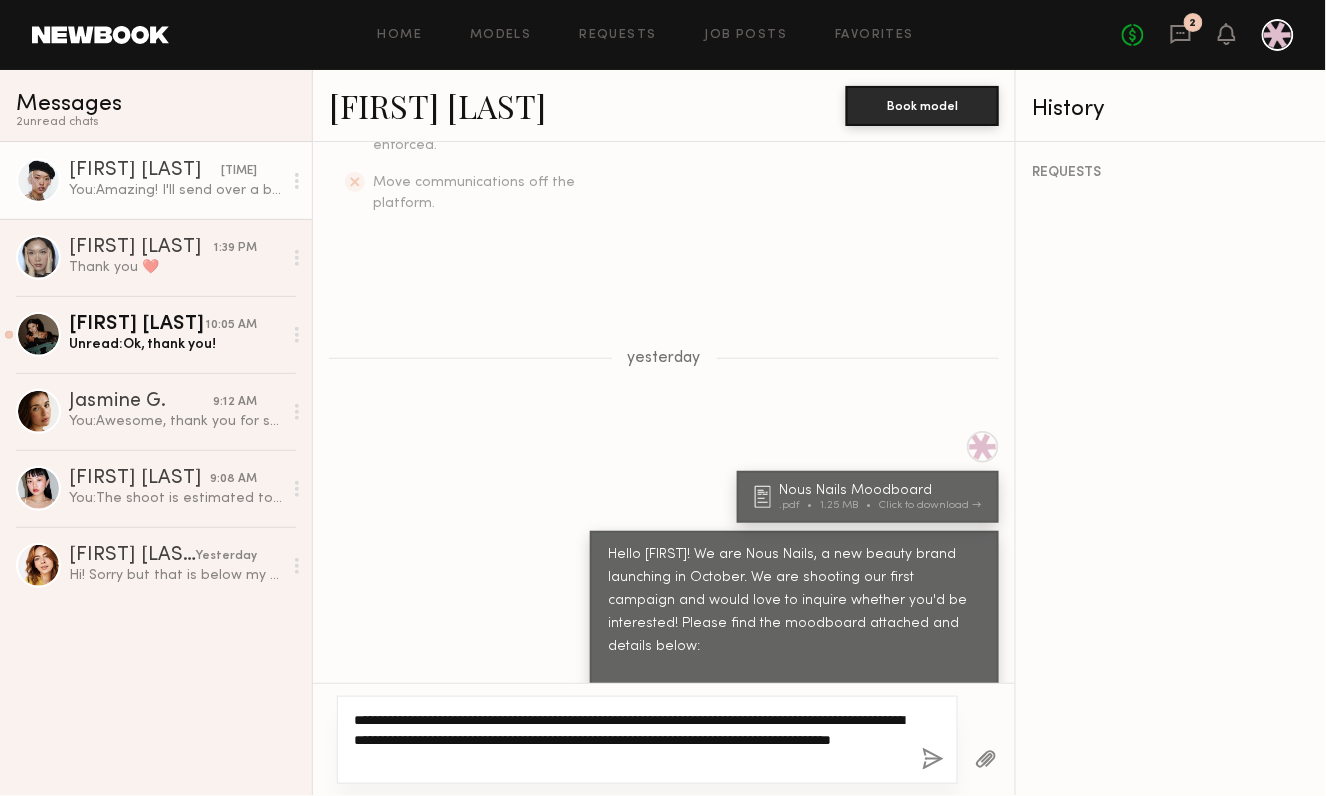 scroll, scrollTop: 1545, scrollLeft: 0, axis: vertical 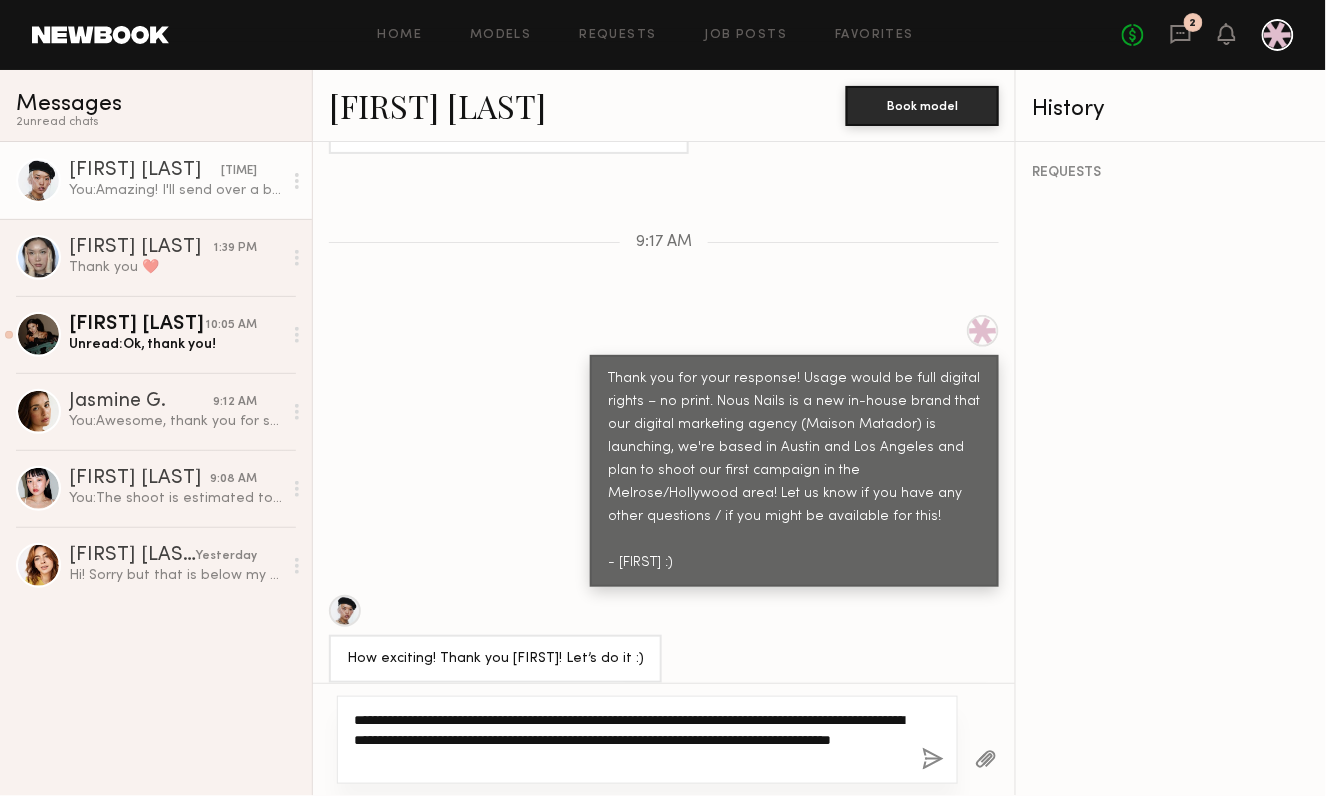 click on "**********" 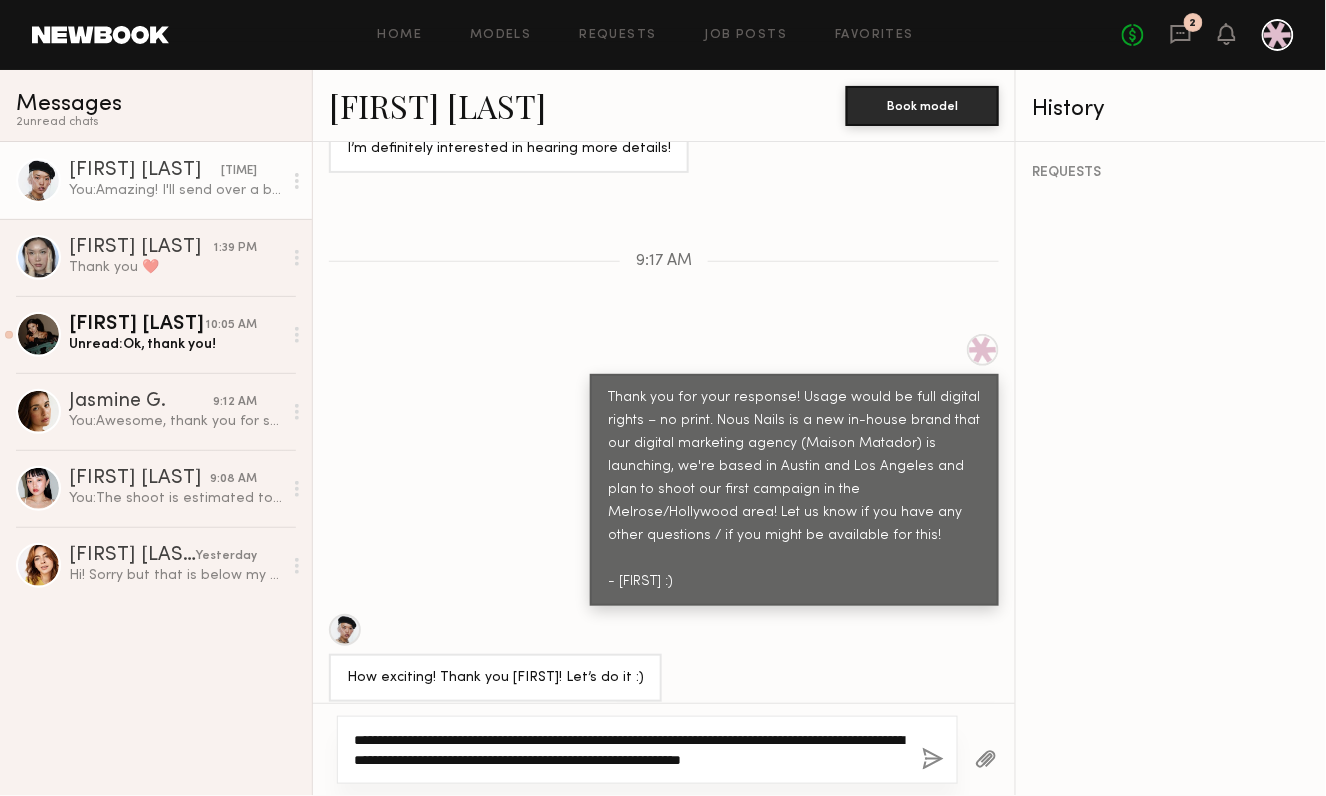 scroll, scrollTop: 1545, scrollLeft: 0, axis: vertical 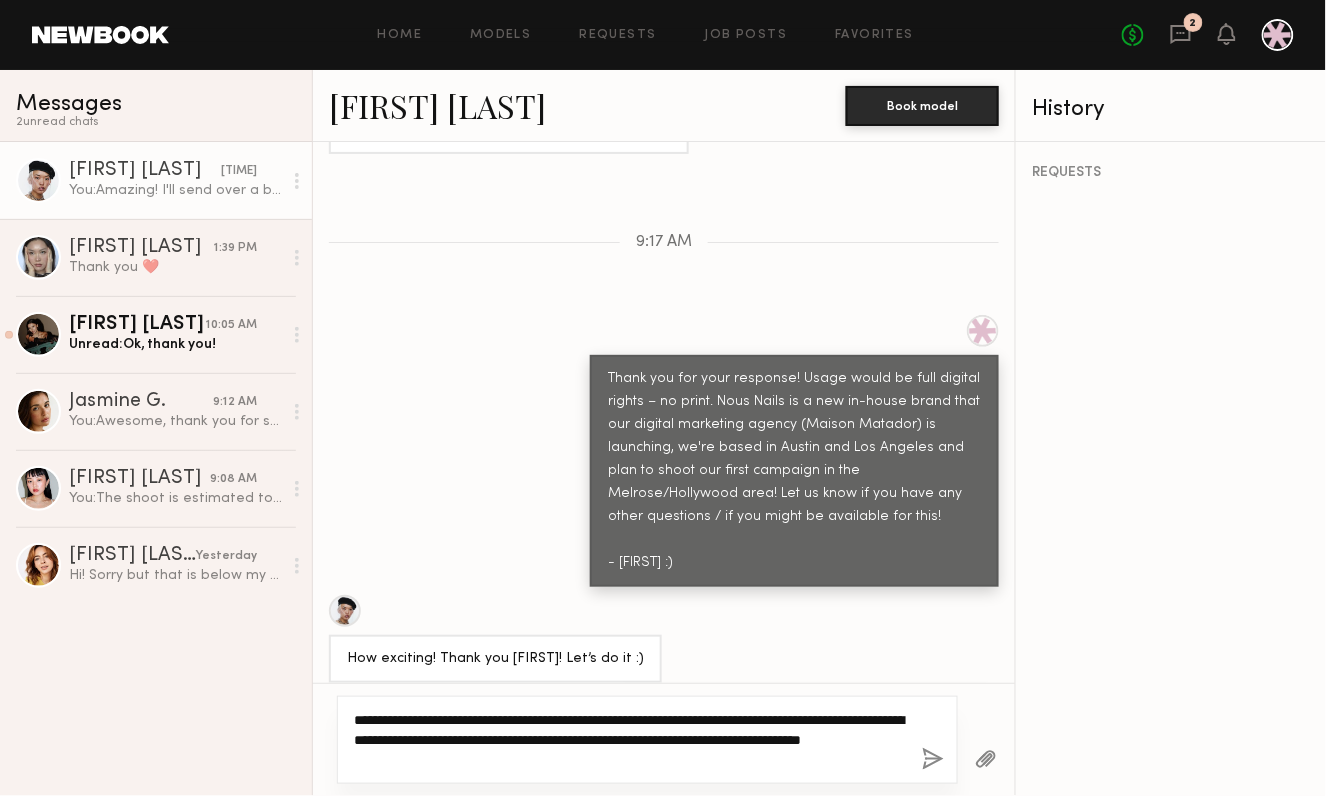 type on "**********" 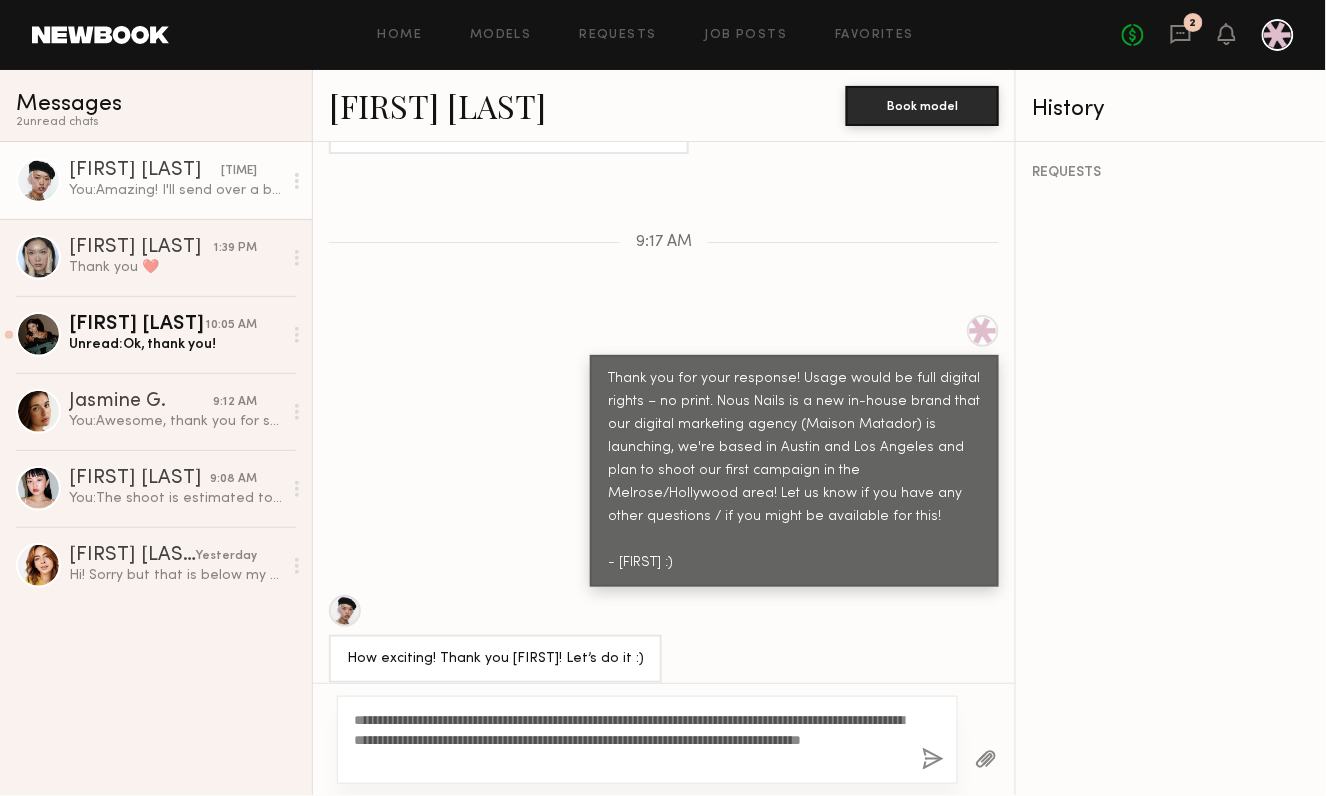 click 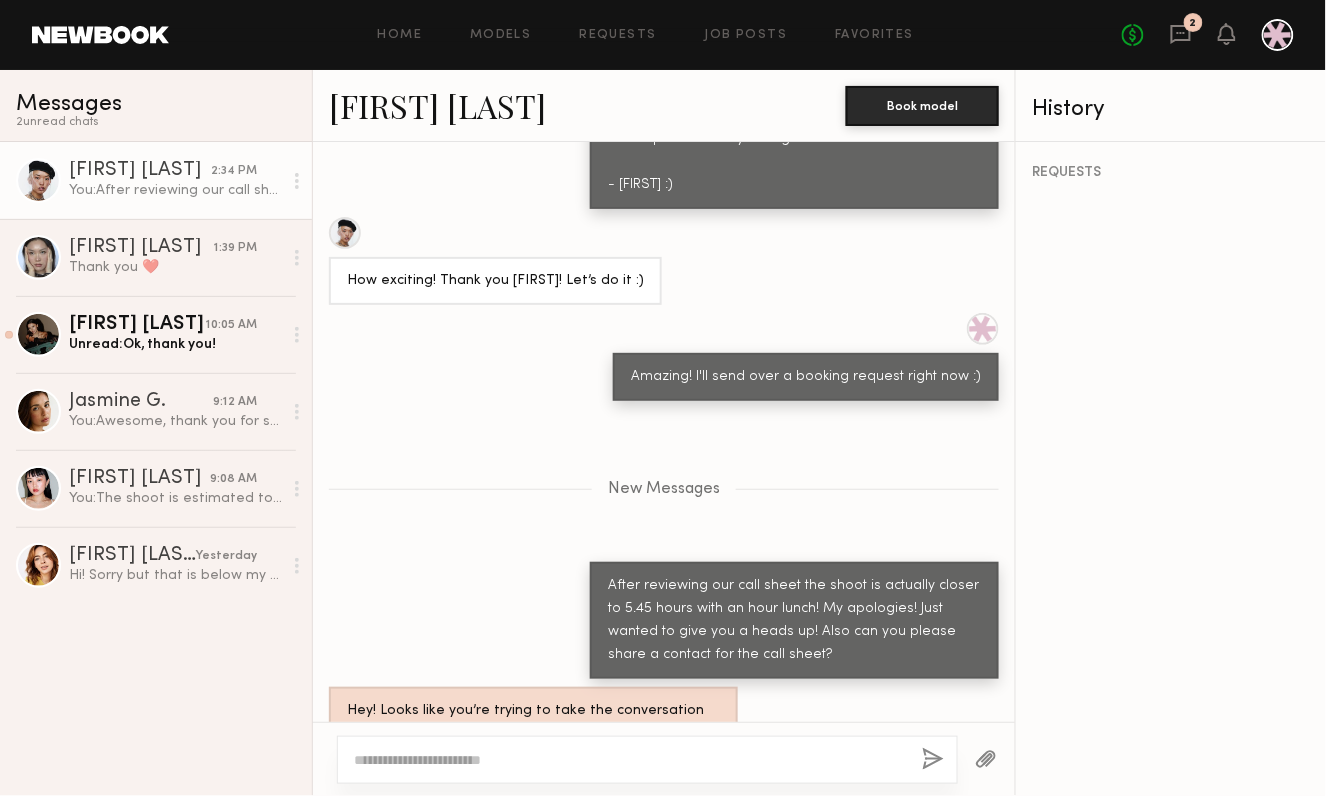 scroll, scrollTop: 1948, scrollLeft: 0, axis: vertical 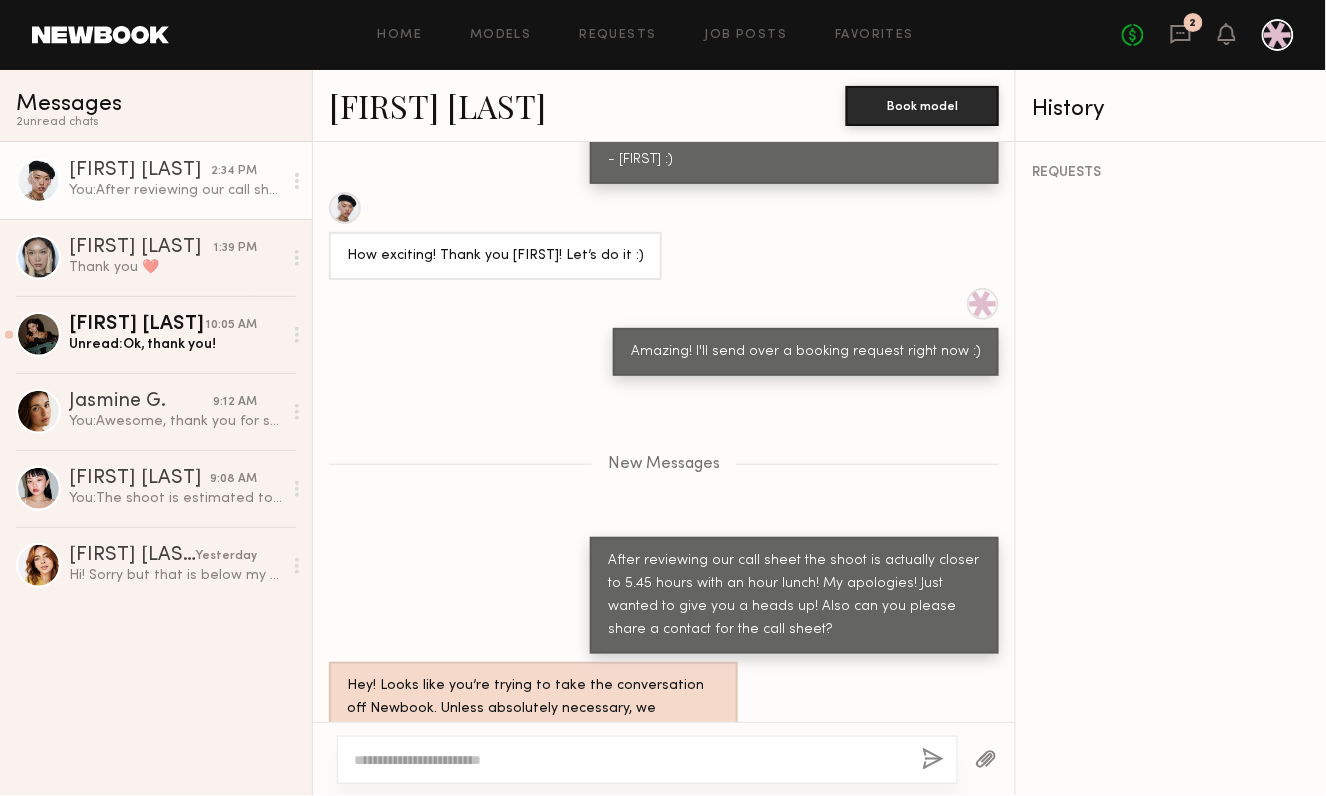 type 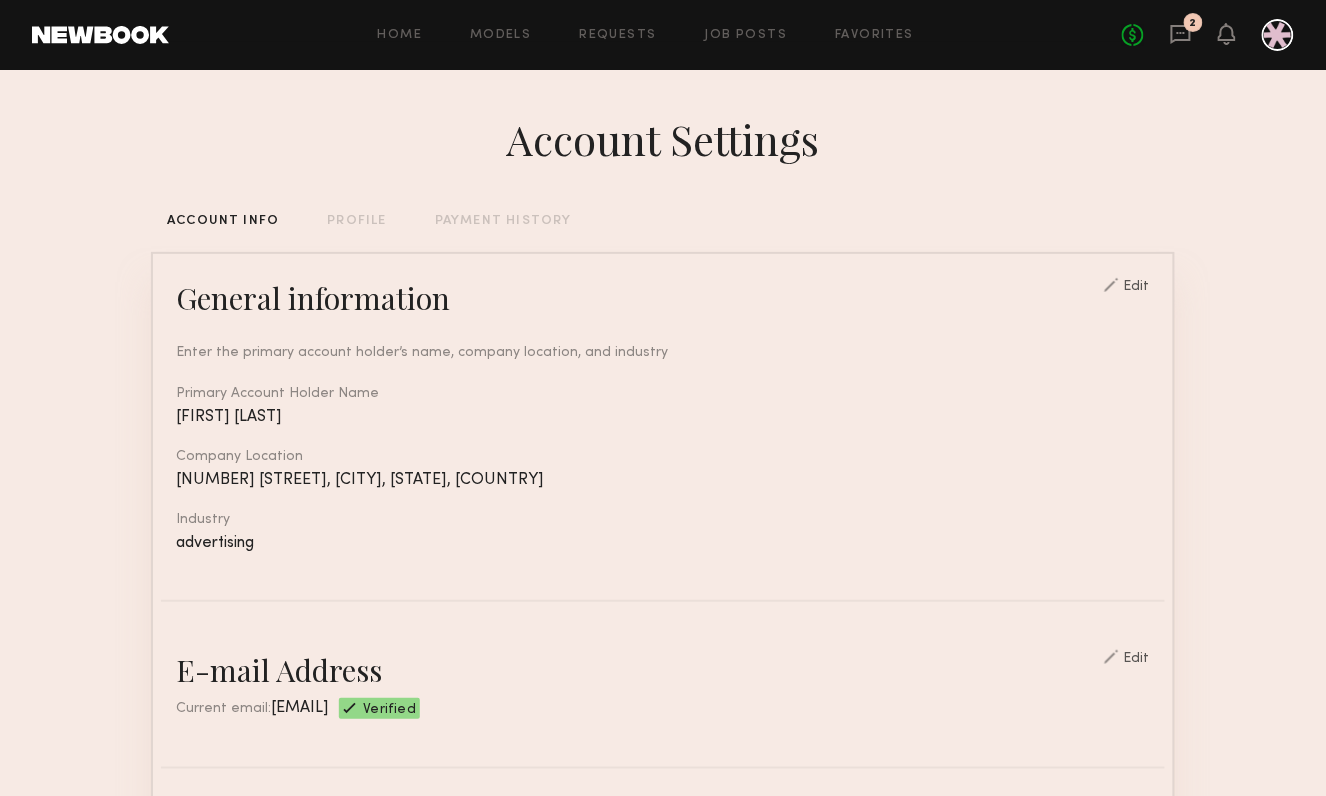 scroll, scrollTop: 1049, scrollLeft: 0, axis: vertical 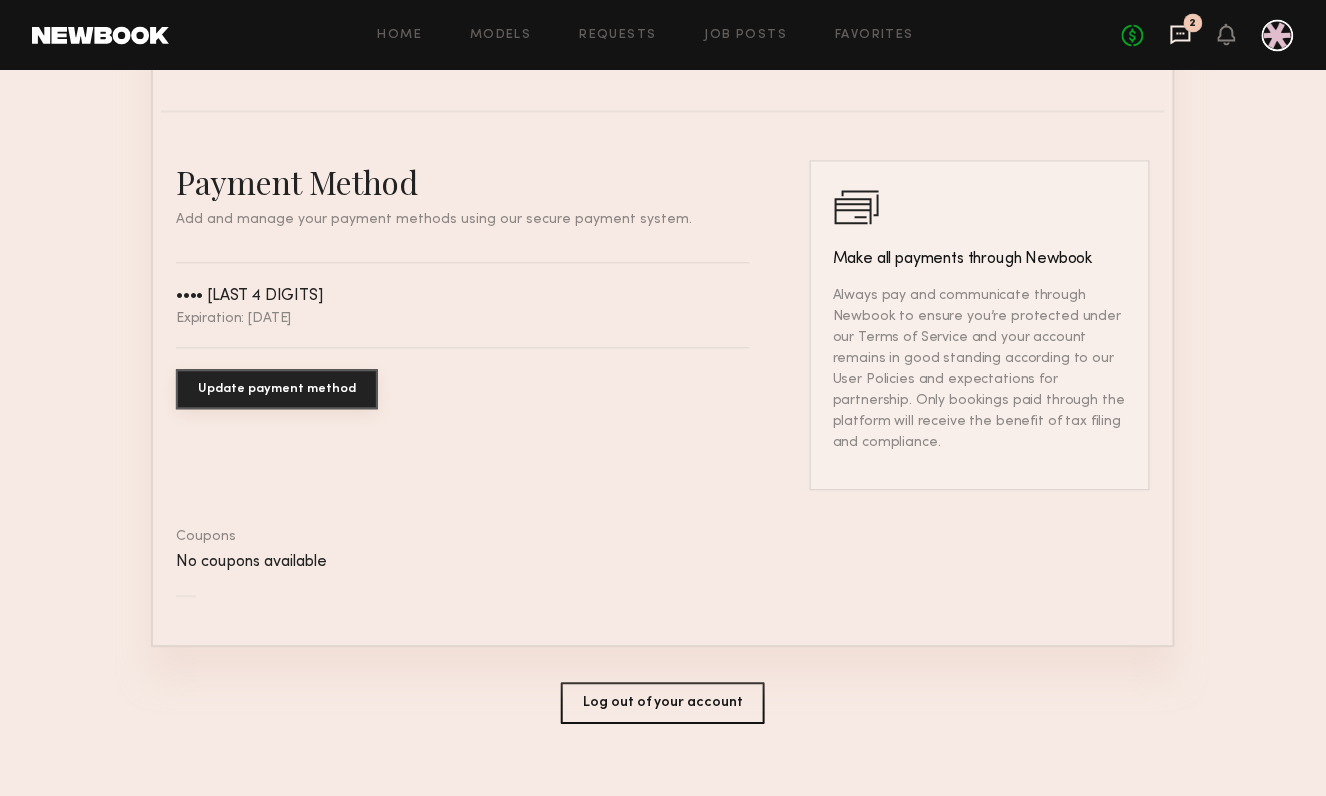 click 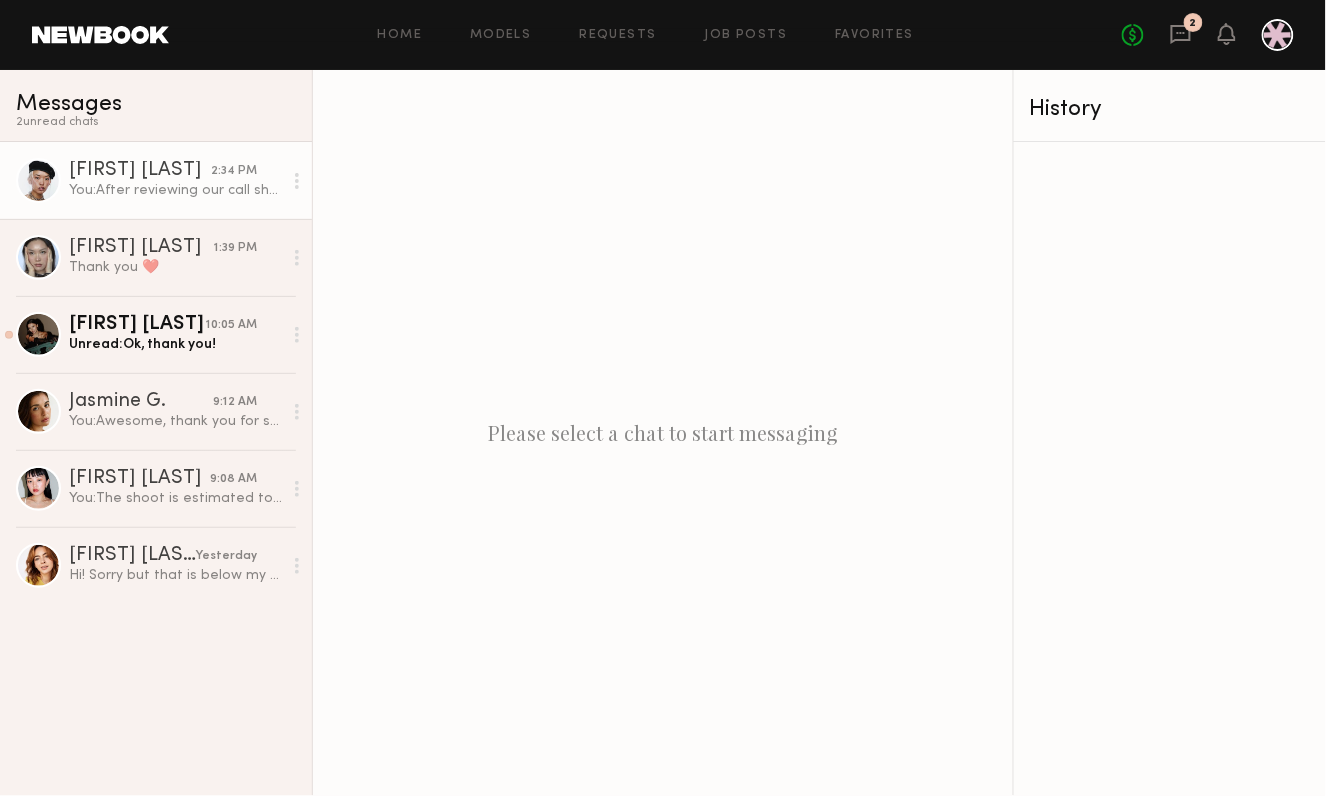 click on "You:  After reviewing our call sheet the shoot is actually closer to 5.45 hours with an hour lunch! My apologies! Just wanted to give you a heads up! Also can you please share a contact for the call sheet?" 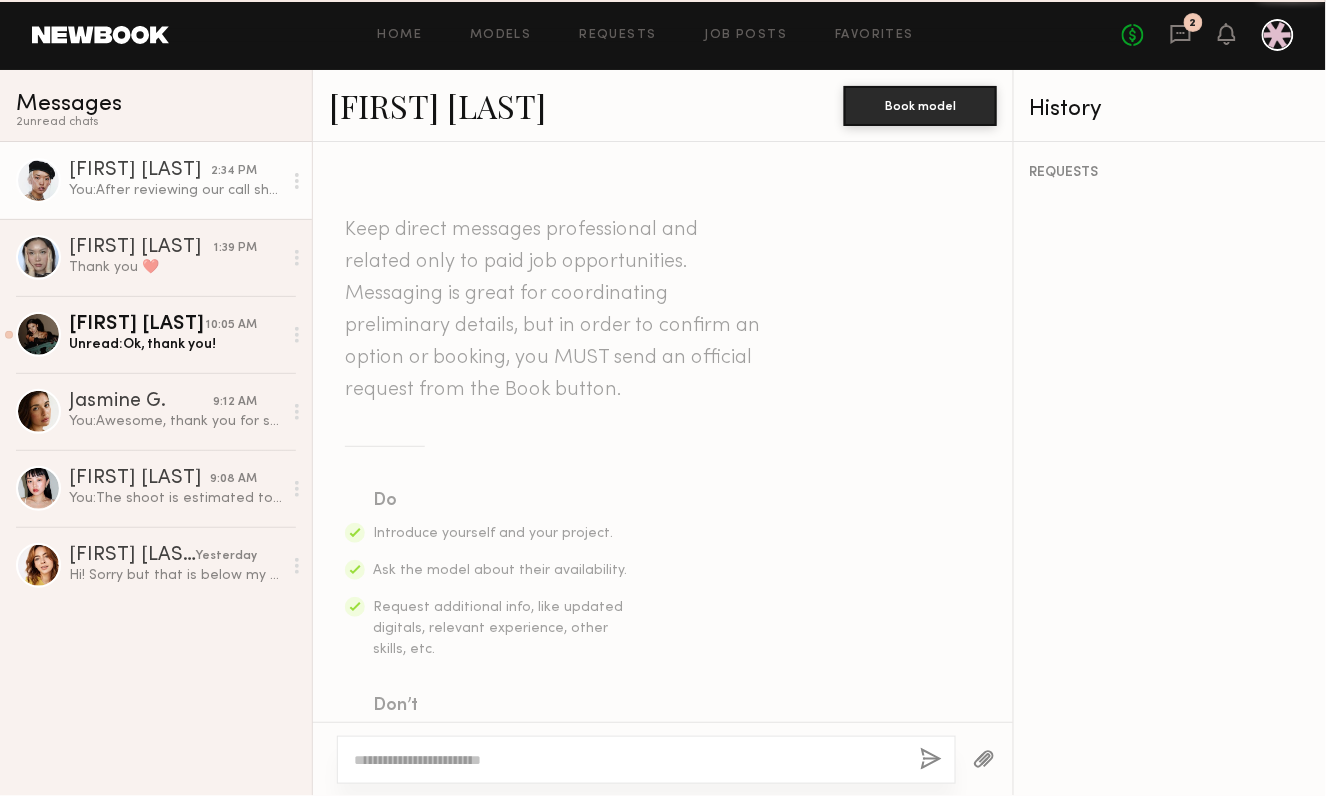 scroll, scrollTop: 1796, scrollLeft: 0, axis: vertical 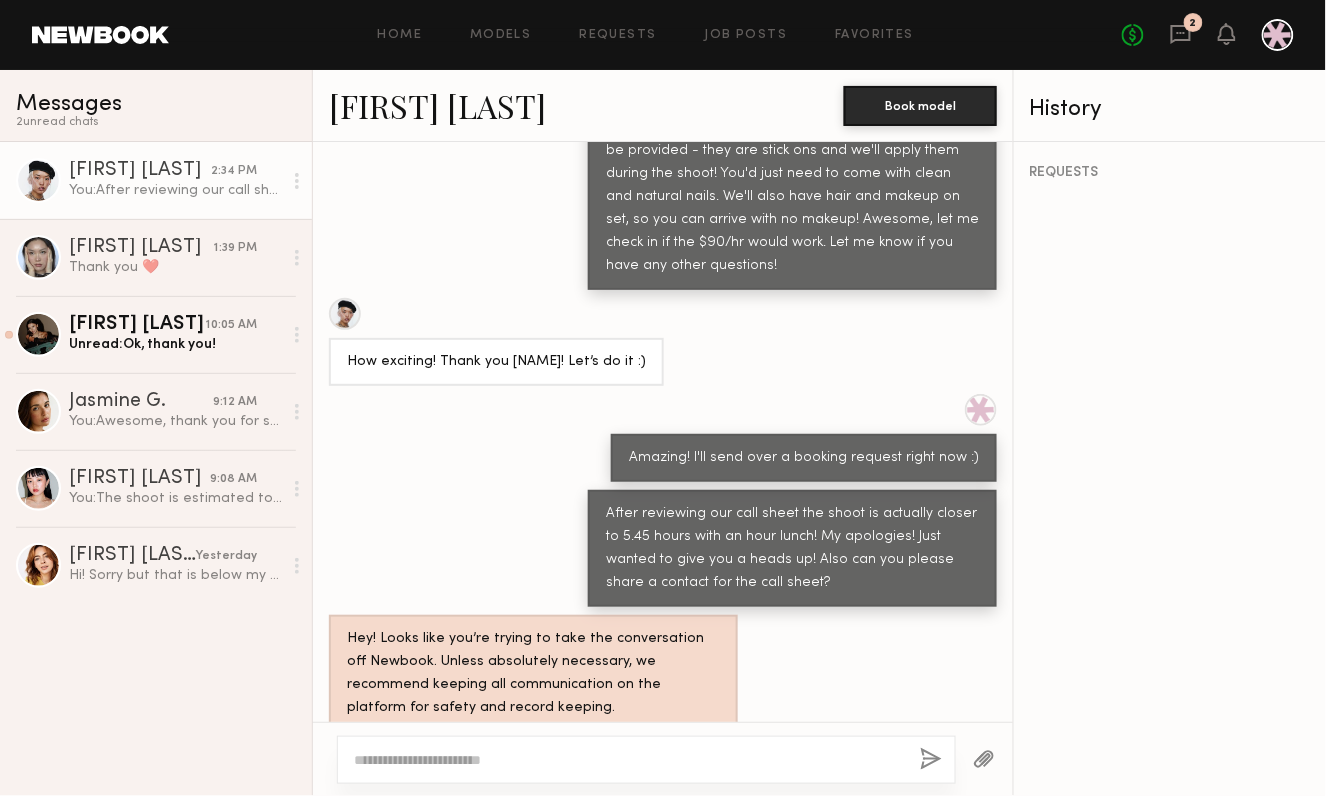 click on "After reviewing our call sheet the shoot is actually closer to 5.45 hours with an hour lunch! My apologies! Just wanted to give you a heads up! Also can you please share a contact for the call sheet?" 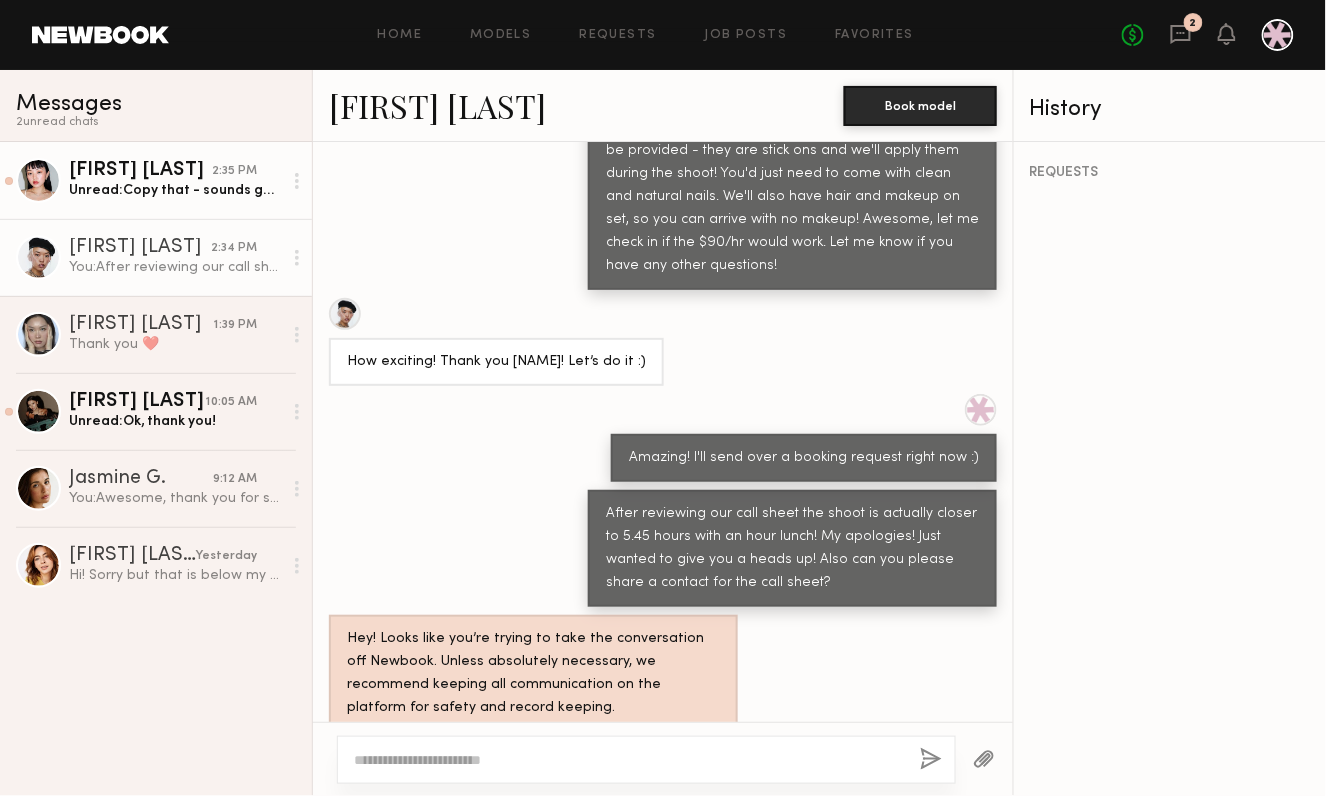 click on "Lin M. 2:35 PM Unread:  Copy that - sounds good to me. I’d love to be apart of this project. Let me know when you’re able to confirm!" 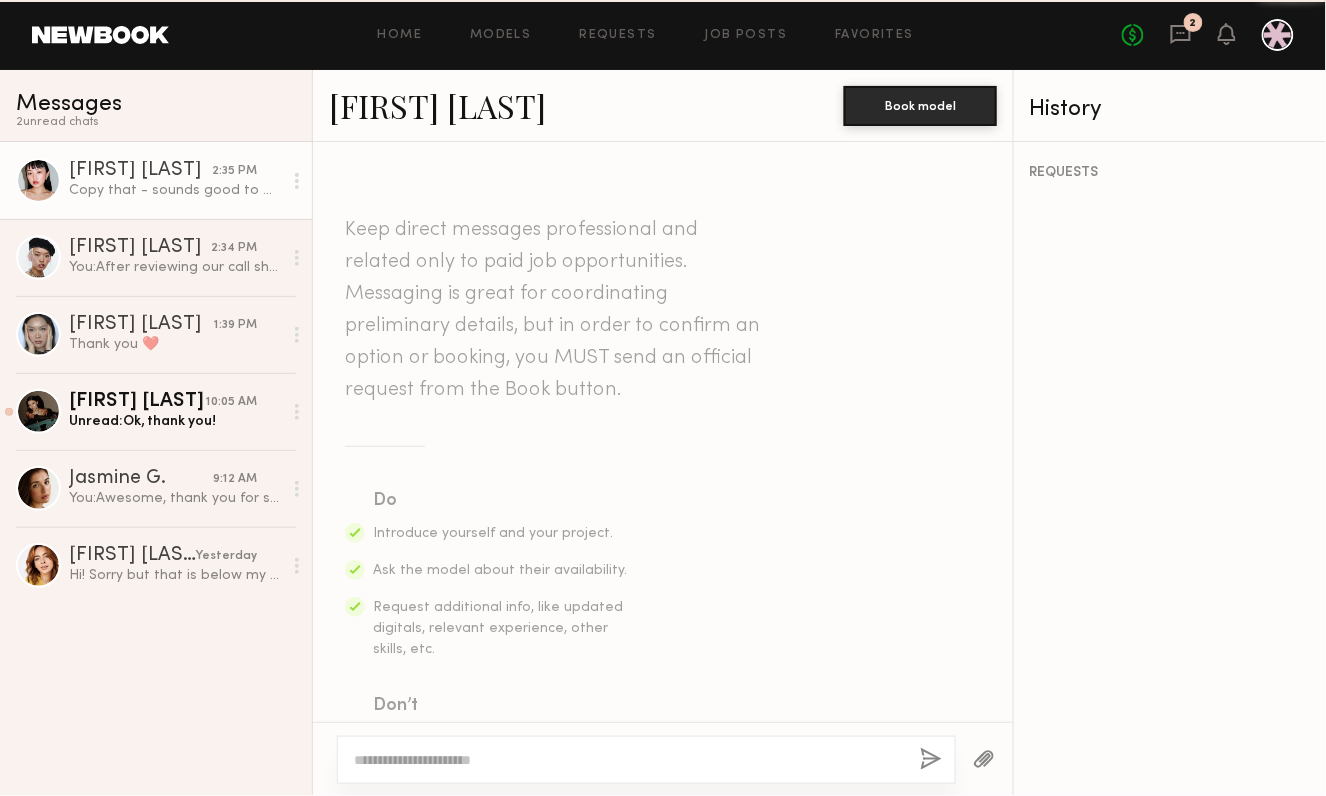 scroll, scrollTop: 1465, scrollLeft: 0, axis: vertical 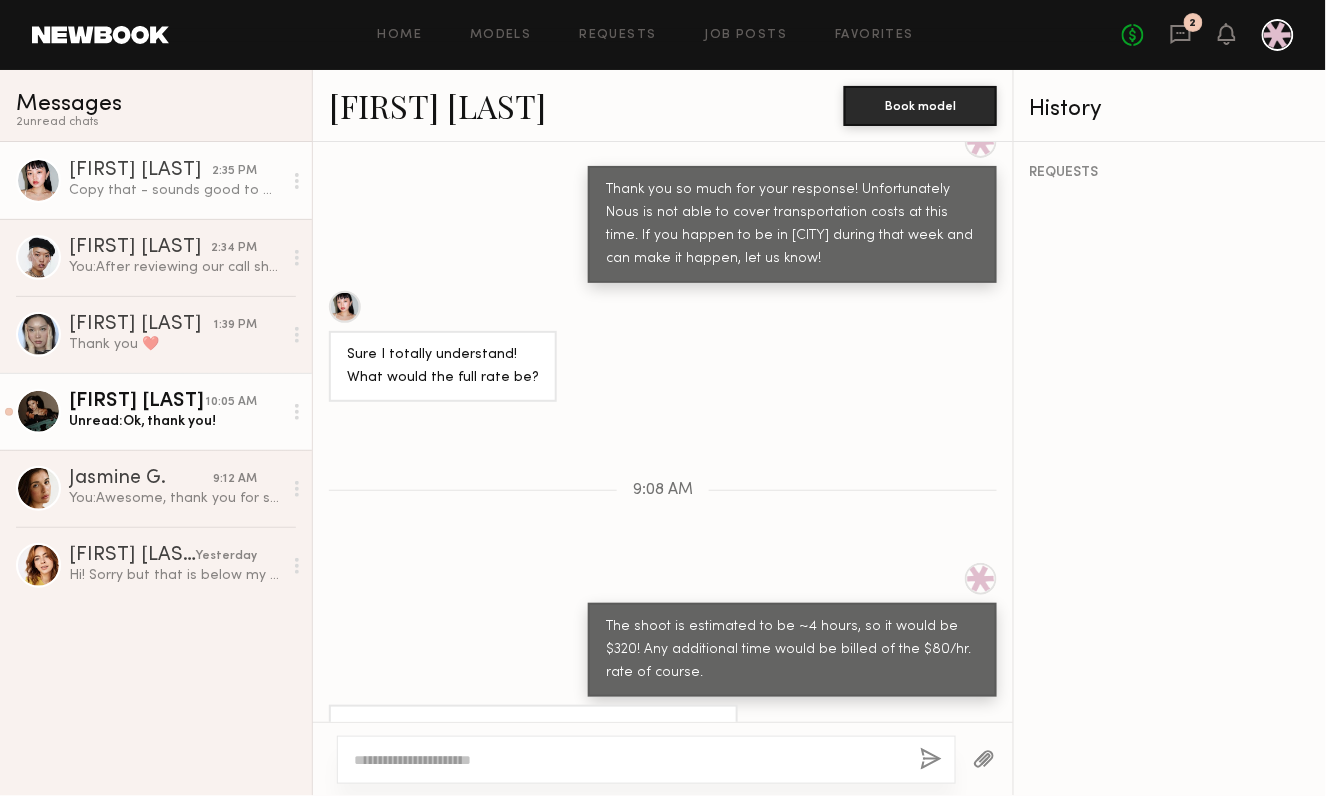 click on "Unread:  Ok, thank you!" 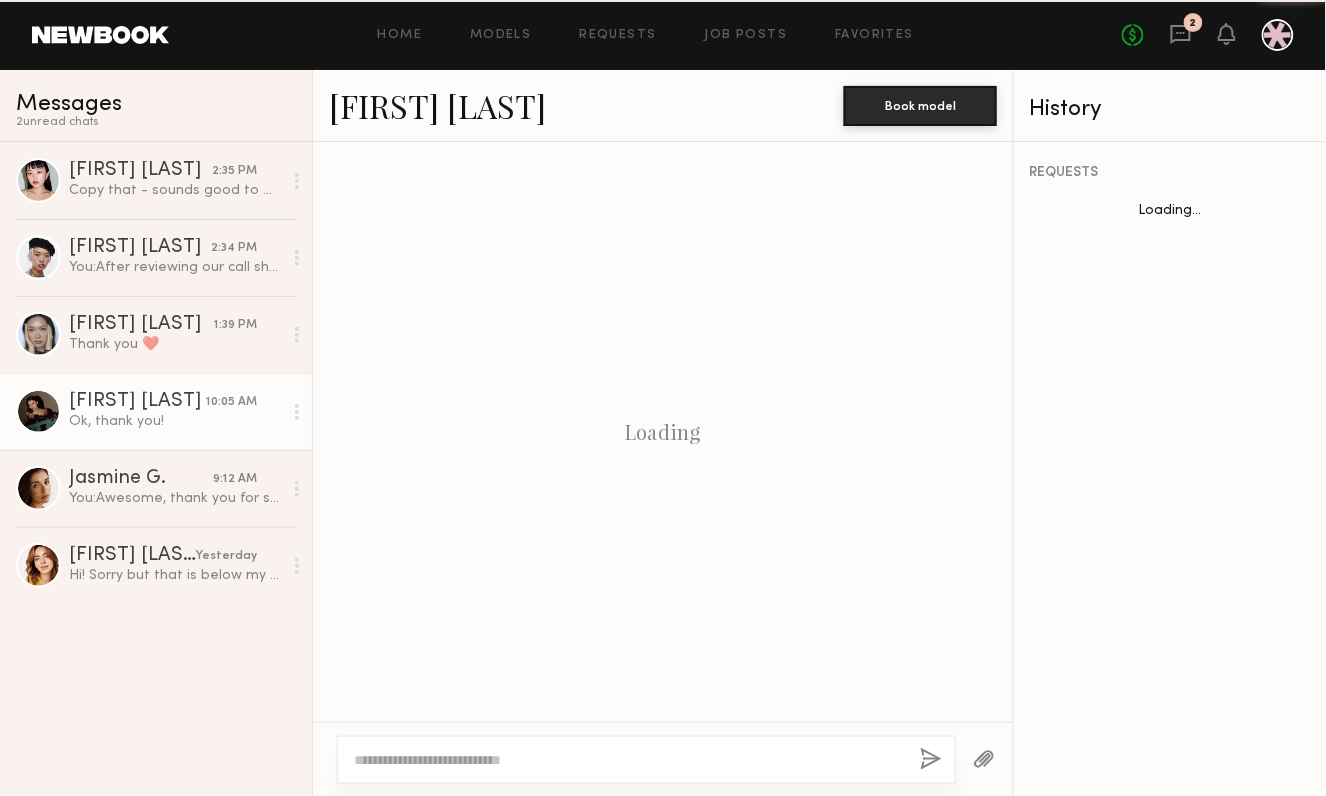 scroll, scrollTop: 1252, scrollLeft: 0, axis: vertical 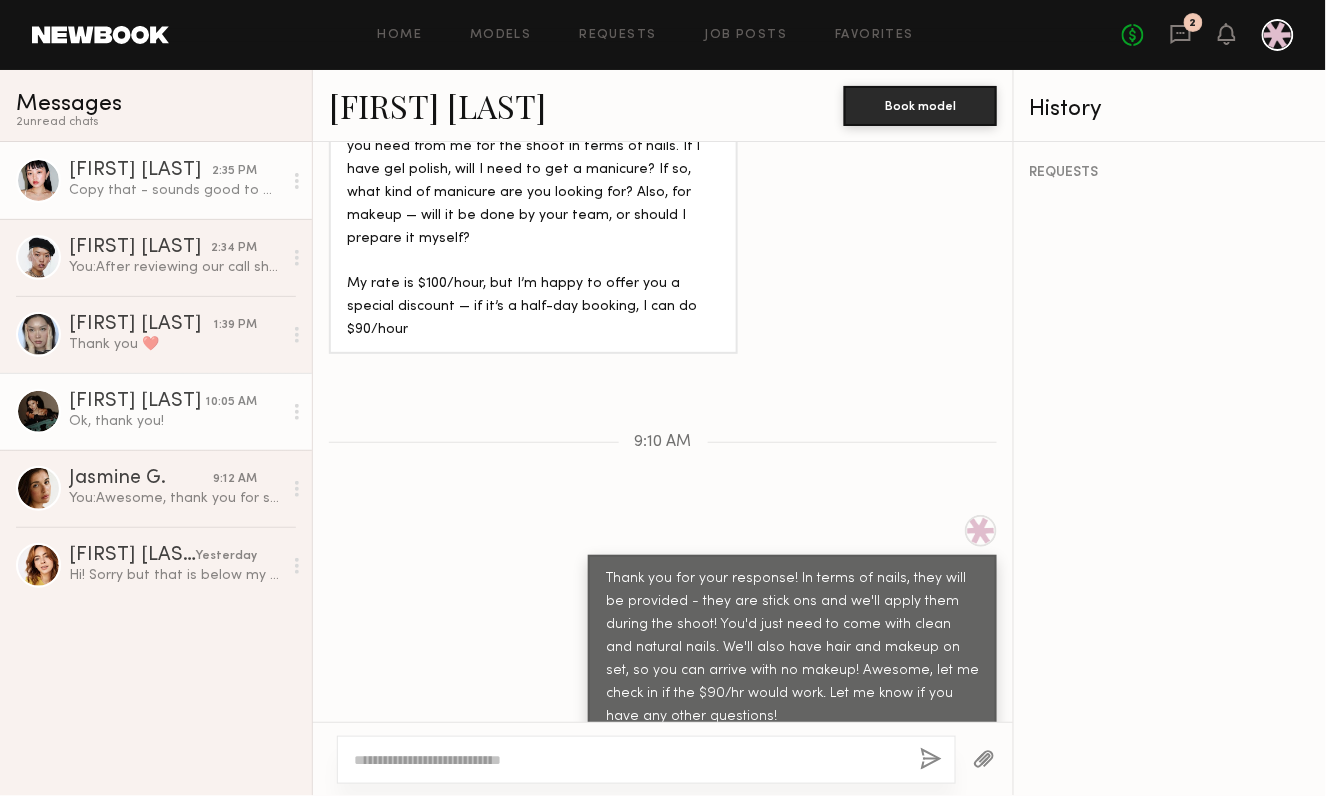 click on "Copy that - sounds good to me. I’d love to be apart of this project. Let me know when you’re able to confirm!" 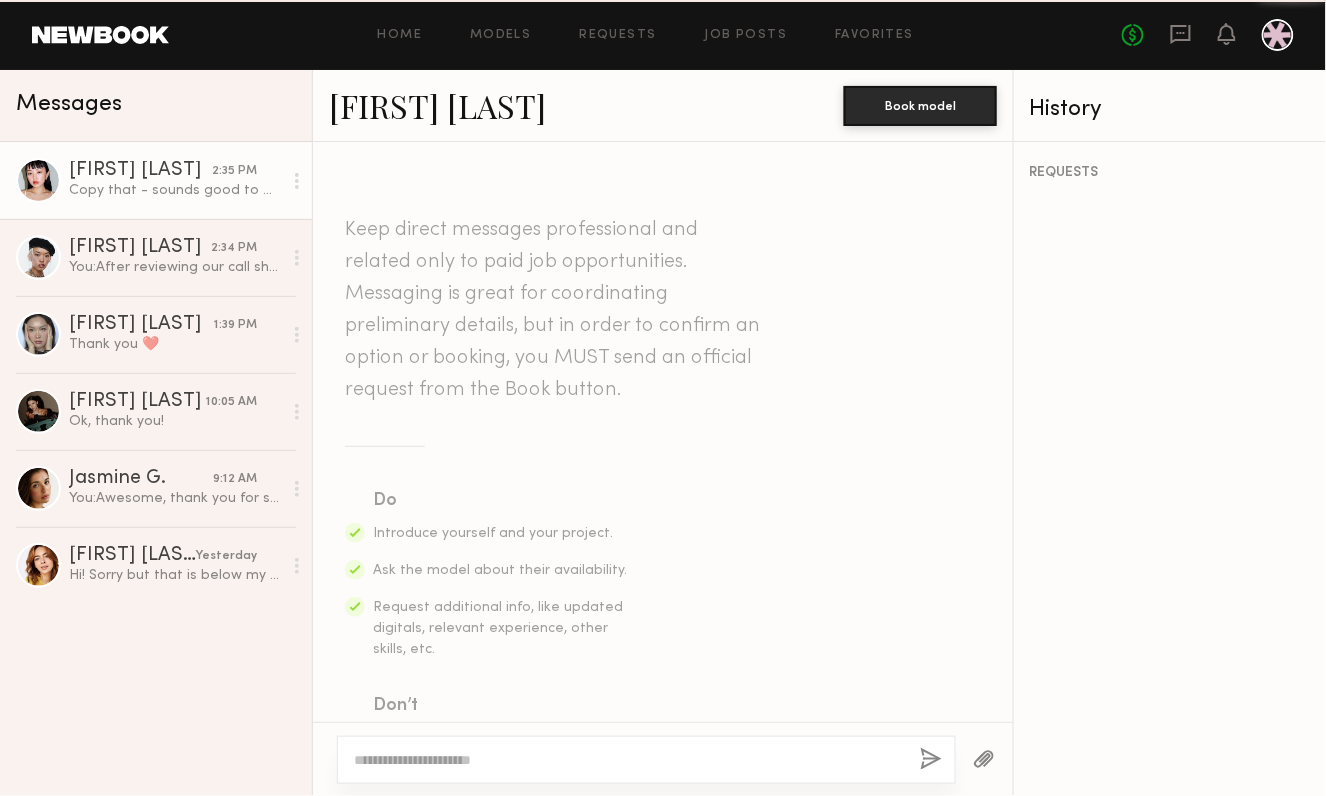 scroll, scrollTop: 1465, scrollLeft: 0, axis: vertical 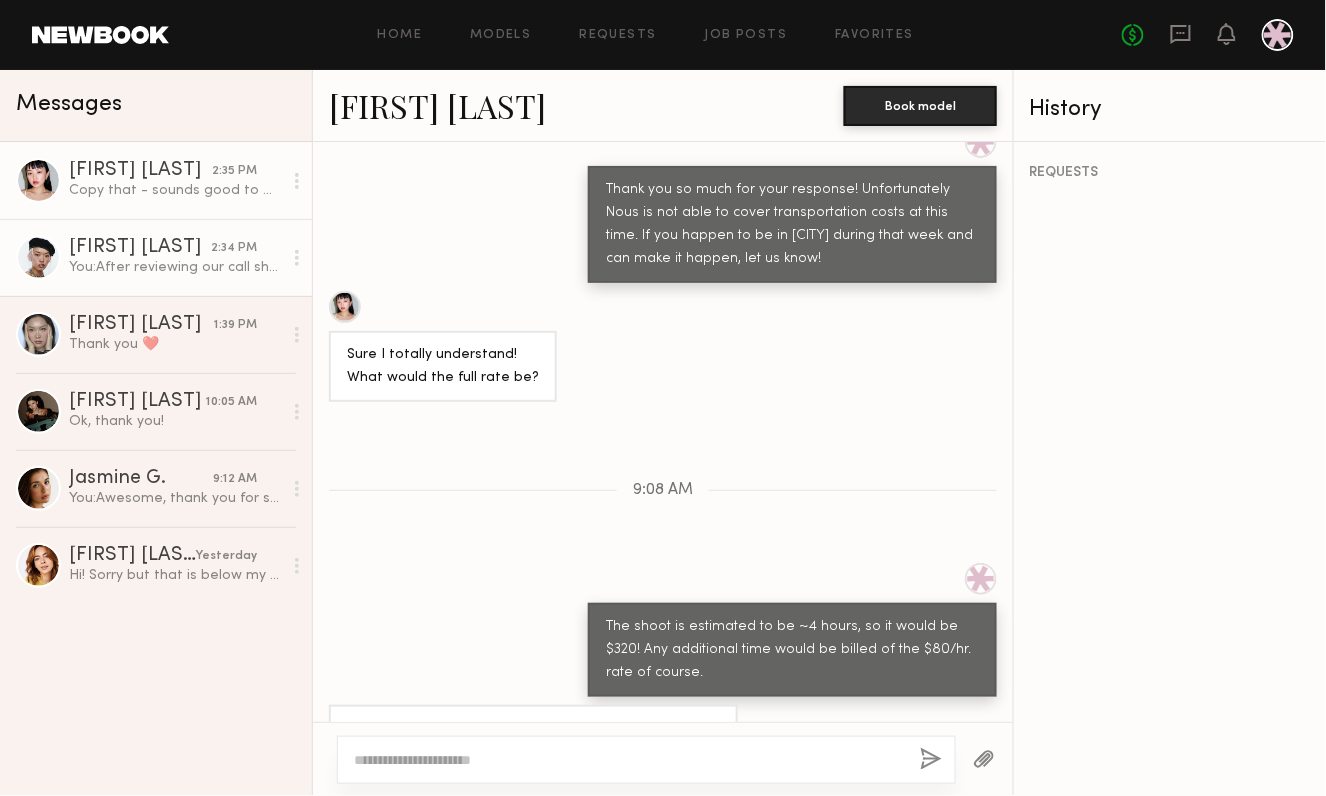 click on "Angel L. 2:34 PM You:  After reviewing our call sheet the shoot is actually closer to 5.45 hours with an hour lunch! My apologies! Just wanted to give you a heads up! Also can you please share a contact for the call sheet?" 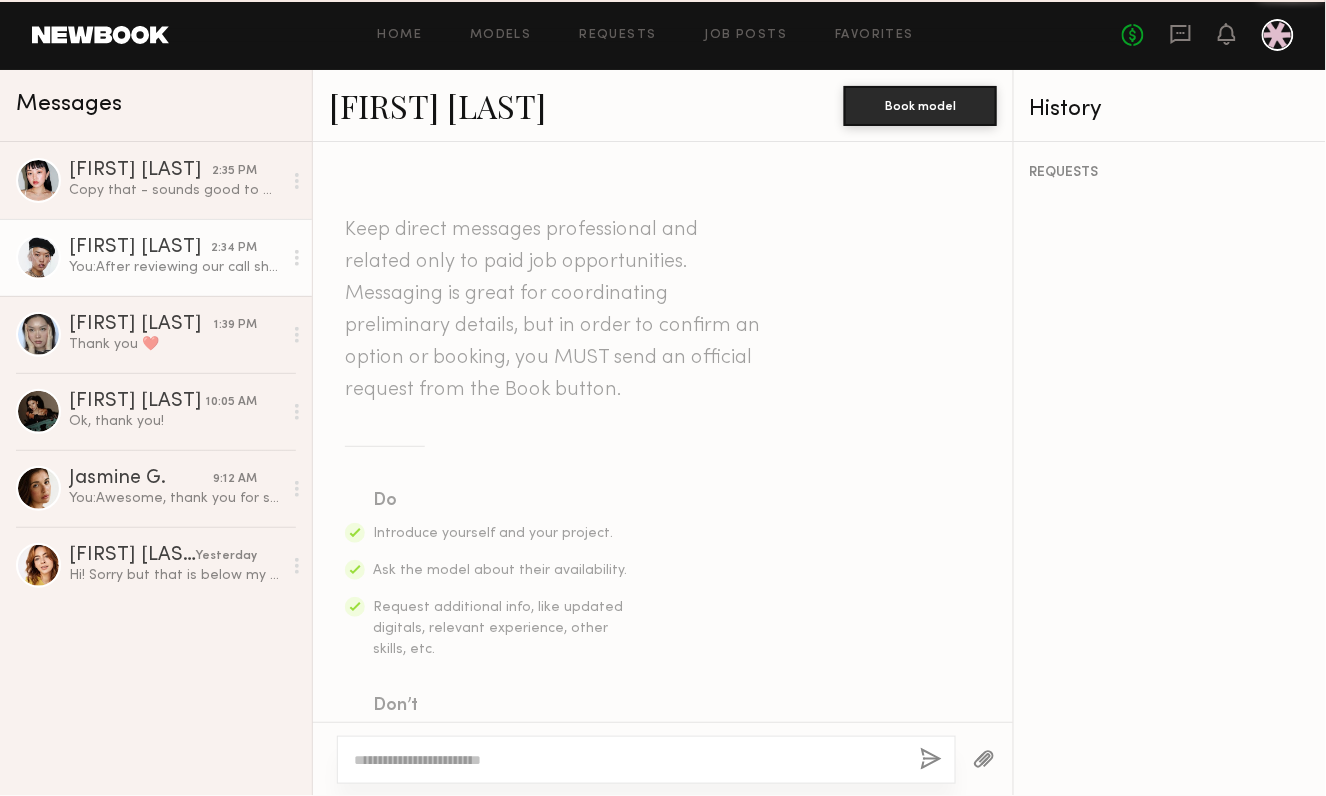 scroll, scrollTop: 1796, scrollLeft: 0, axis: vertical 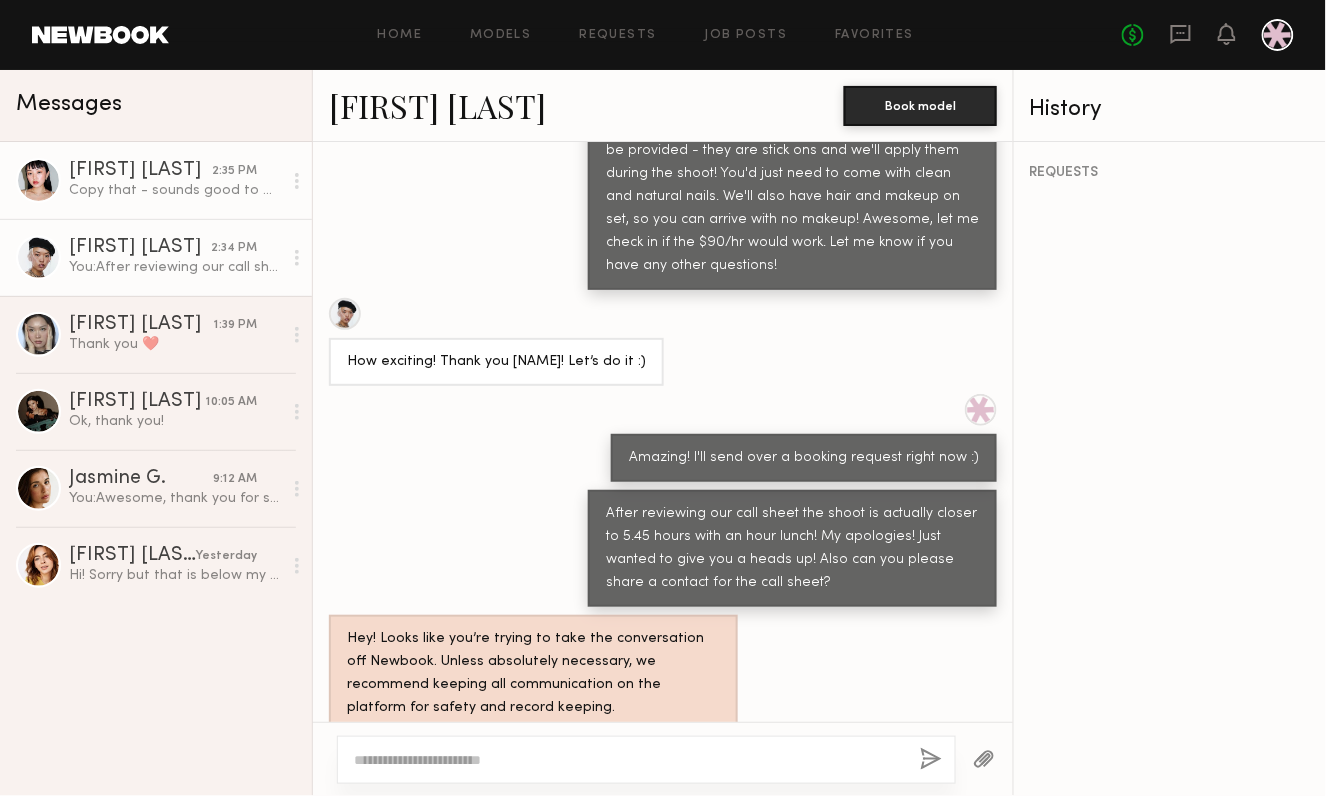 click on "[FIRST] [LAST]" 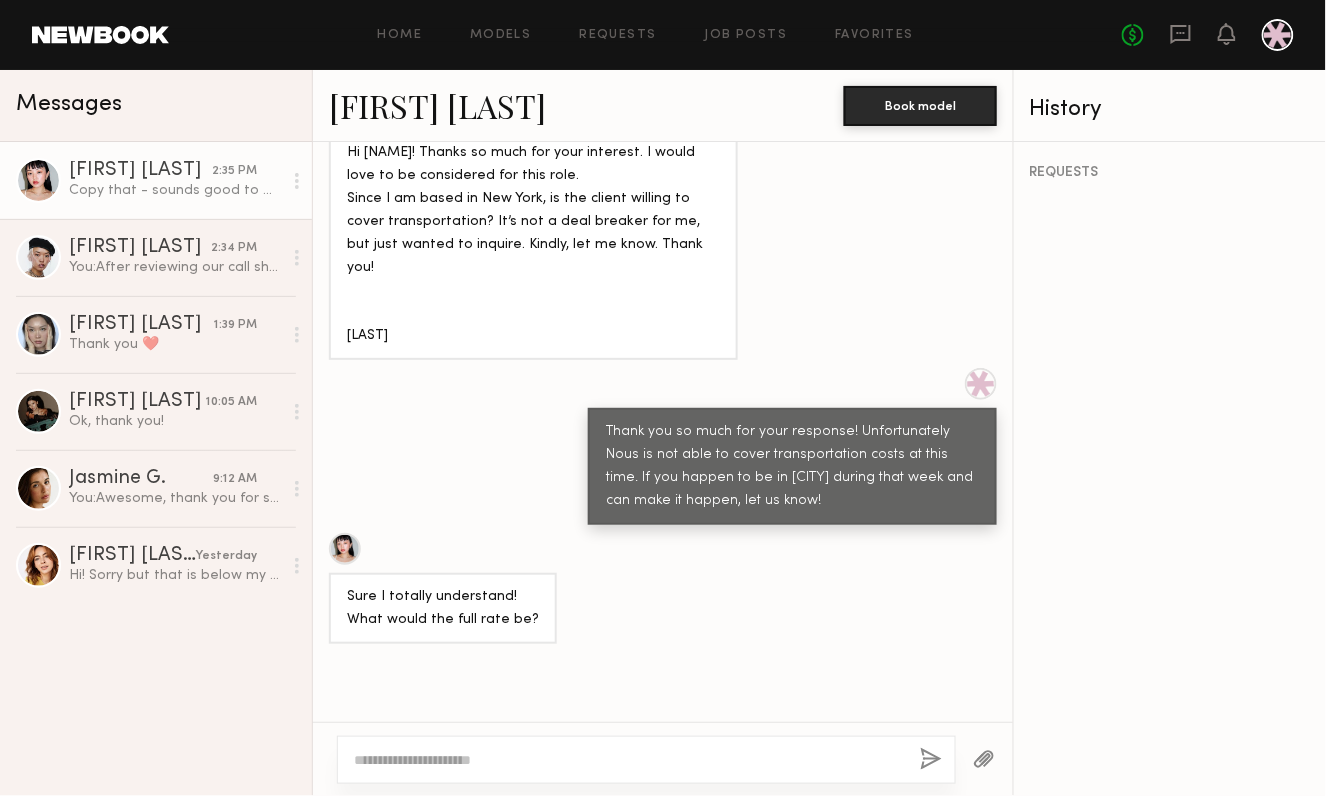 scroll, scrollTop: 1465, scrollLeft: 0, axis: vertical 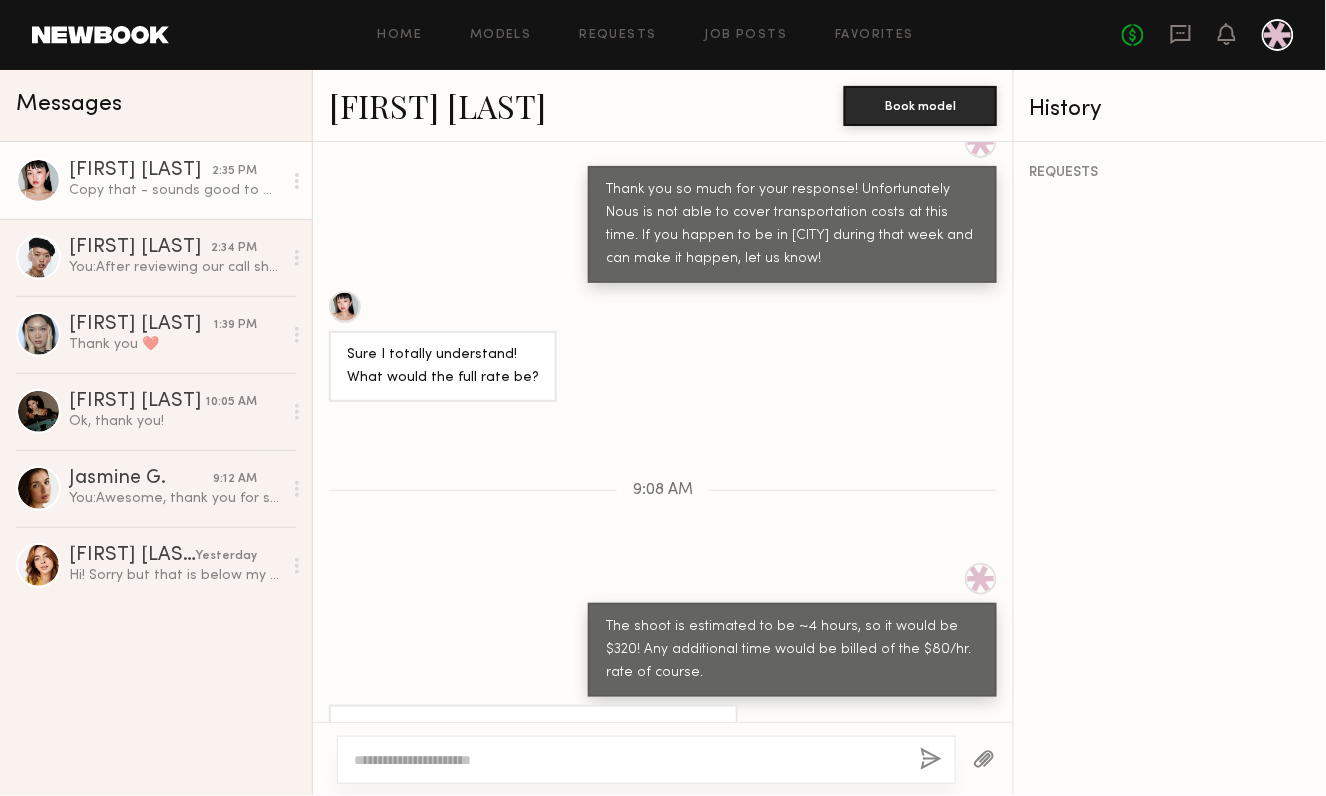click on "Lin M. 2:35 PM Copy that - sounds good to me. I’d love to be apart of this project. Let me know when you’re able to confirm! Angel L. 2:34 PM You:  After reviewing our call sheet the shoot is actually closer to 5.45 hours with an hour lunch! My apologies! Just wanted to give you a heads up! Also can you please share a contact for the call sheet? Yae J. 1:39 PM Thank you ❤️ Ekaterina N. 10:05 AM Ok, thank you! Jasmine G. 9:12 AM You:  Awesome, thank you for sharing your current availability! We'll loop back! :) Haley G. yesterday Hi! Sorry but that is below my rate." 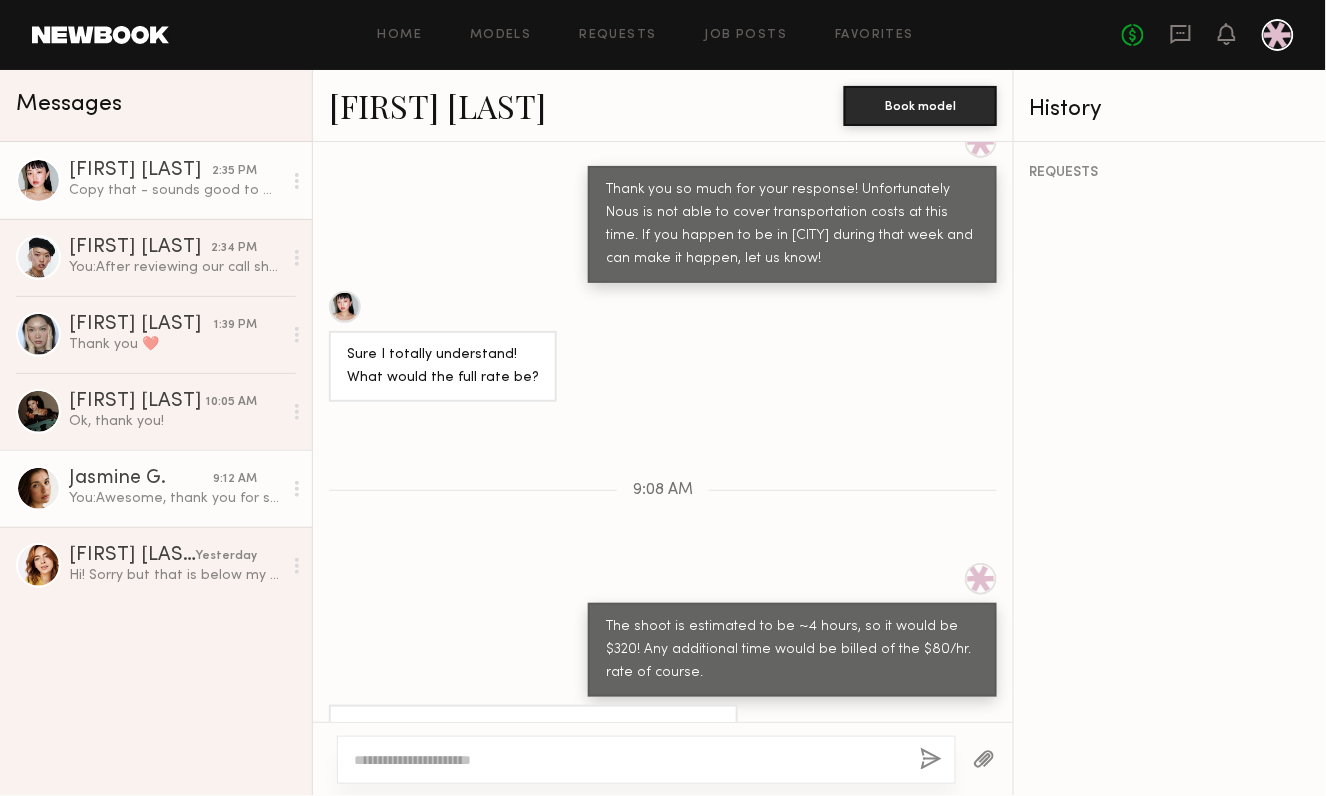 click on "Jasmine G." 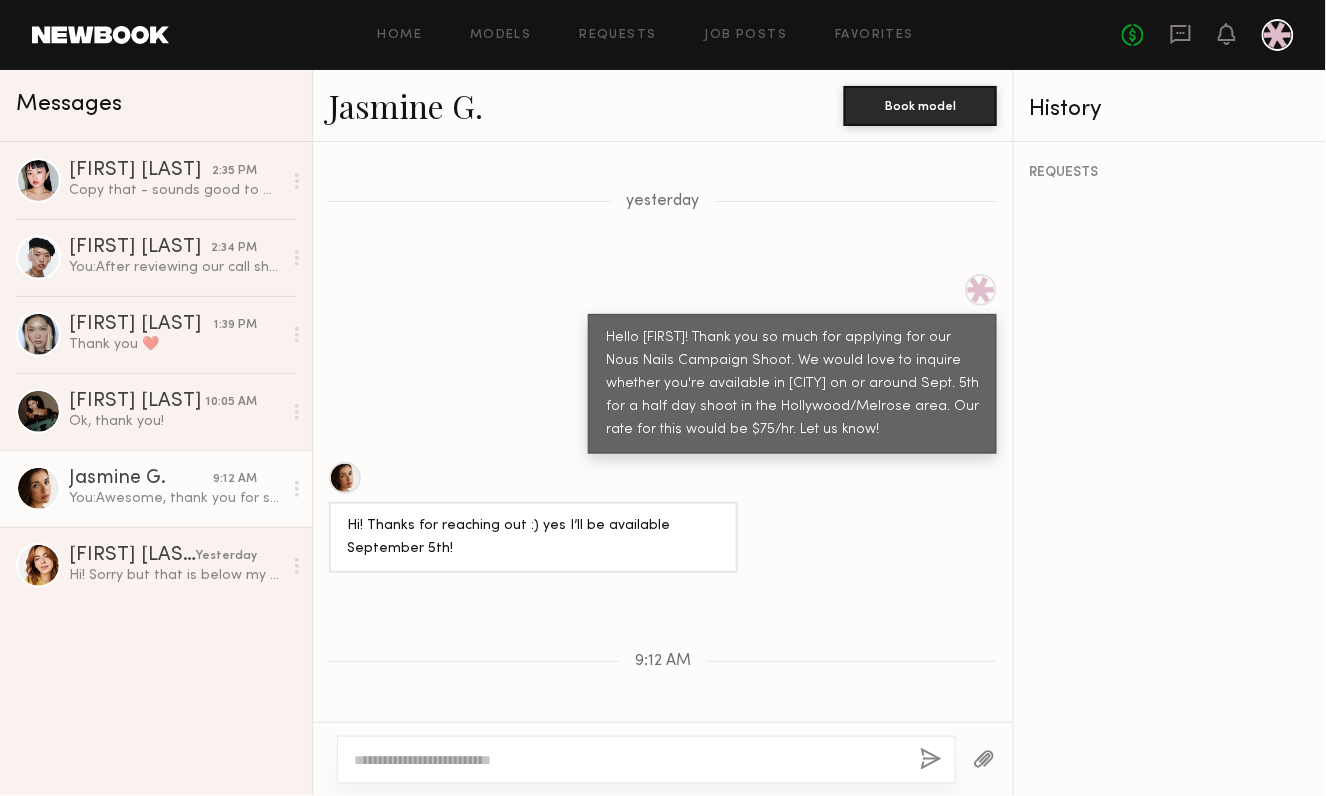 scroll, scrollTop: 904, scrollLeft: 0, axis: vertical 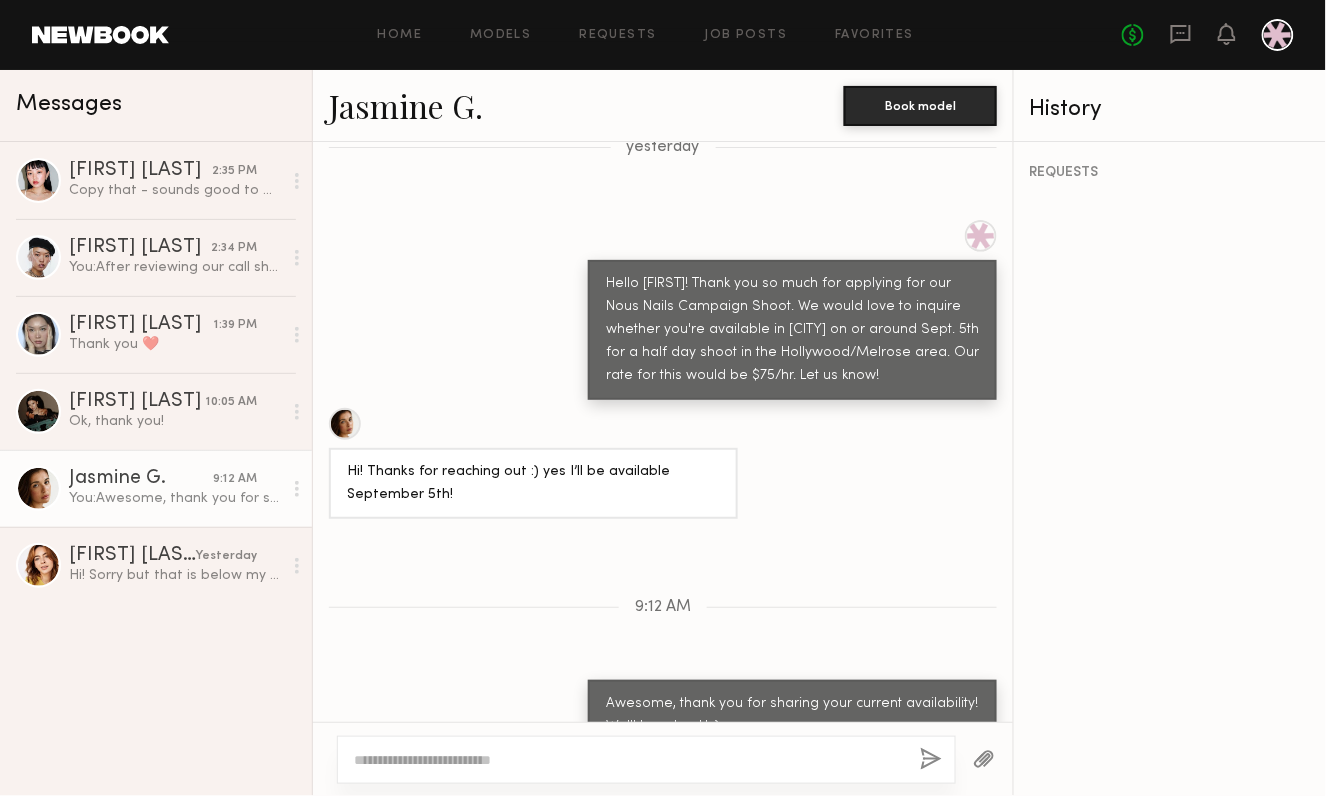 click on "Jasmine G." 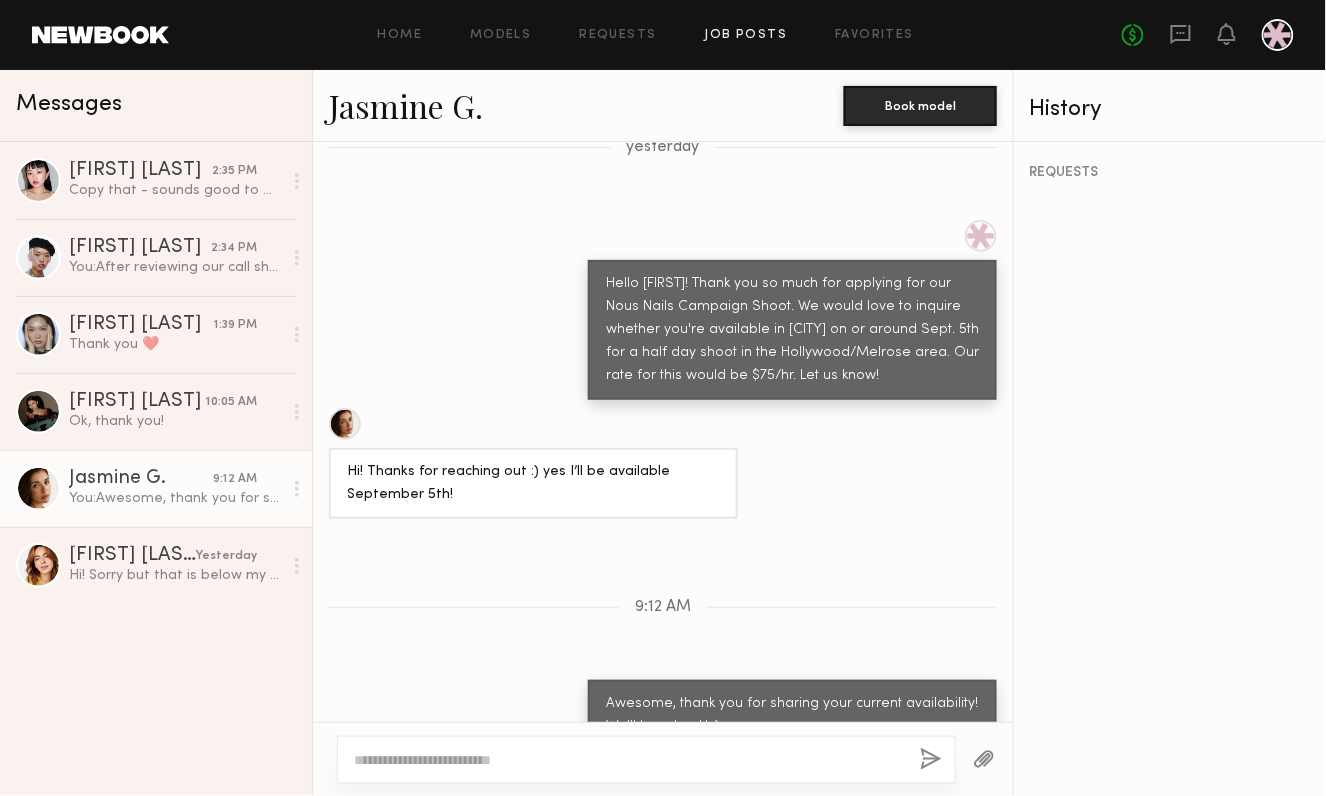 click on "Job Posts" 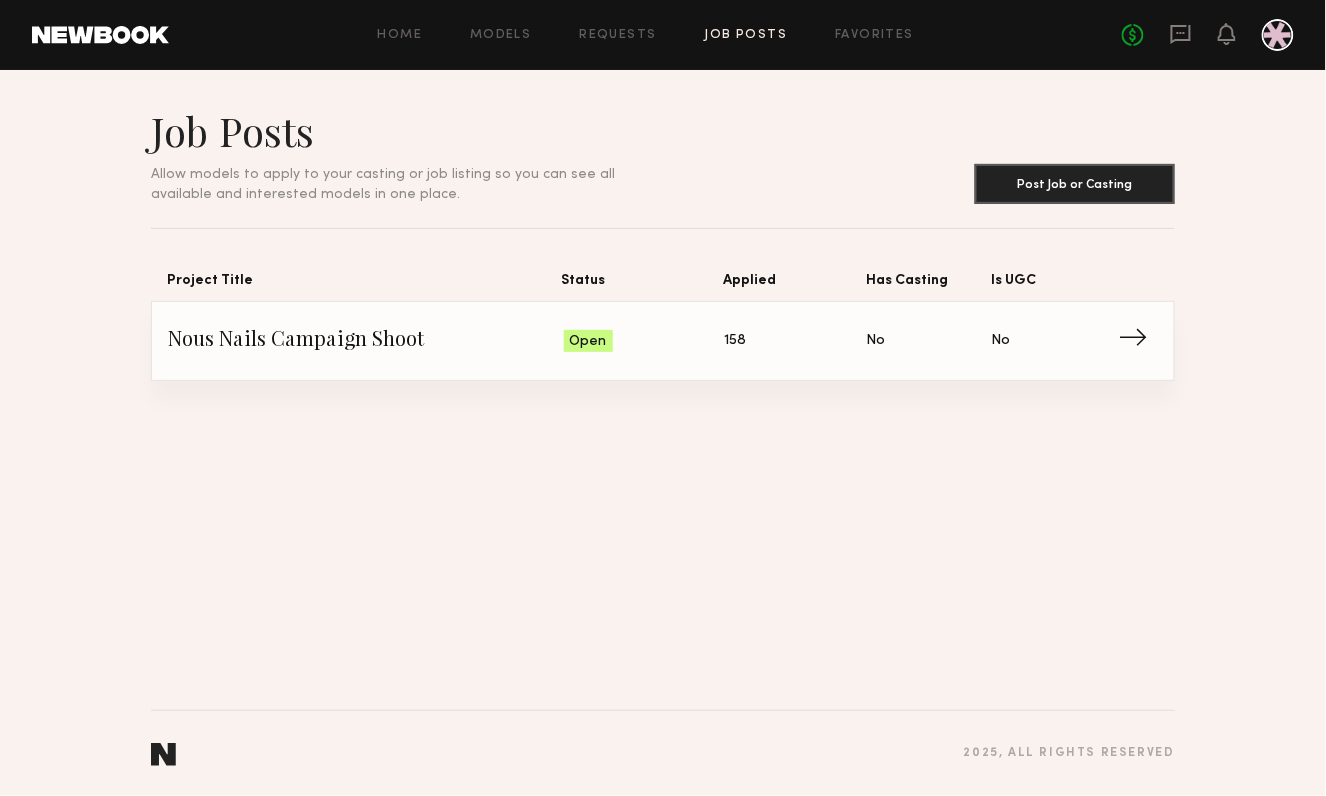 click on "Nous Nails Campaign Shoot" 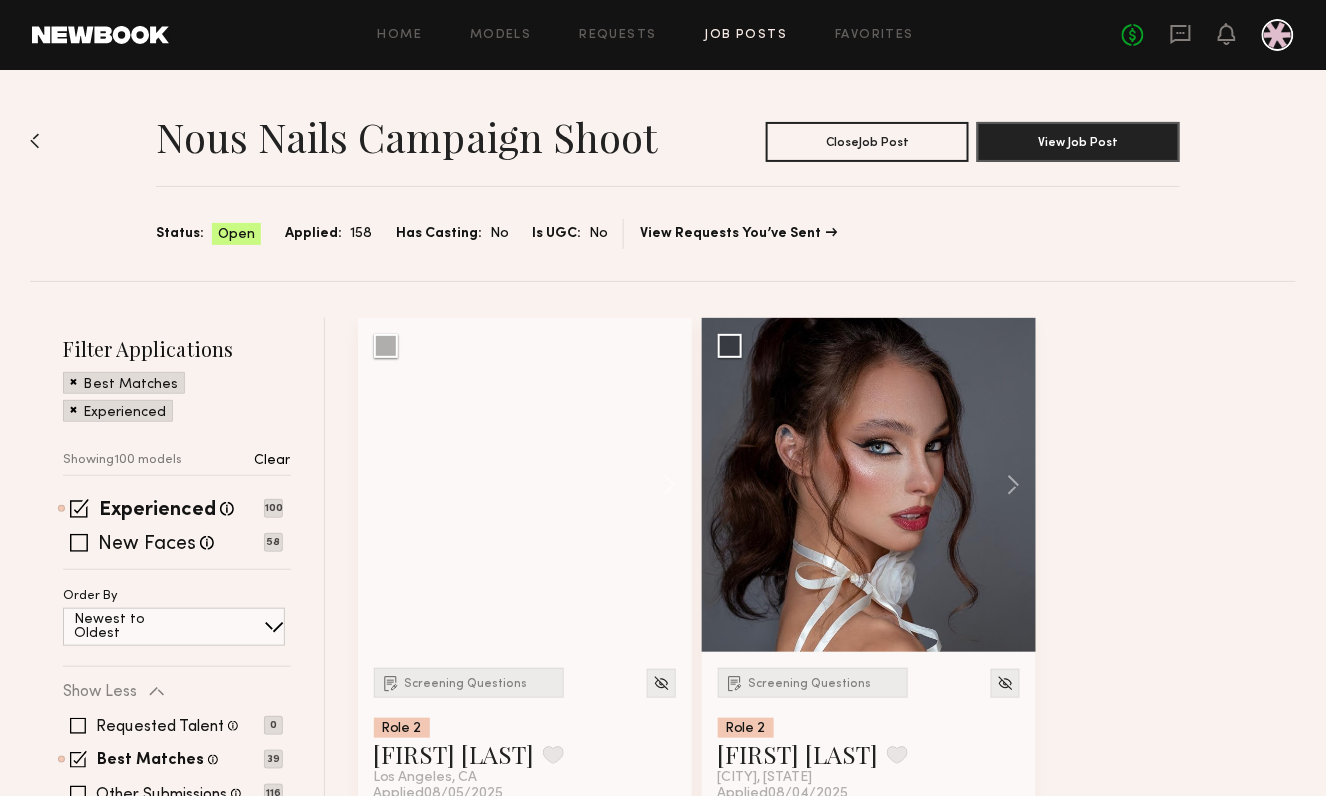 click 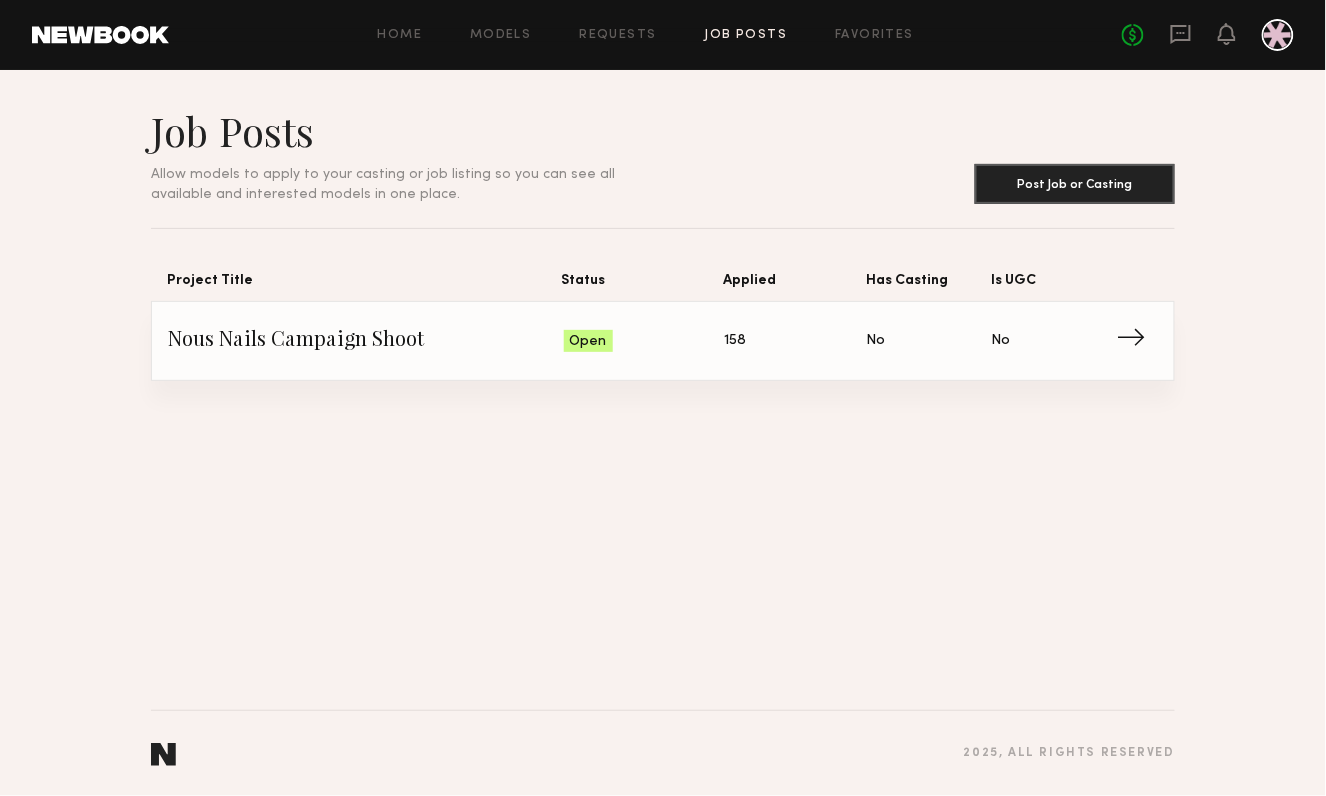 click on "Job Posts Allow models to apply to your casting or job listing so you can see all available and interested models in one place. Post Job or Casting" 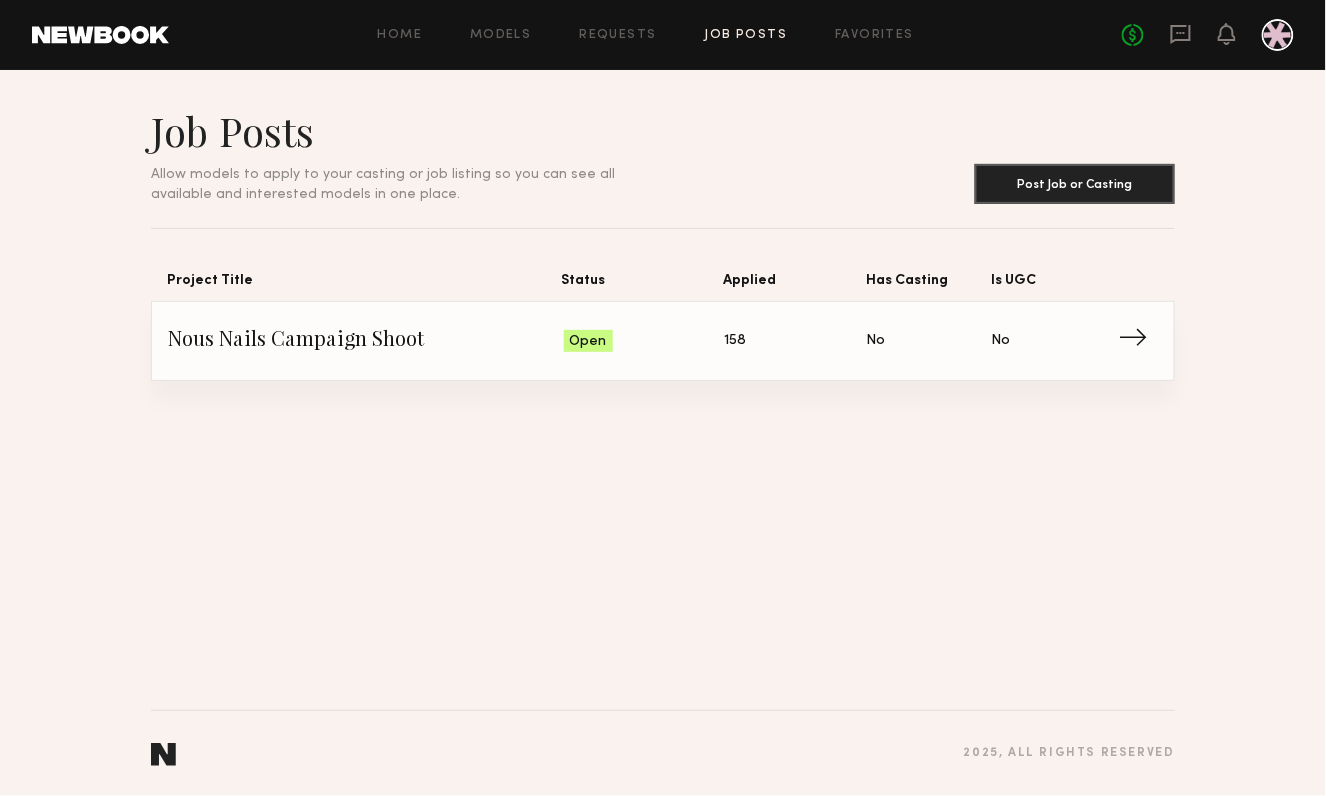 click on "Nous Nails Campaign Shoot" 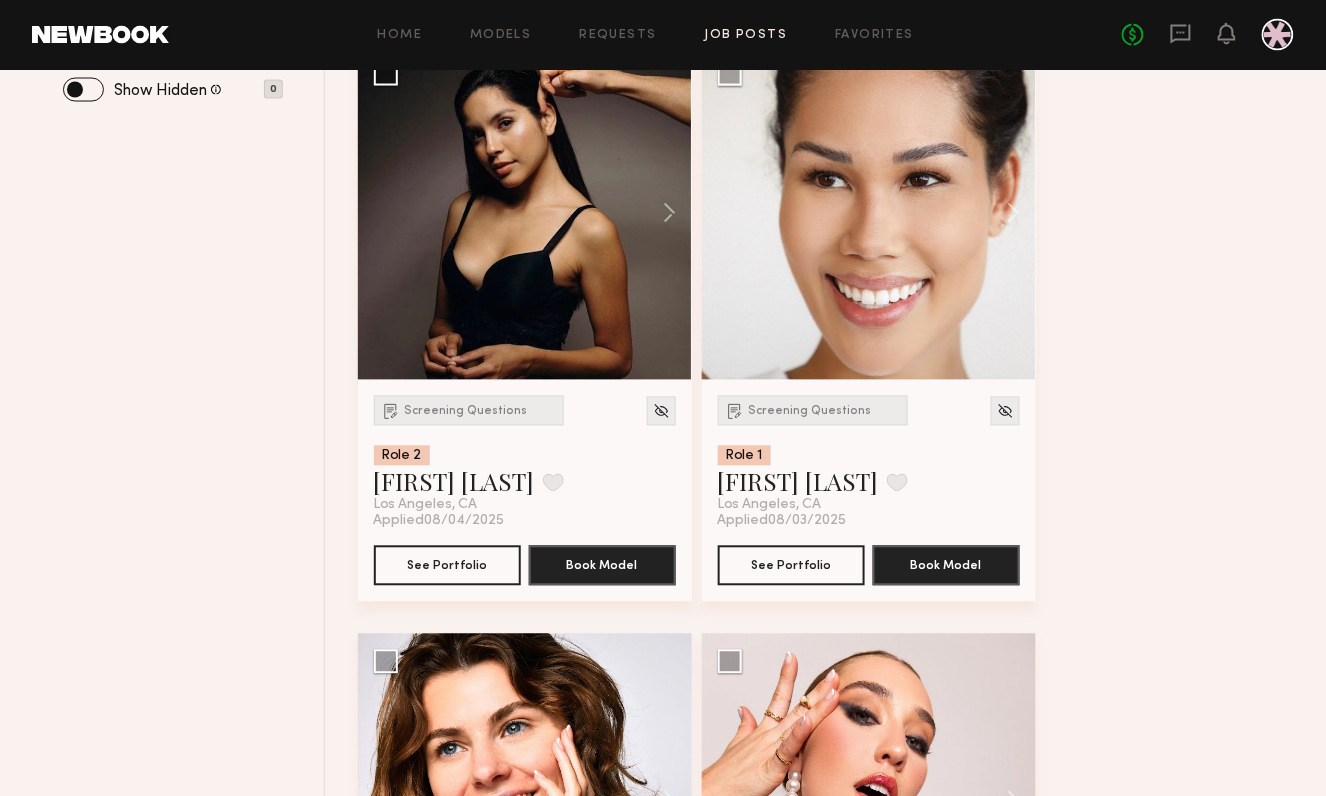 scroll, scrollTop: 174, scrollLeft: 0, axis: vertical 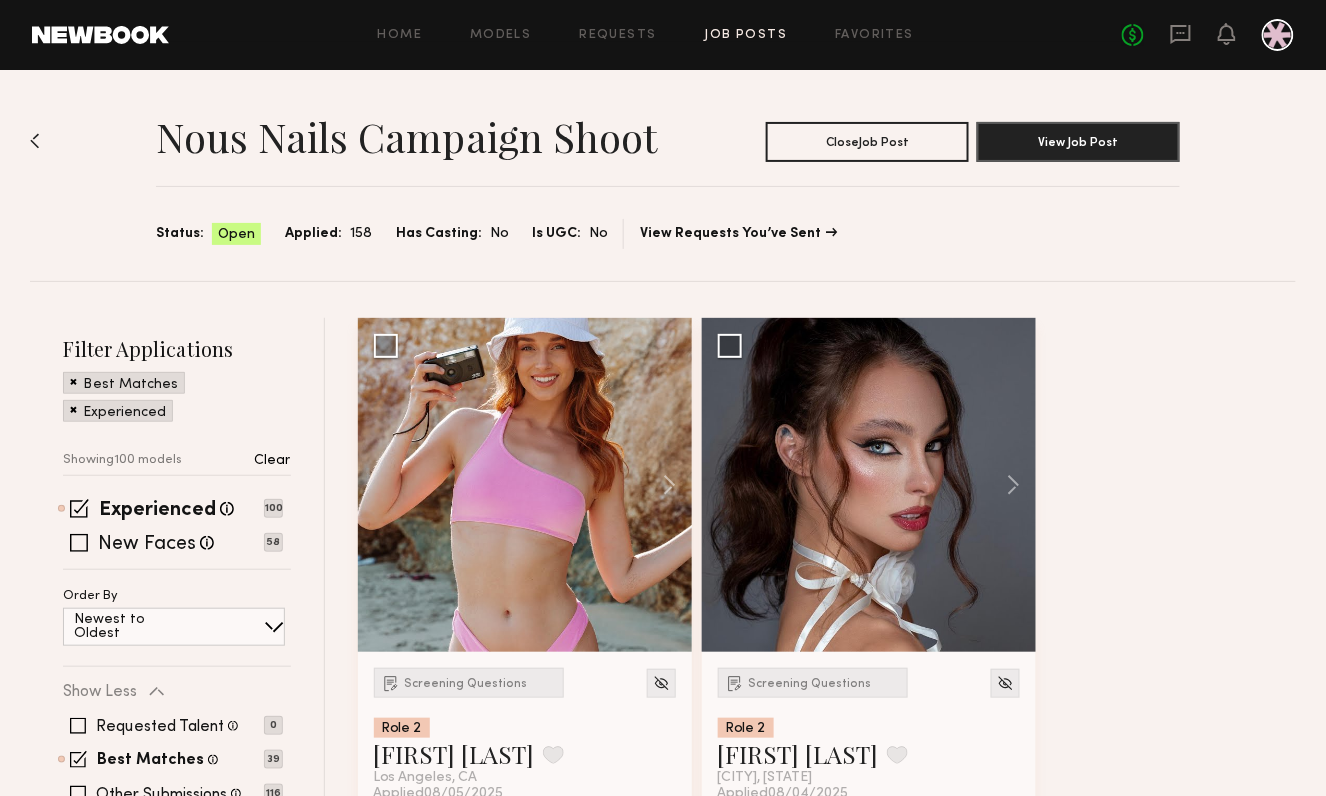 click 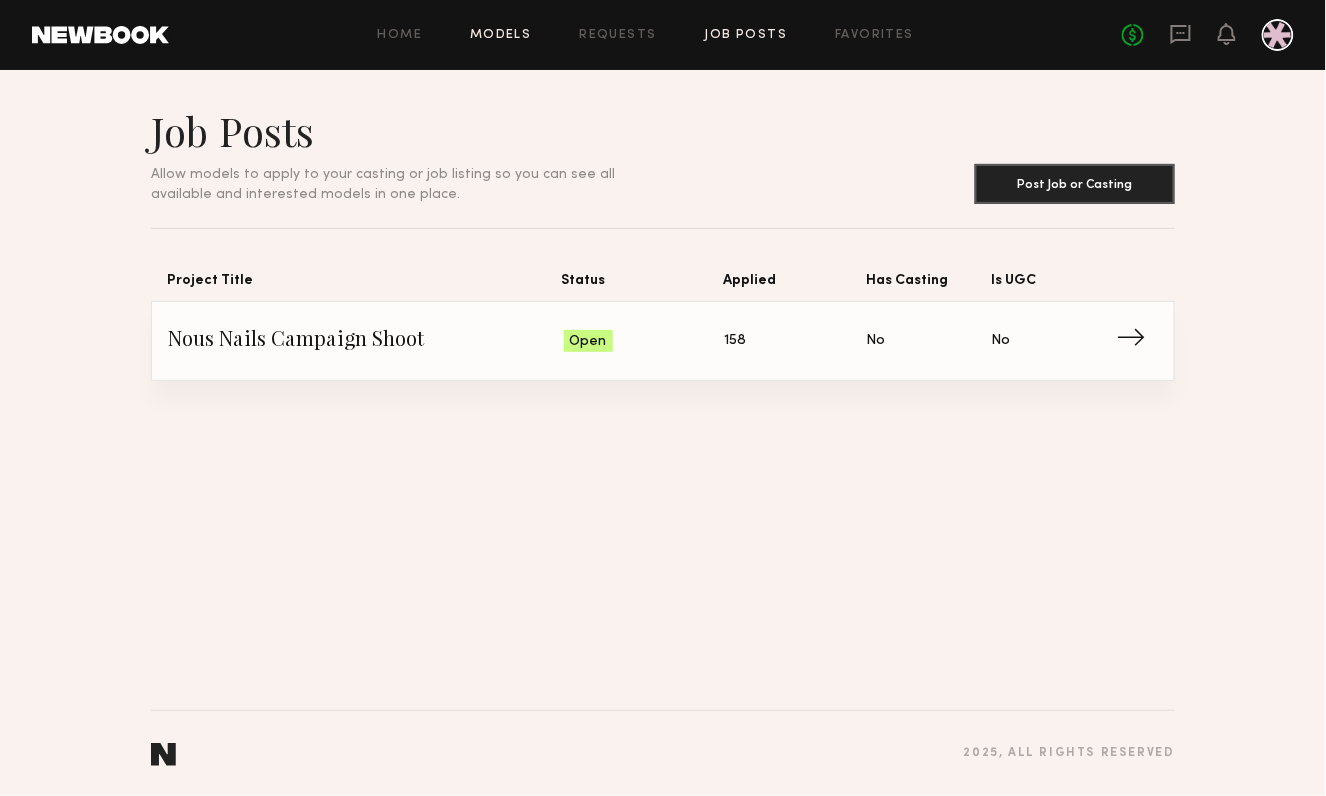 click on "Models" 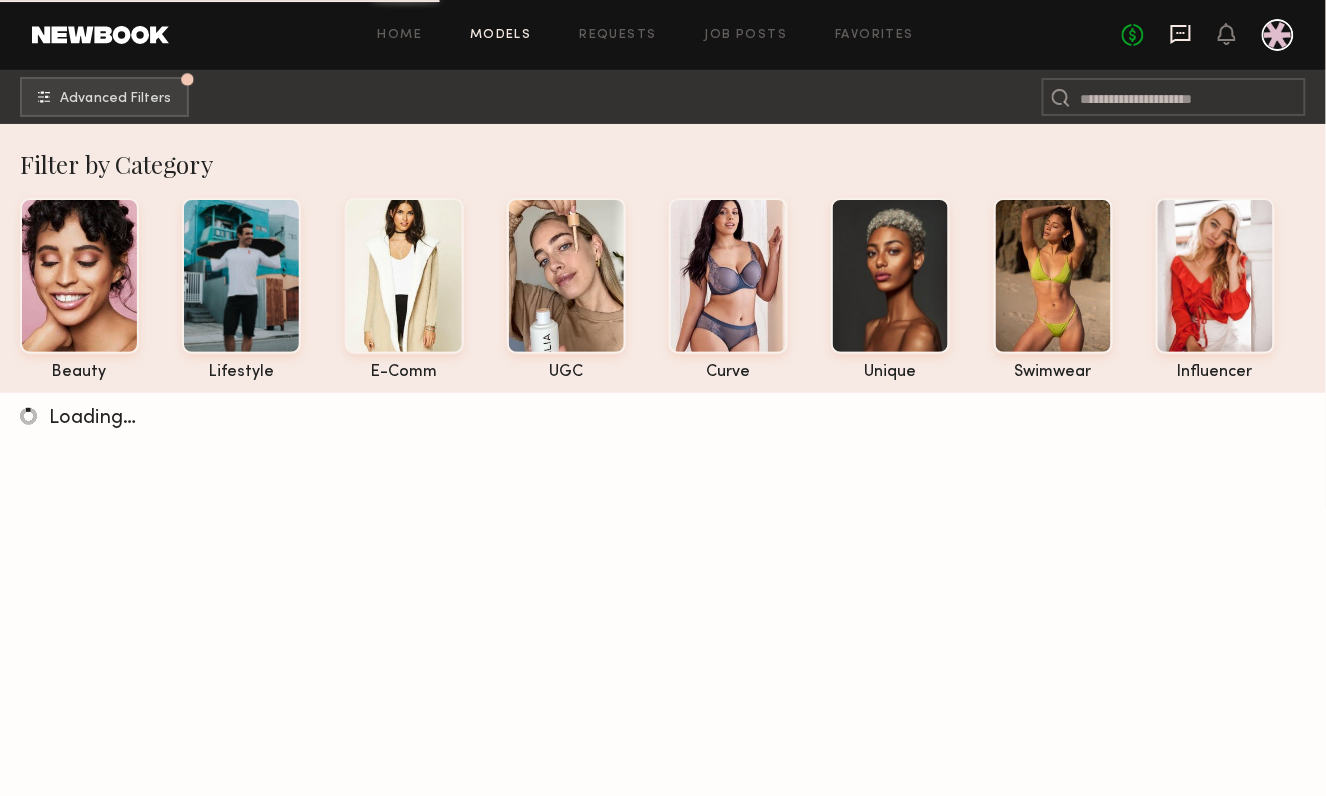 click 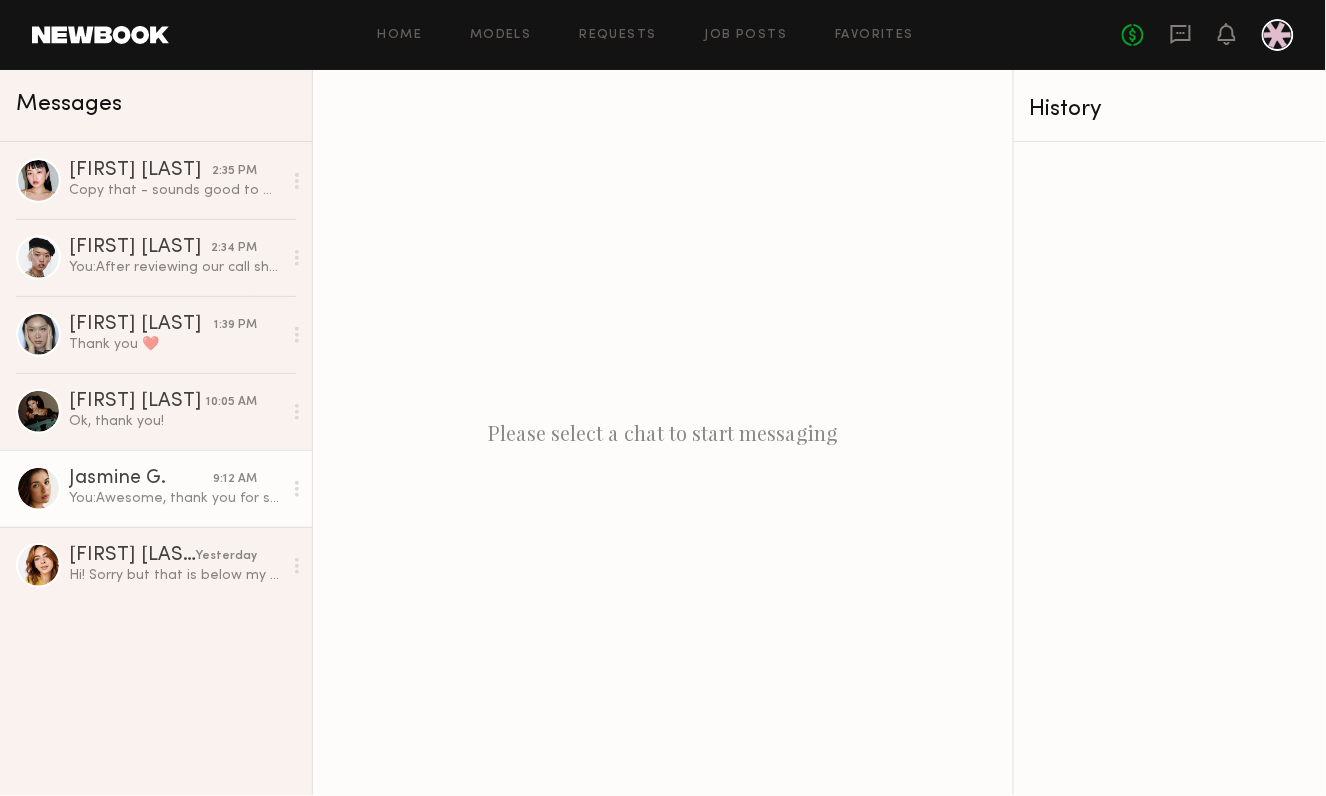 click on "You:  Awesome, thank you for sharing your current availability! We'll loop back! :)" 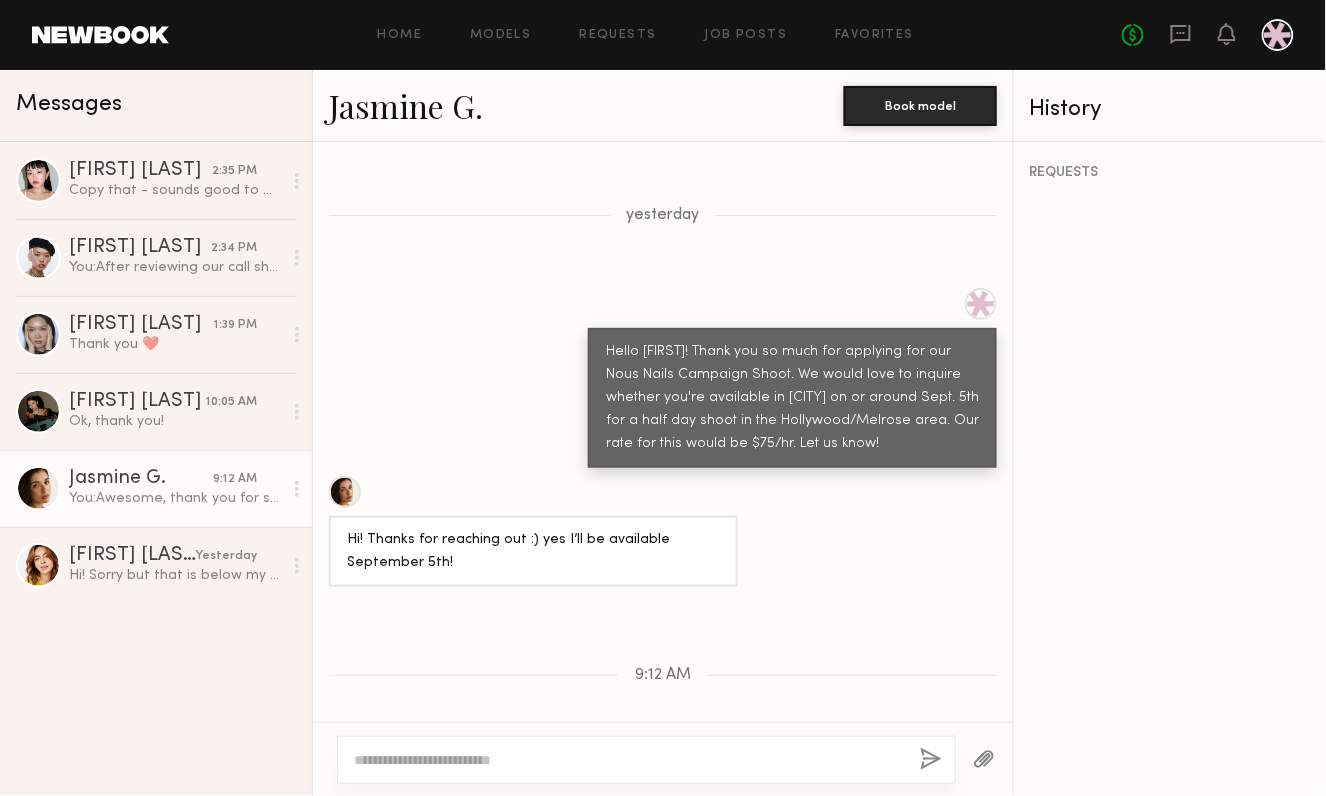 scroll, scrollTop: 904, scrollLeft: 0, axis: vertical 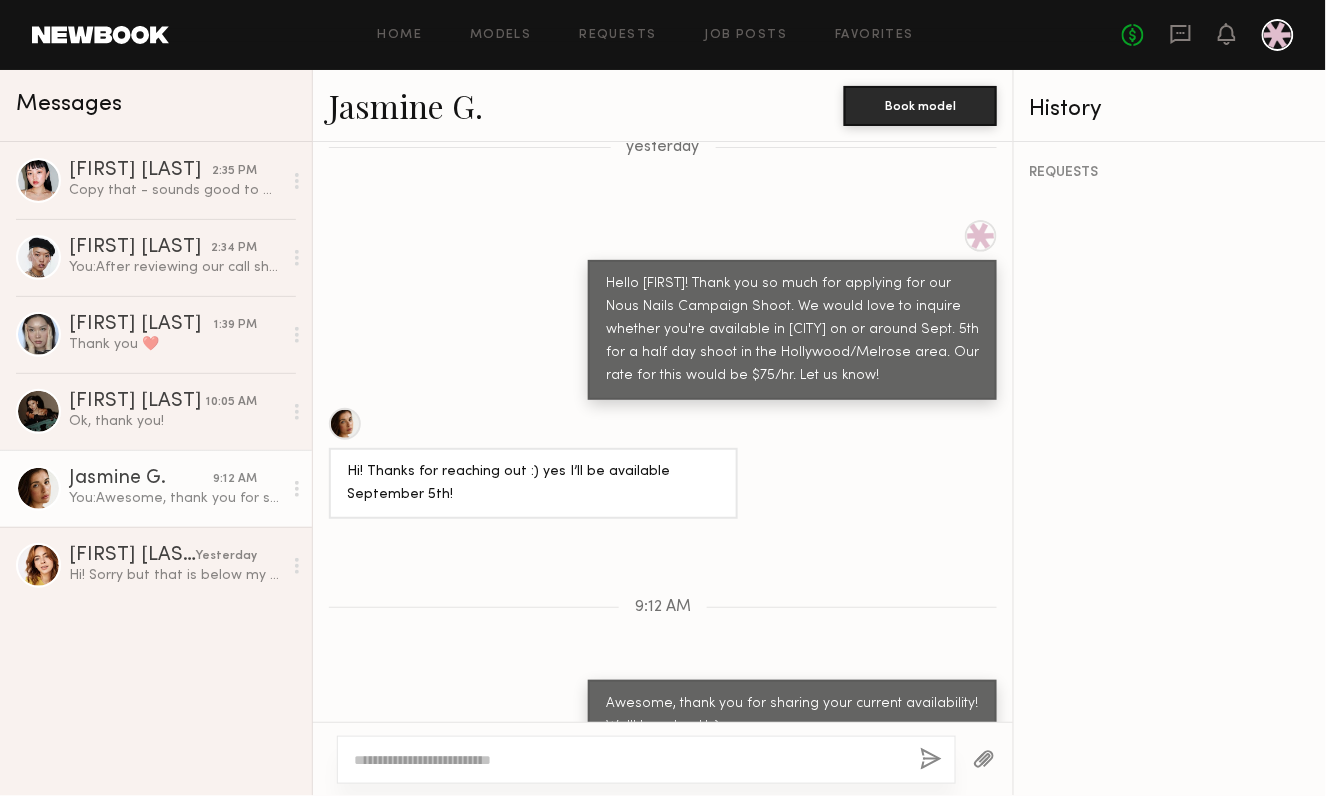 click 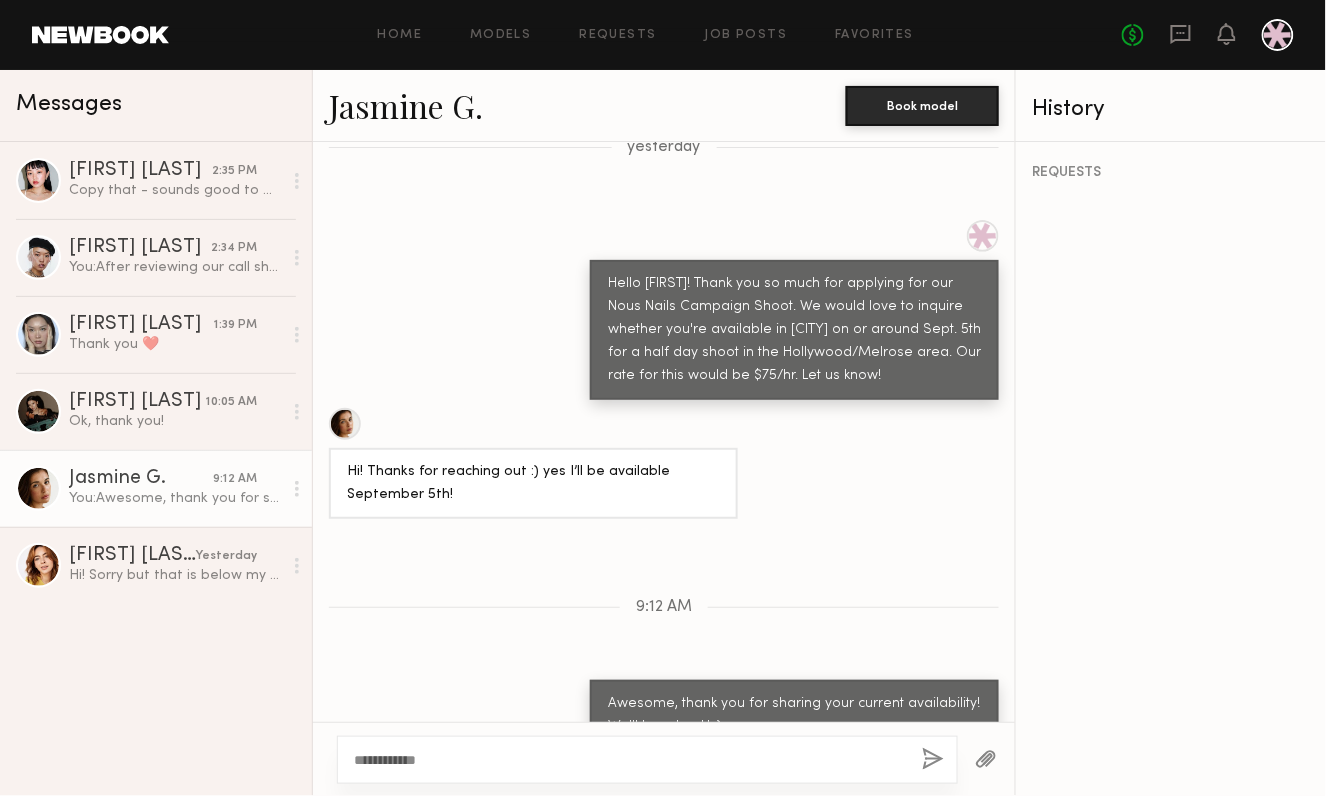 type on "**********" 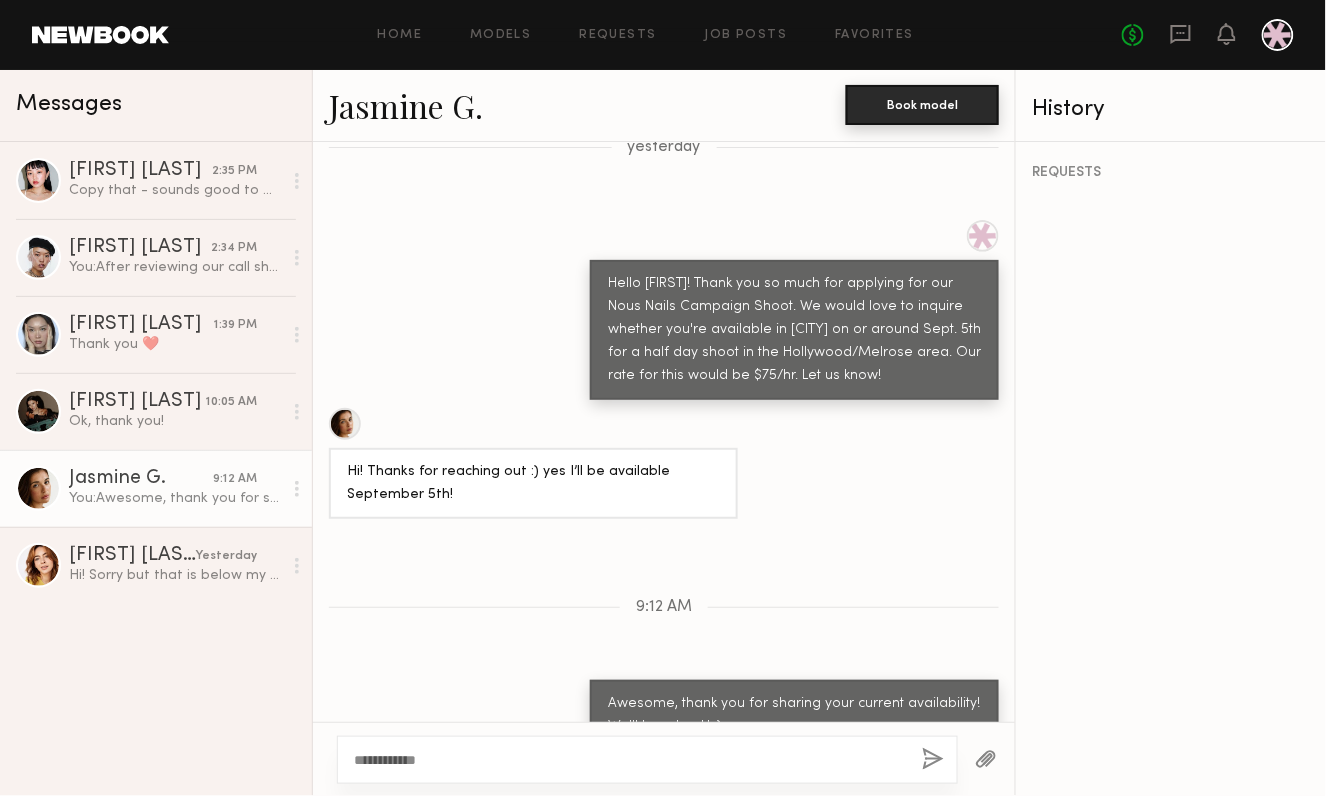 click on "Book model" 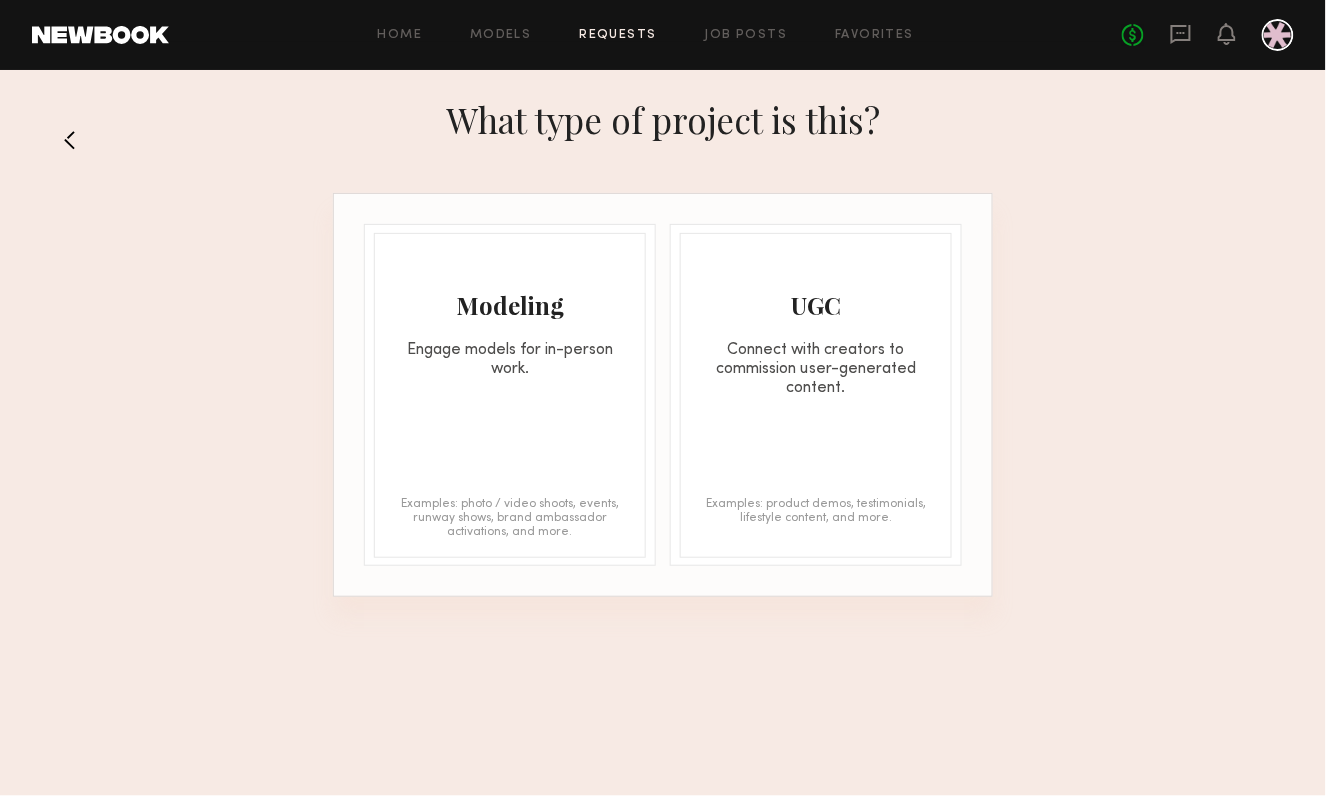 click on "Modeling" 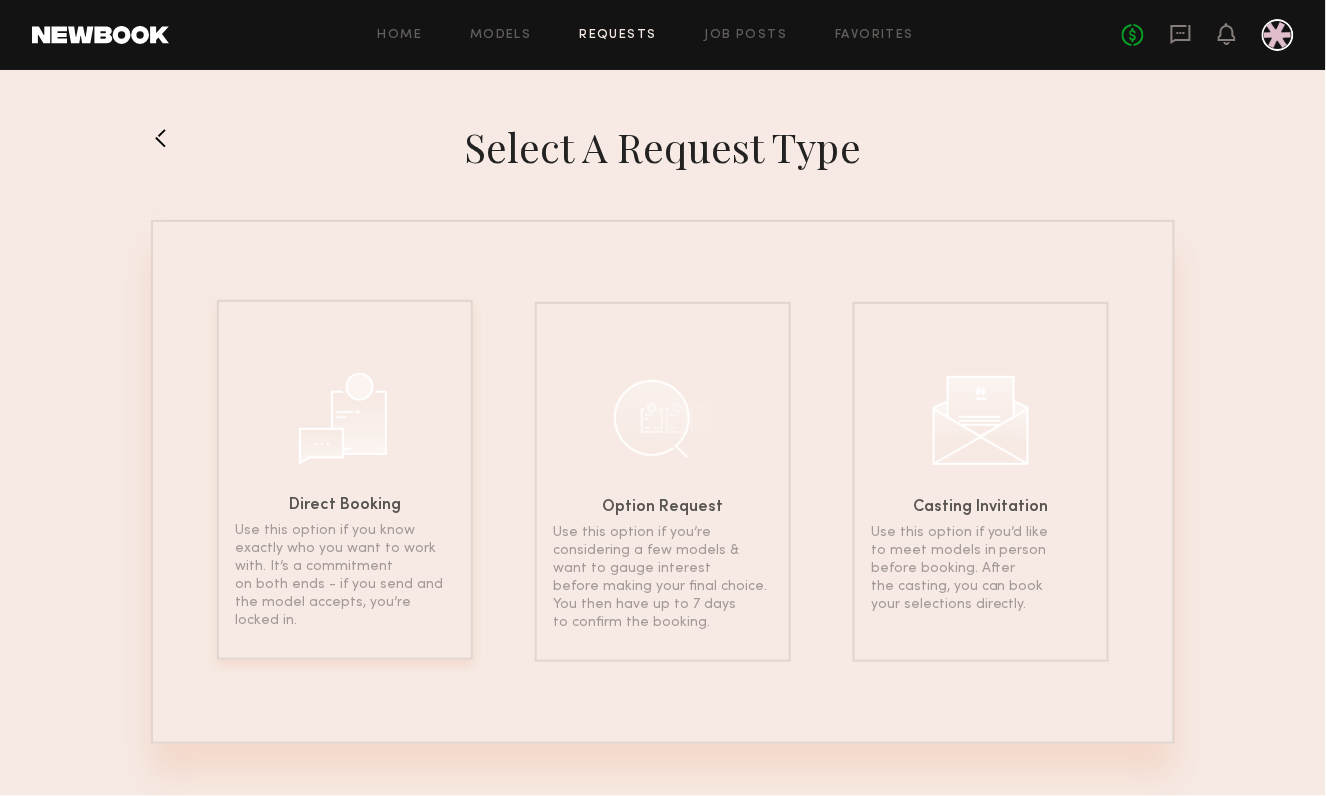 click 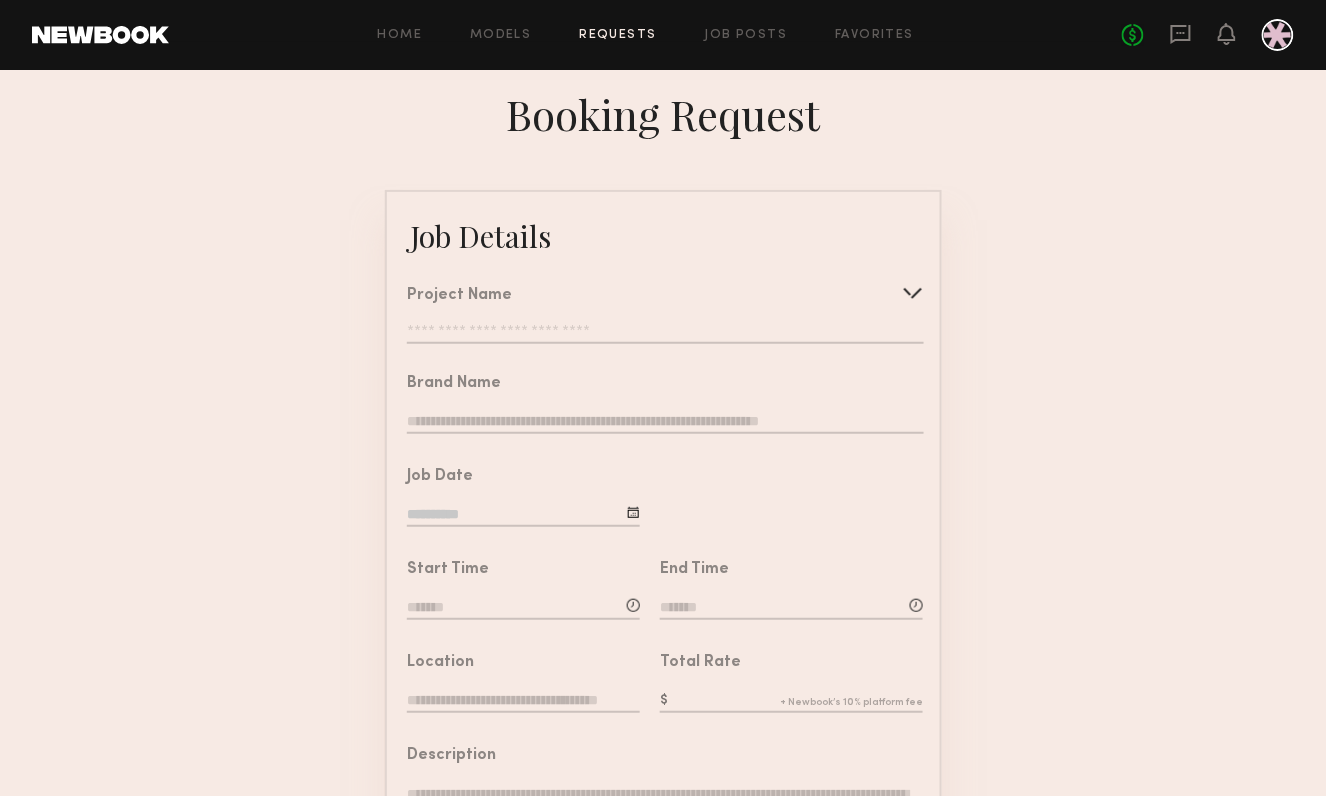 click 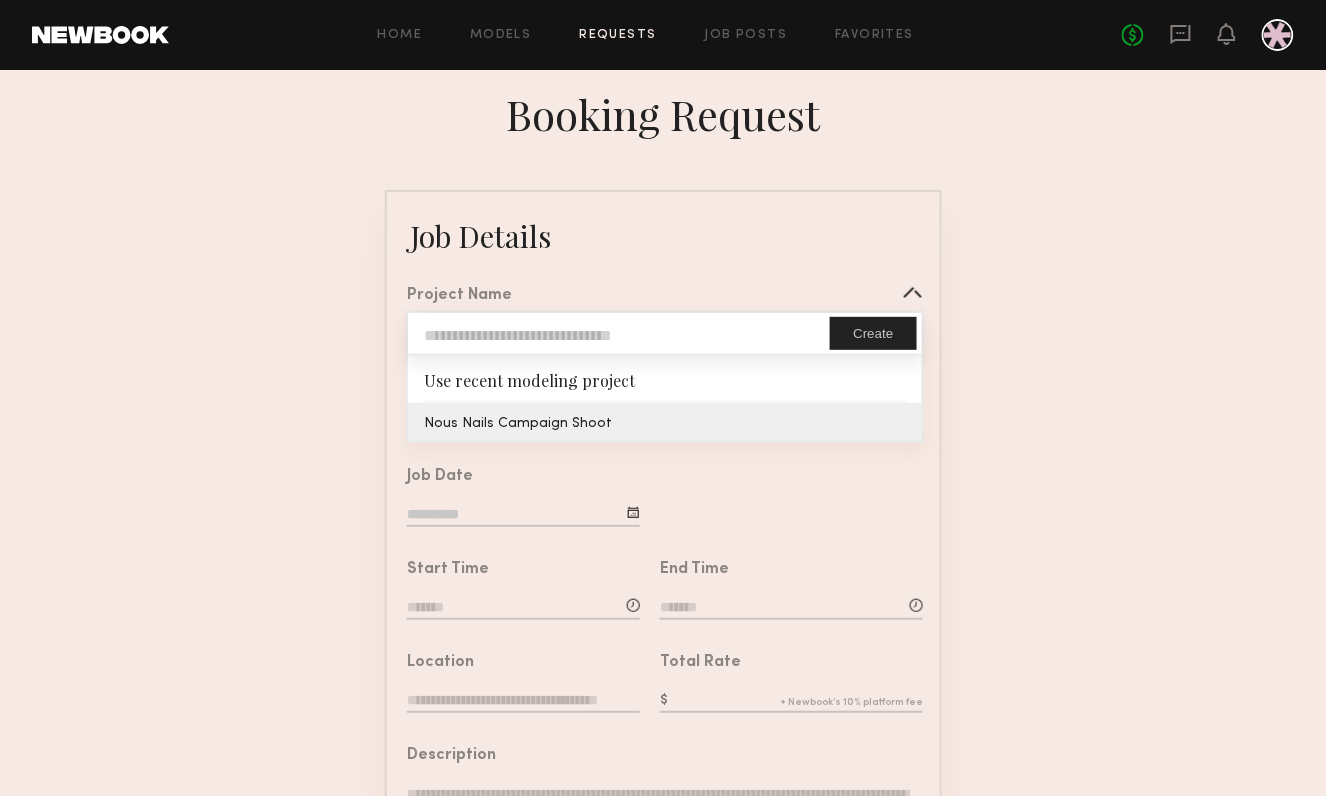 type on "**********" 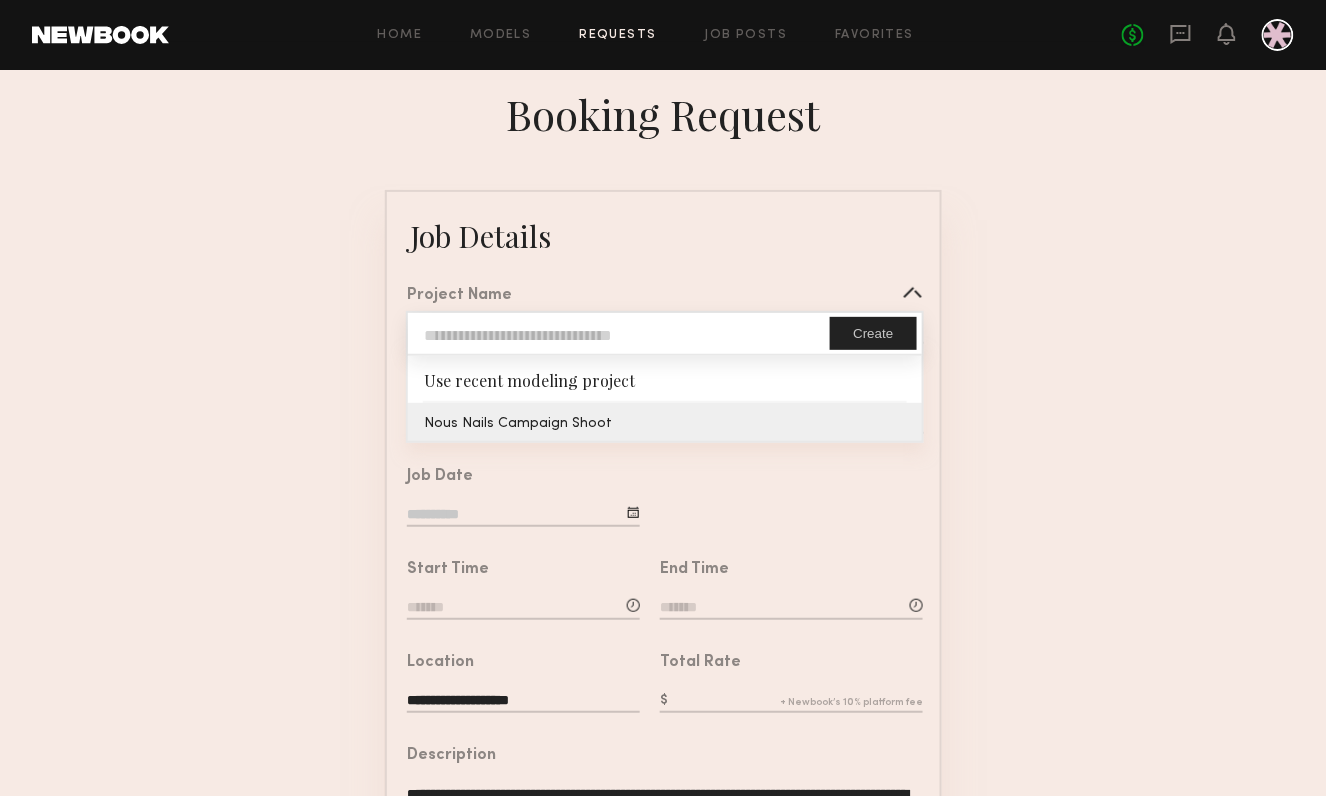 click on "**********" 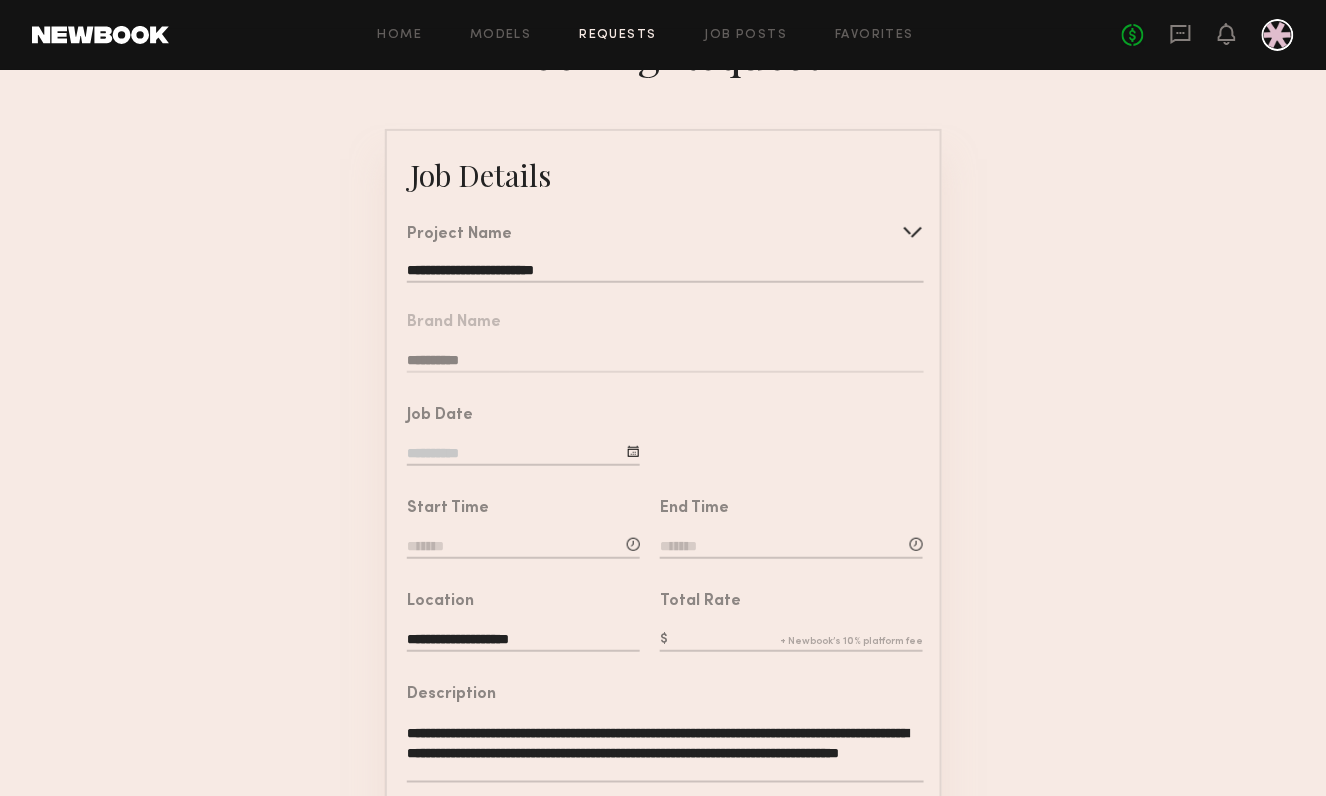 scroll, scrollTop: 63, scrollLeft: 0, axis: vertical 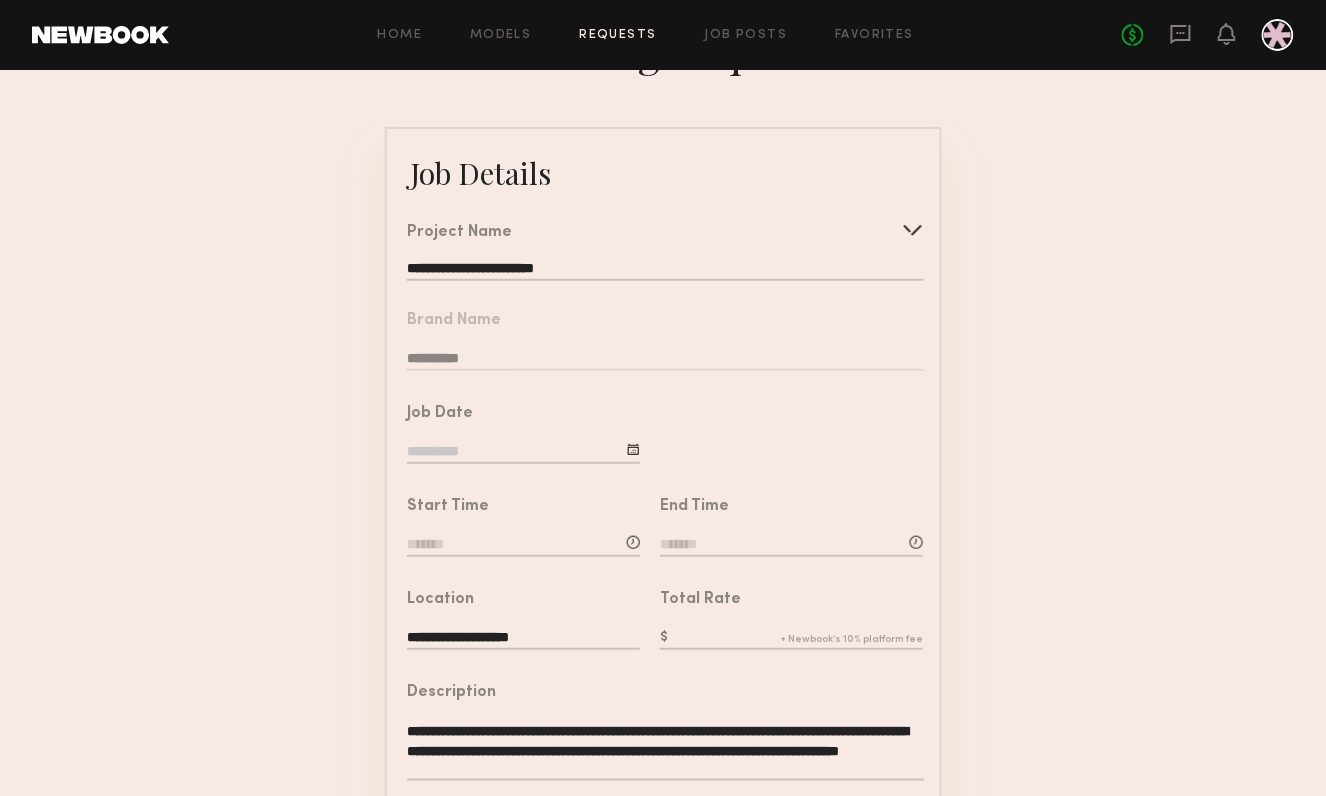 click 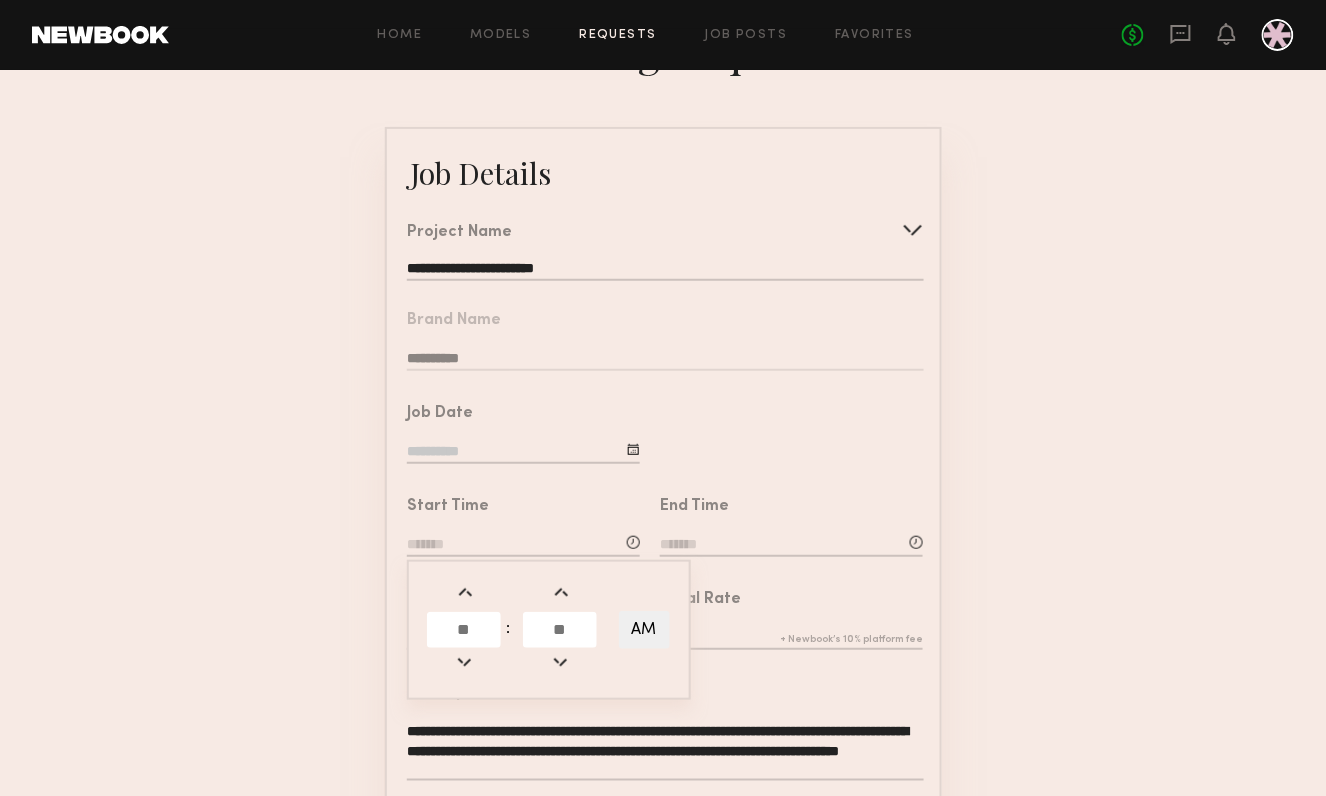 click 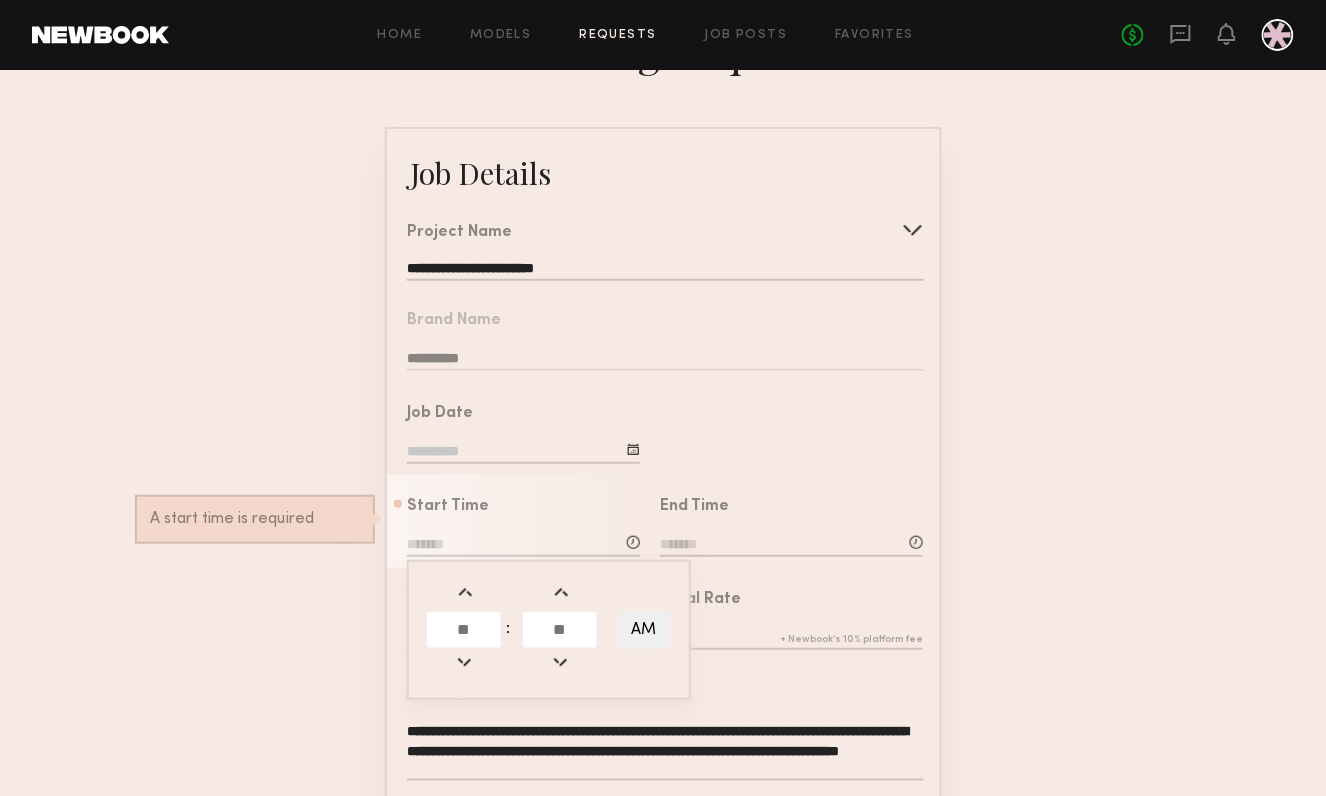 click 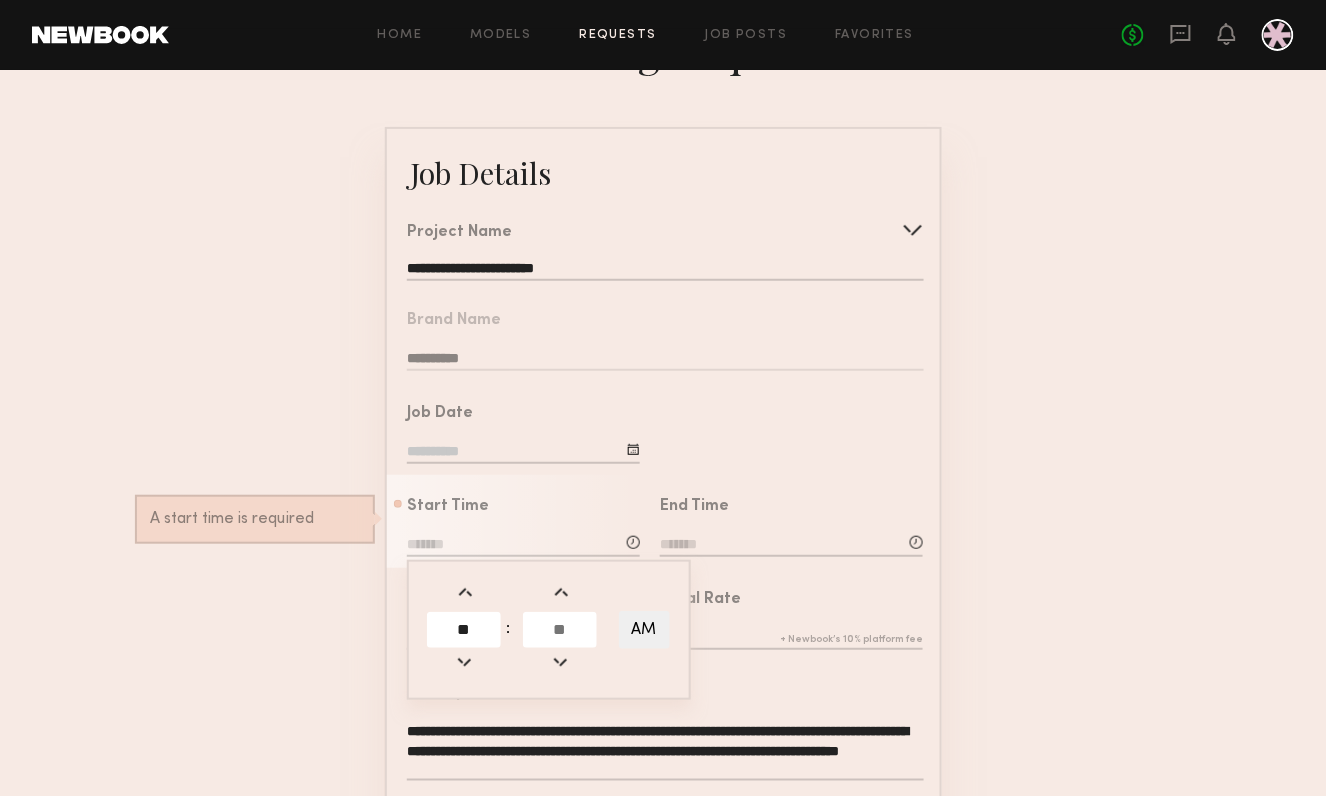 type on "**" 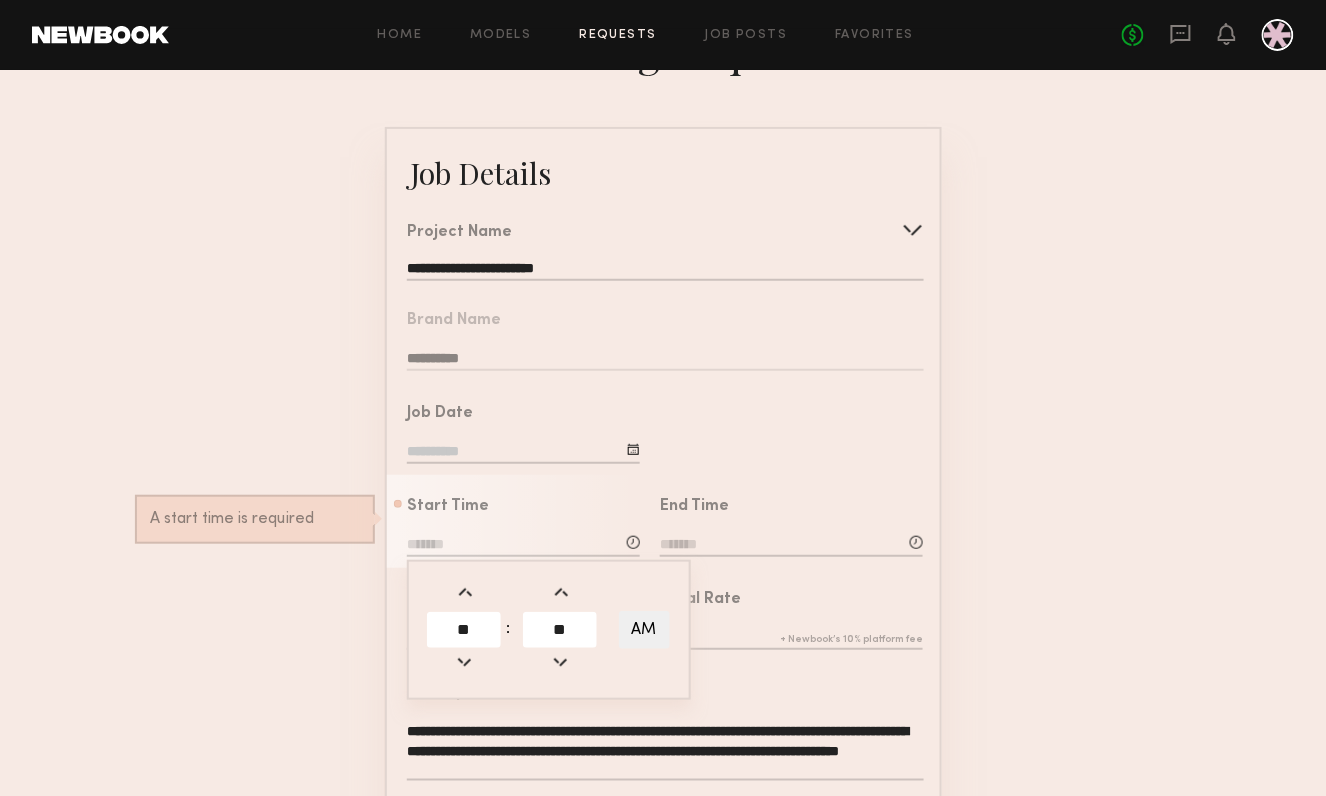 type on "**" 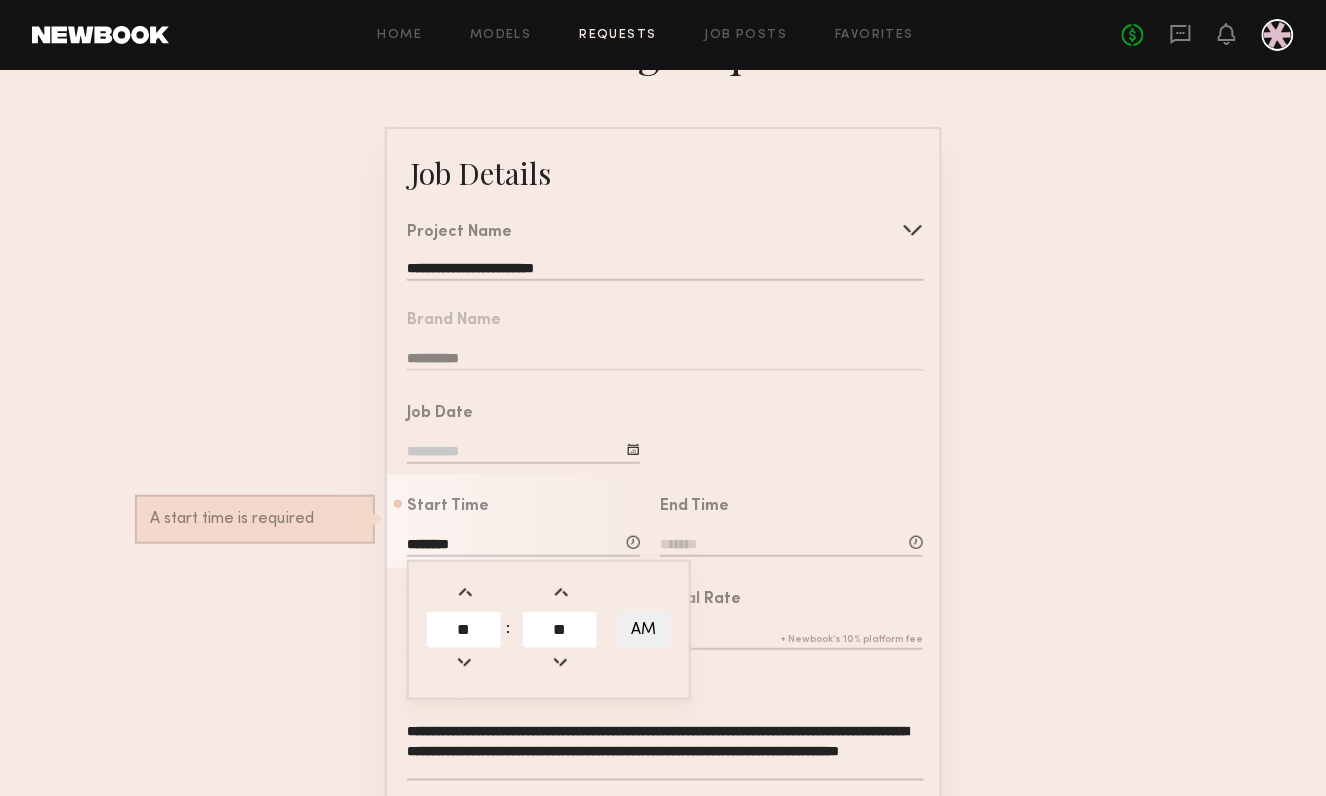 click on "**********" 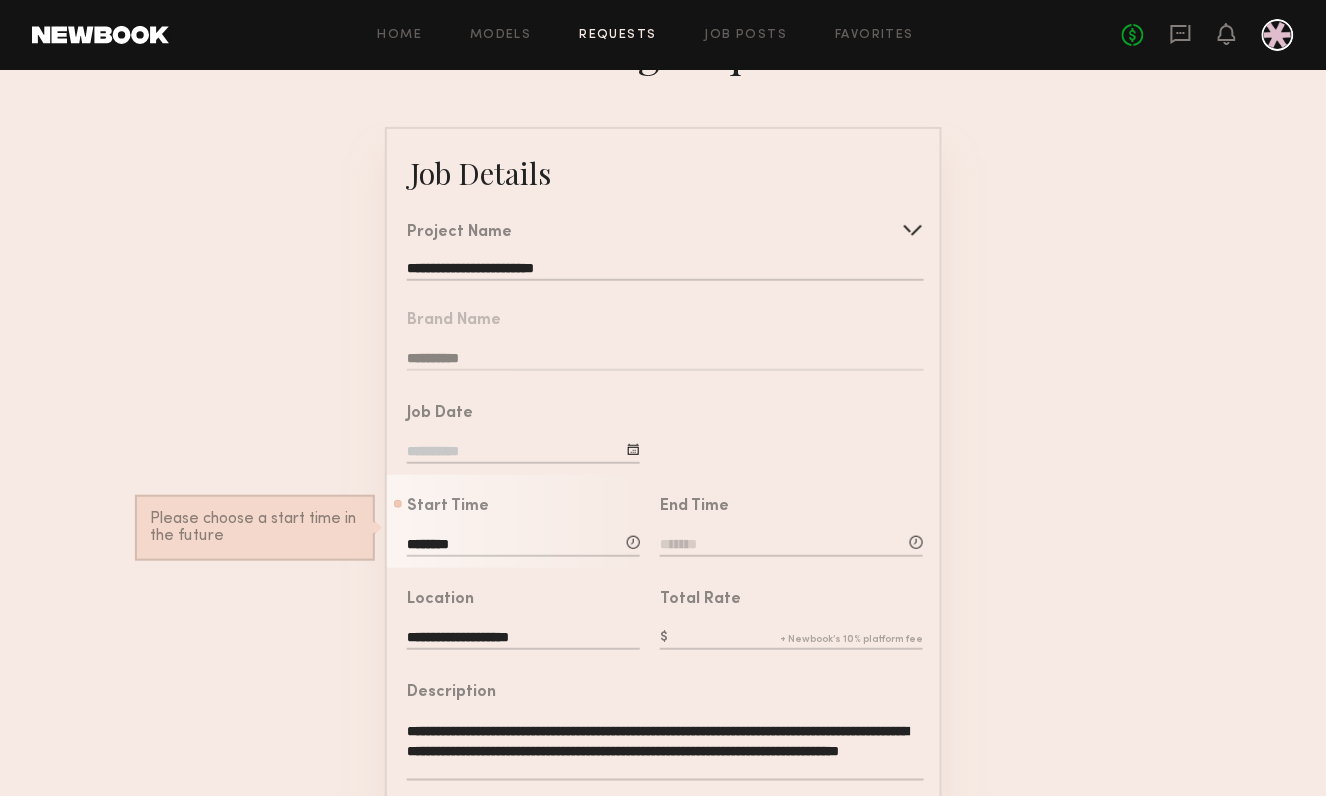 click 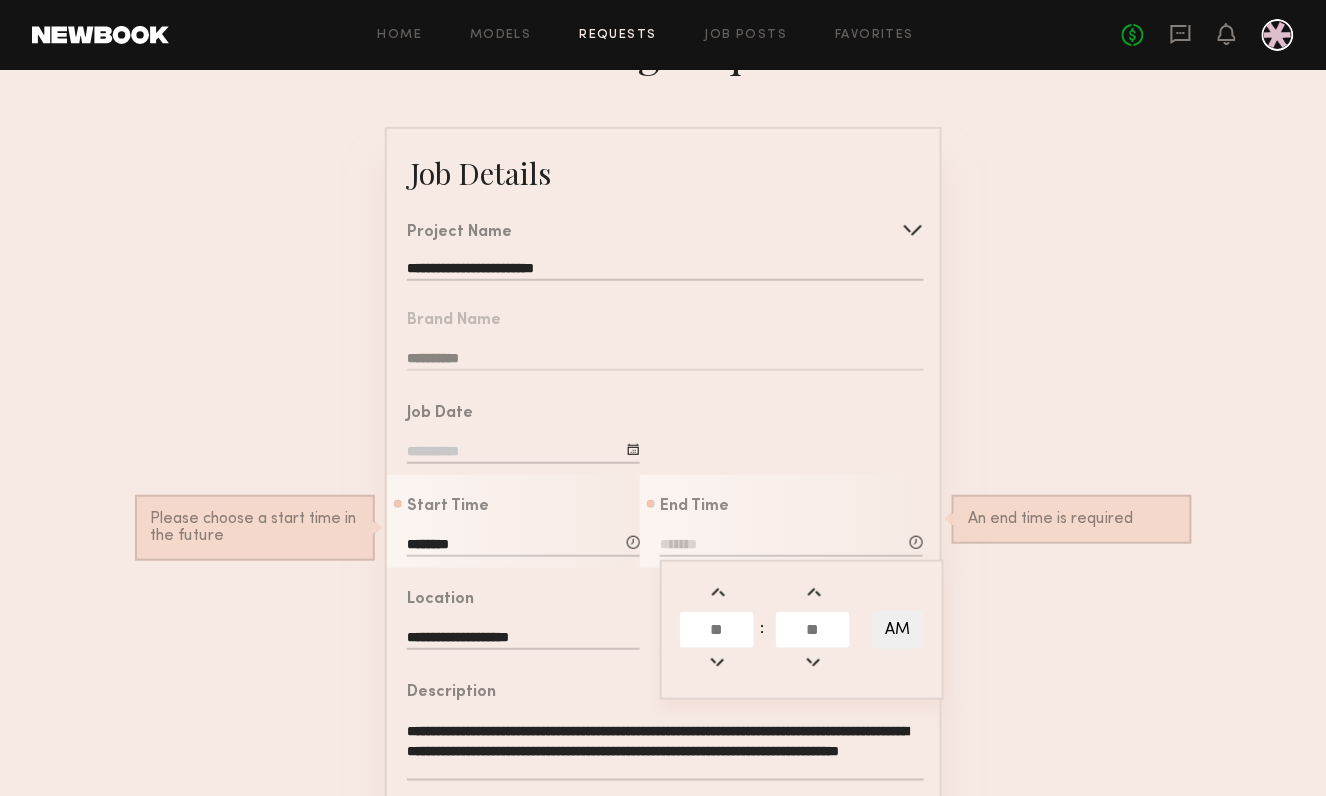 click 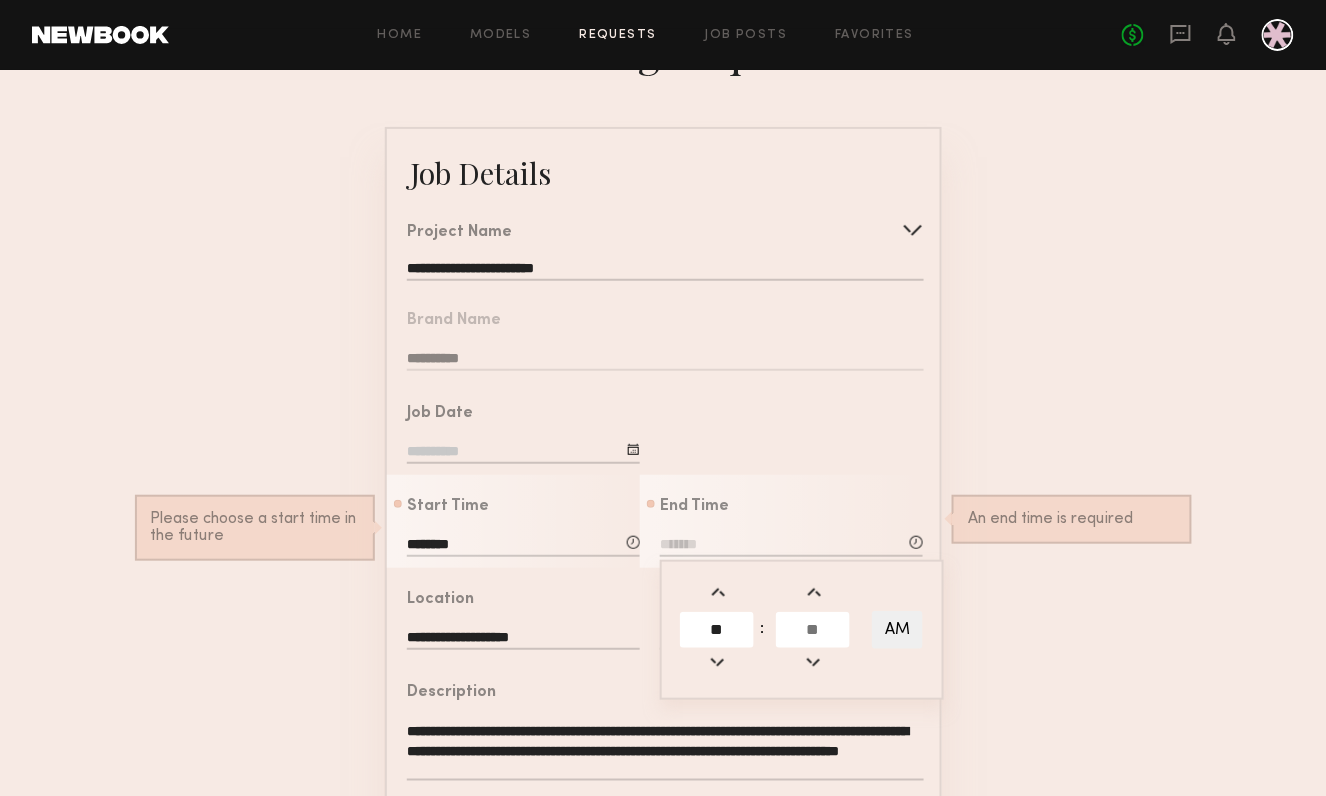 type on "**" 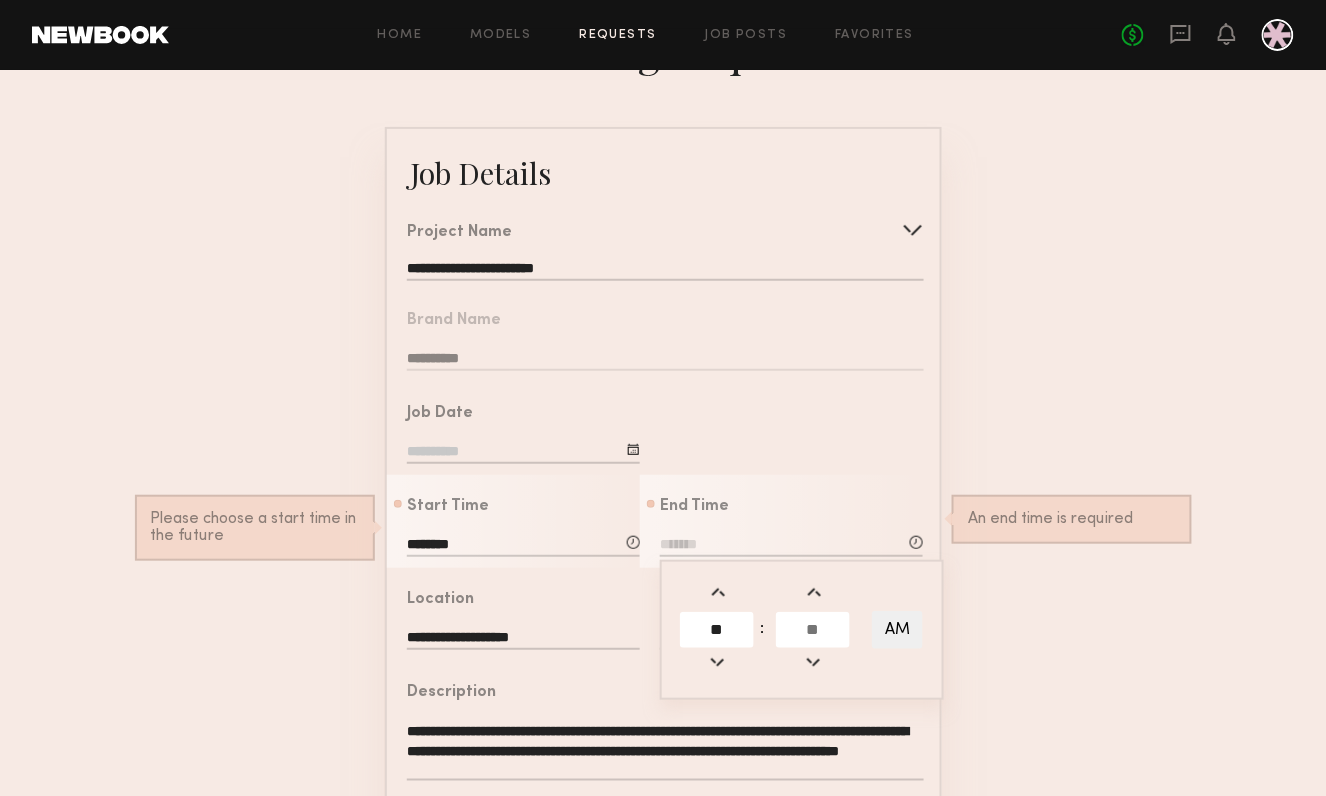 click 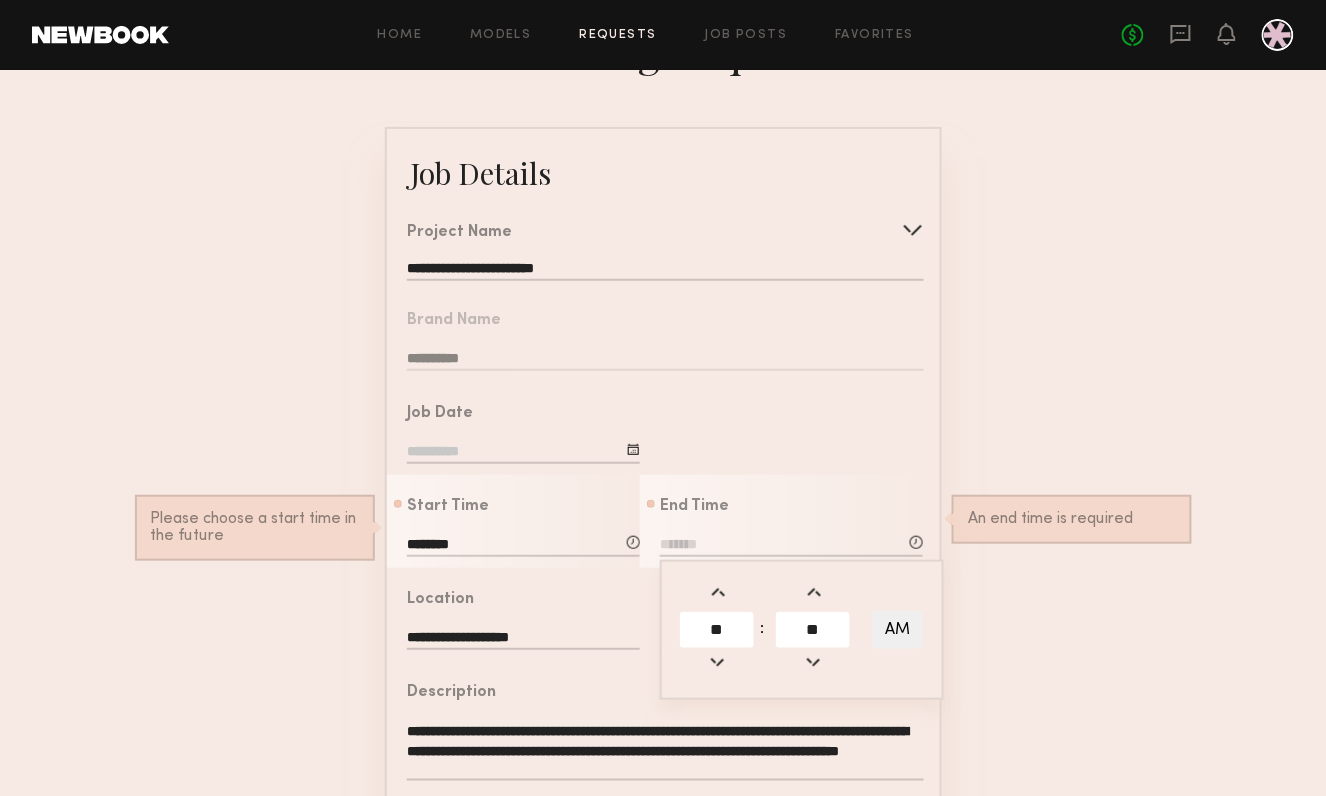 type on "**" 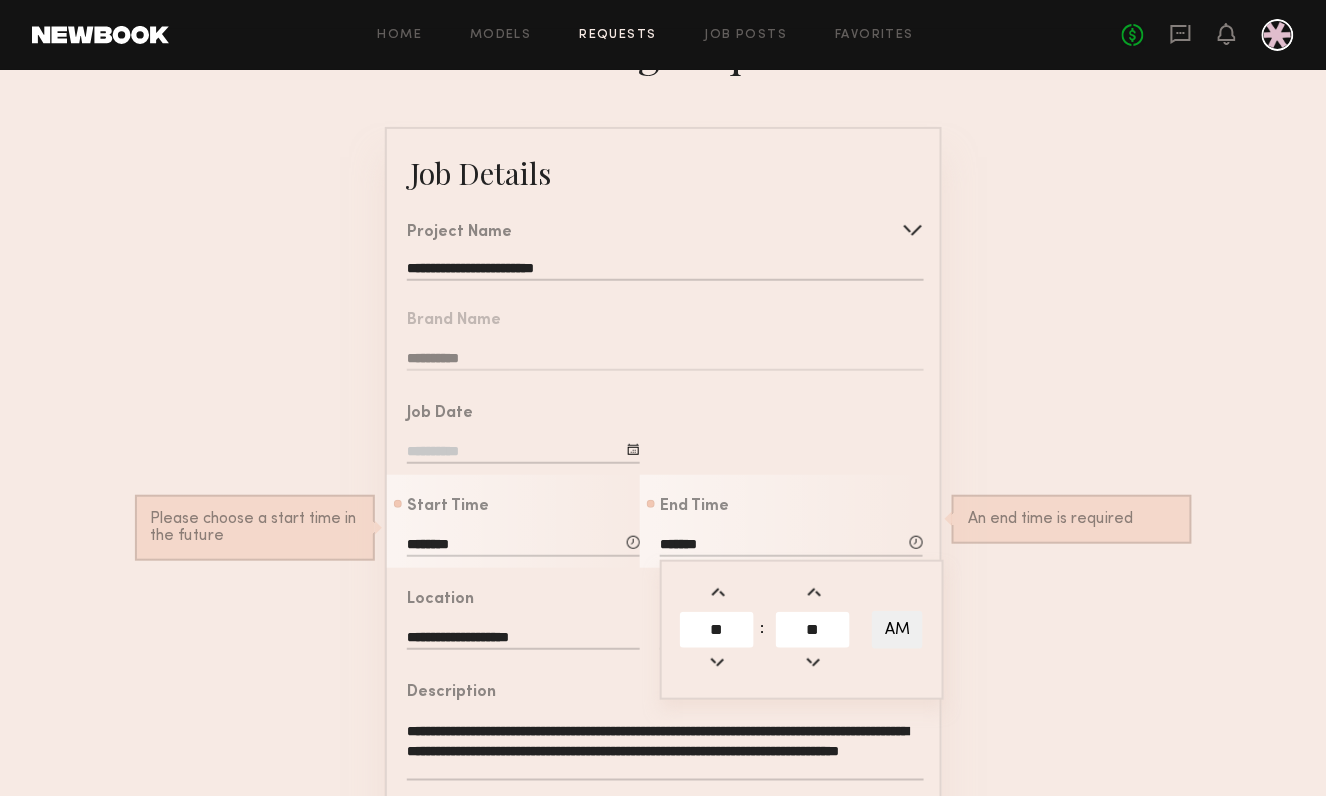 click on "AM" 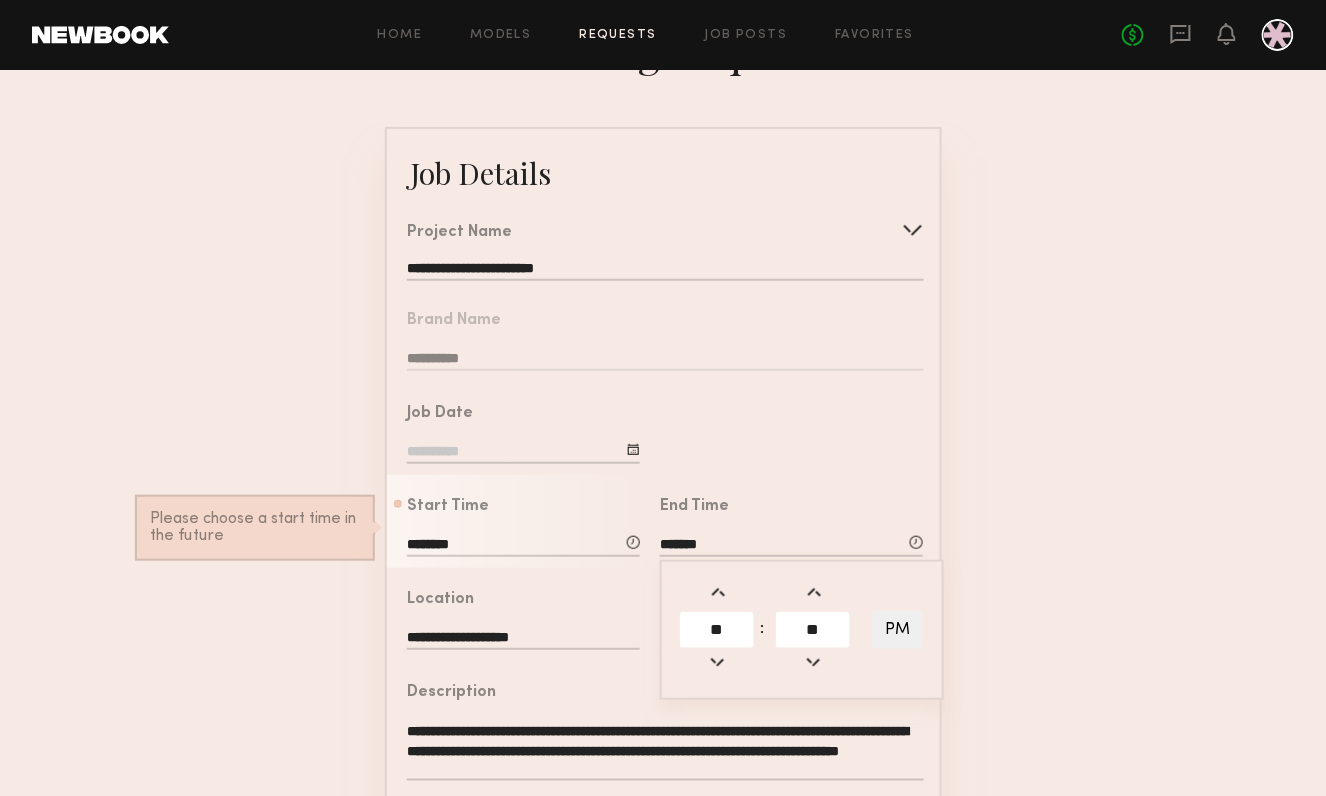 click on "**********" 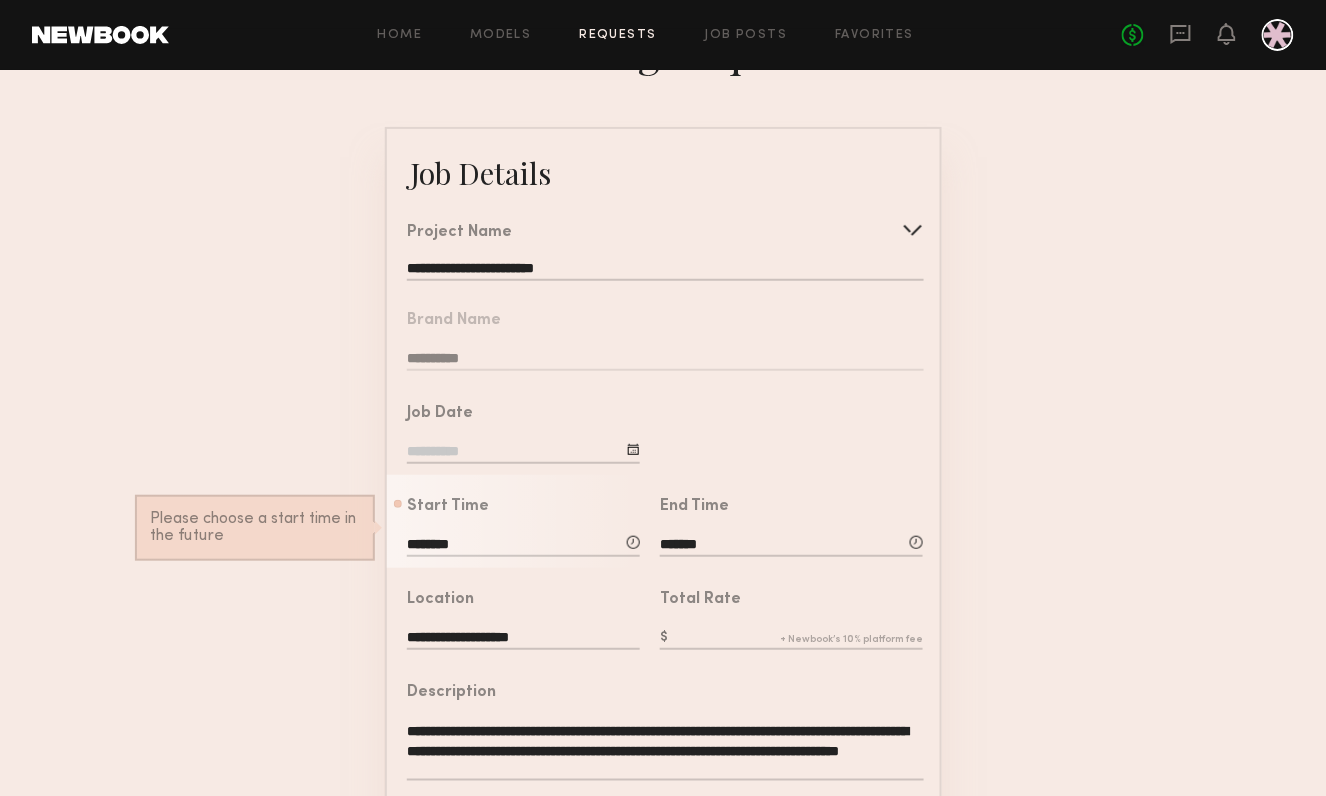 click 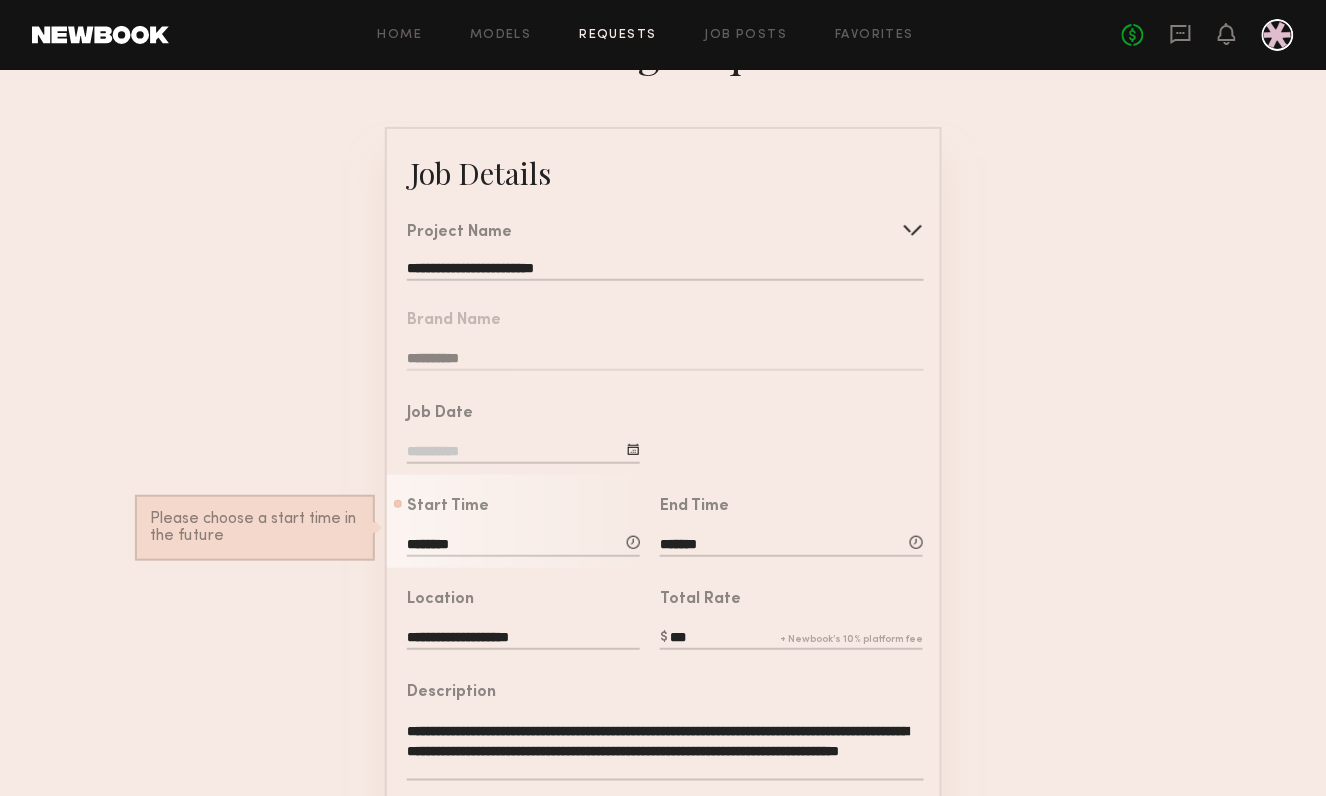 type on "***" 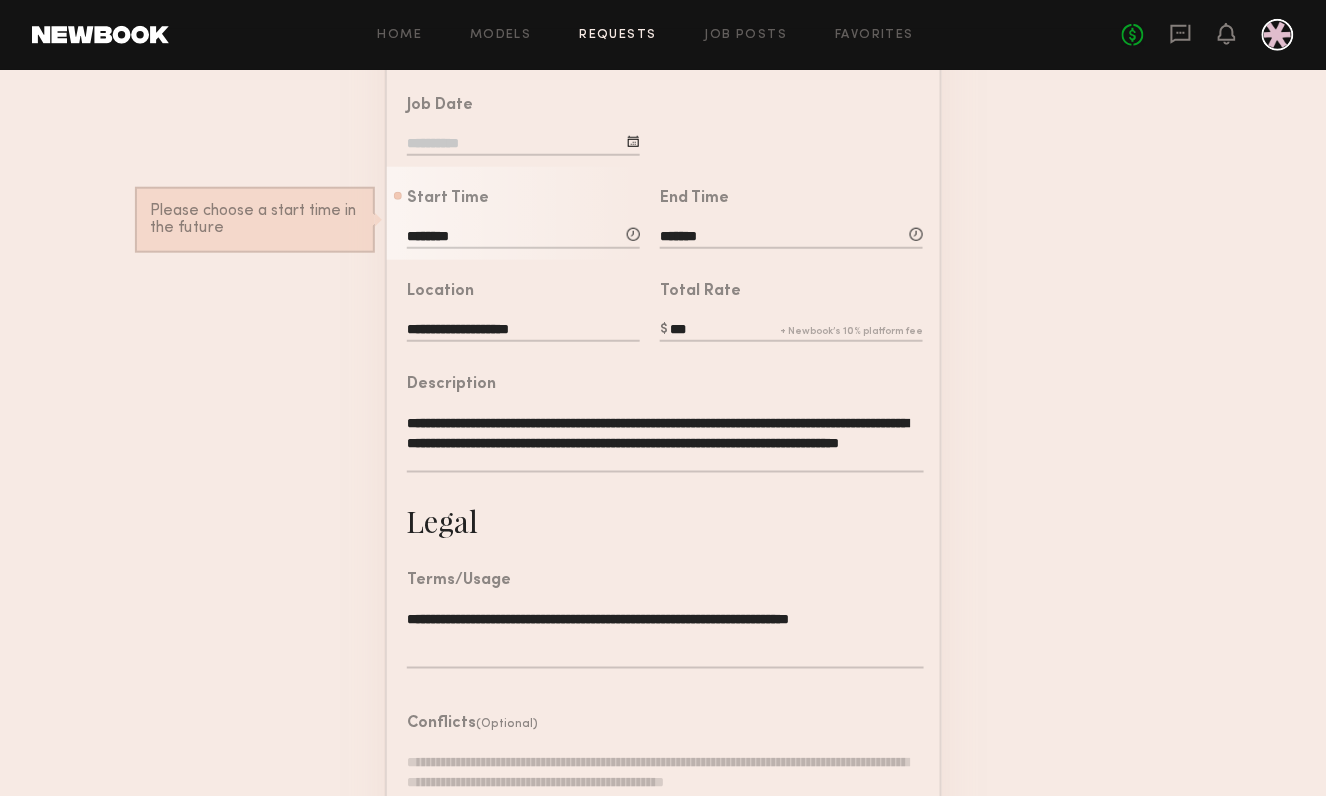 scroll, scrollTop: 373, scrollLeft: 0, axis: vertical 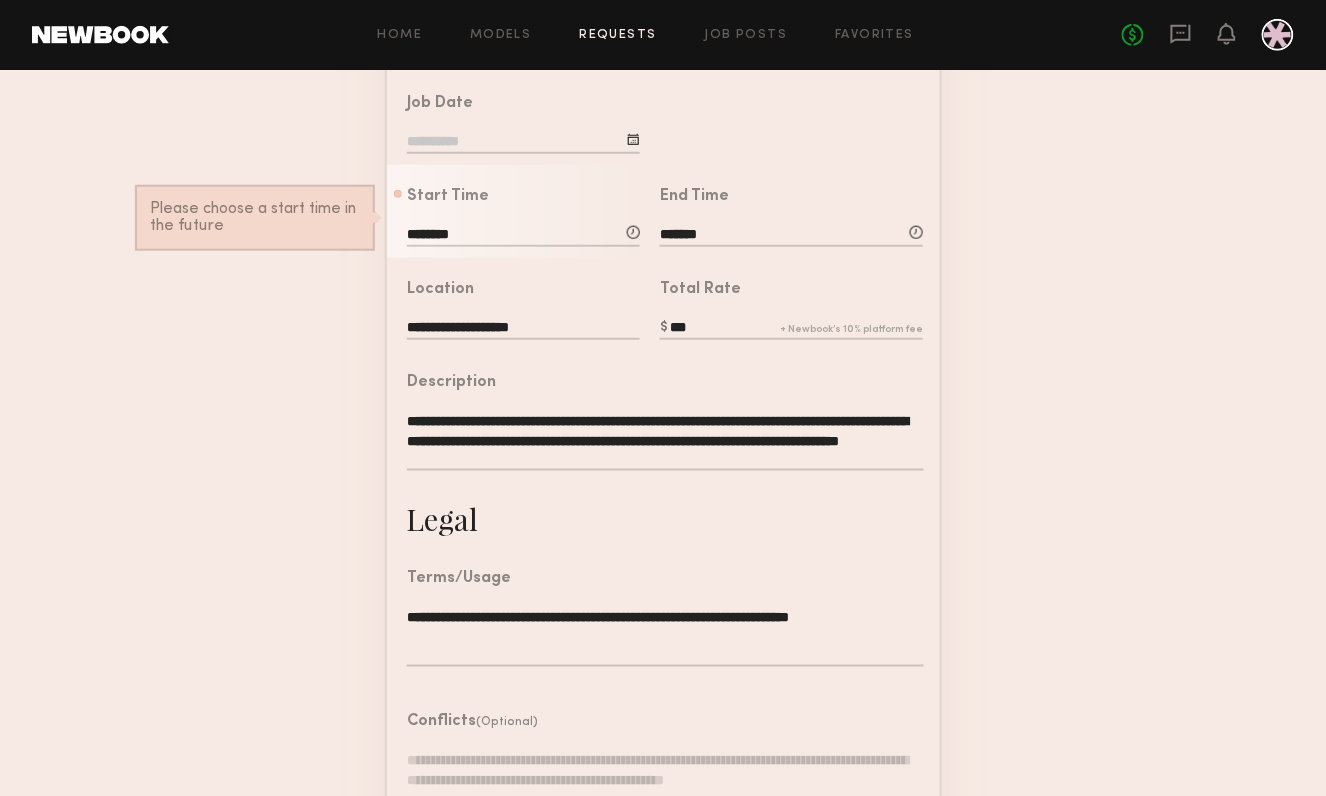 click on "**********" 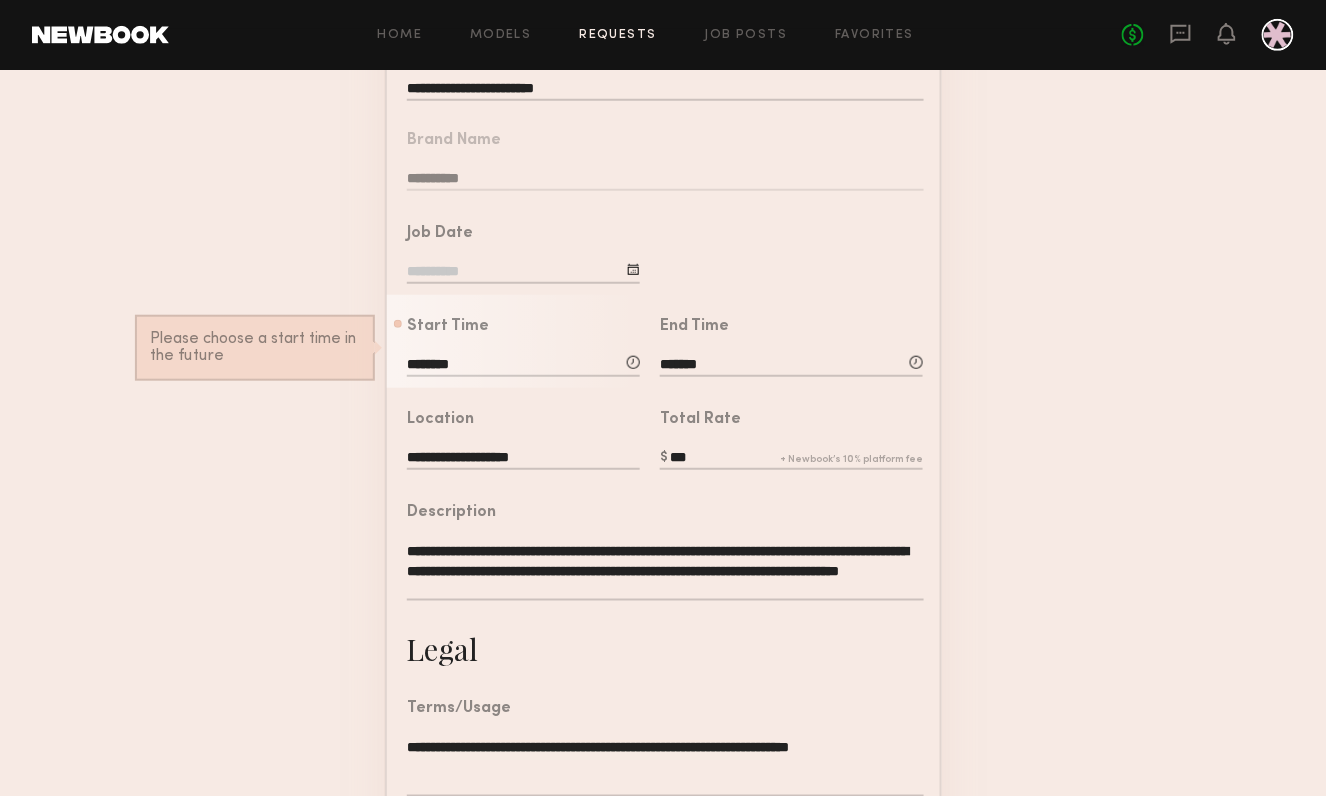 scroll, scrollTop: 251, scrollLeft: 0, axis: vertical 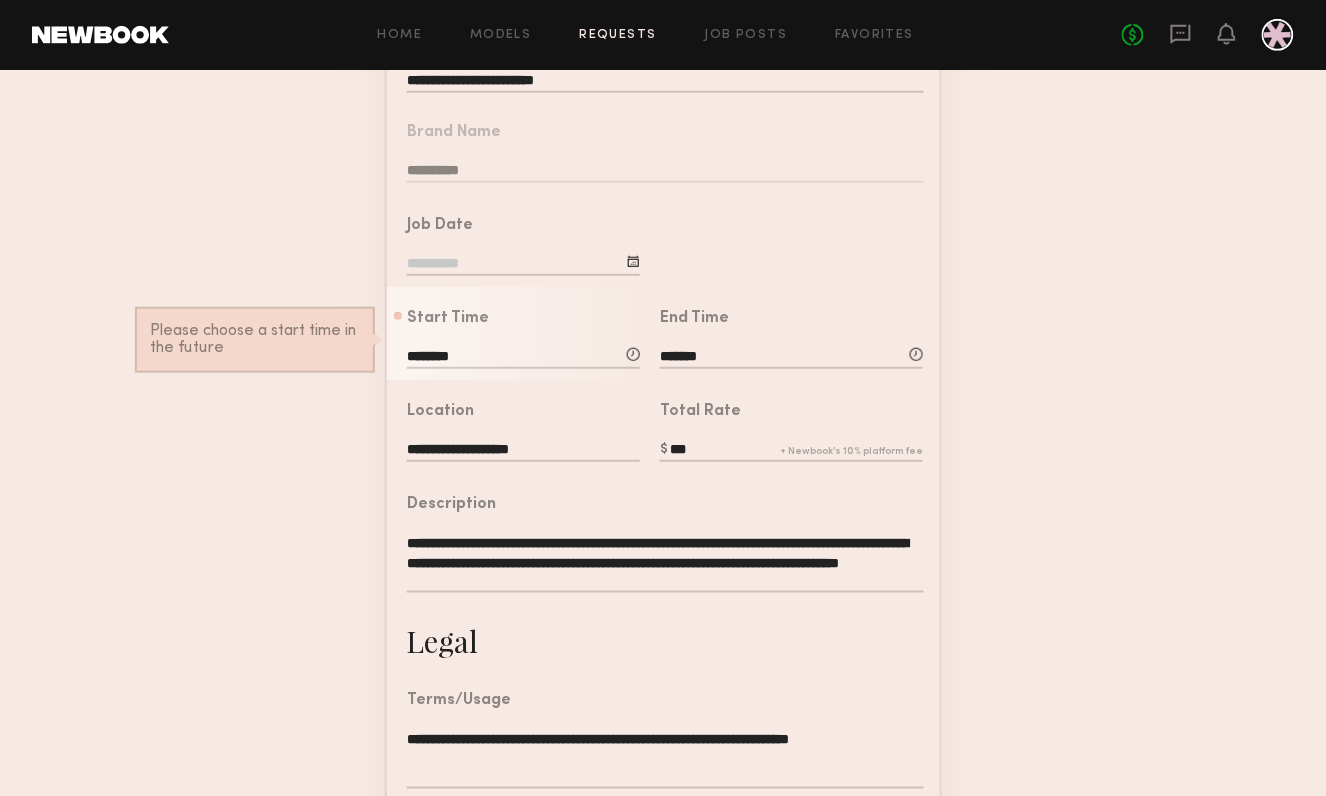 click on "**********" 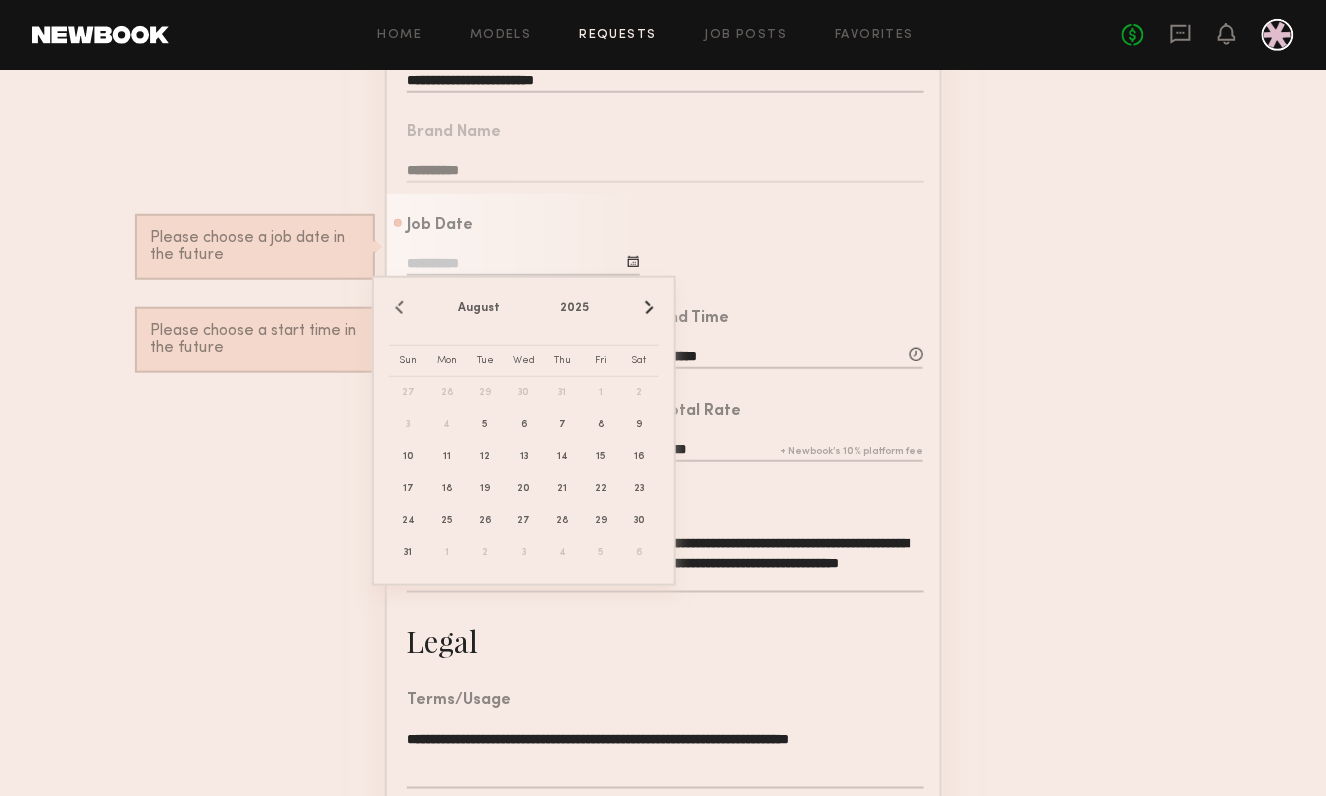 click on "›" 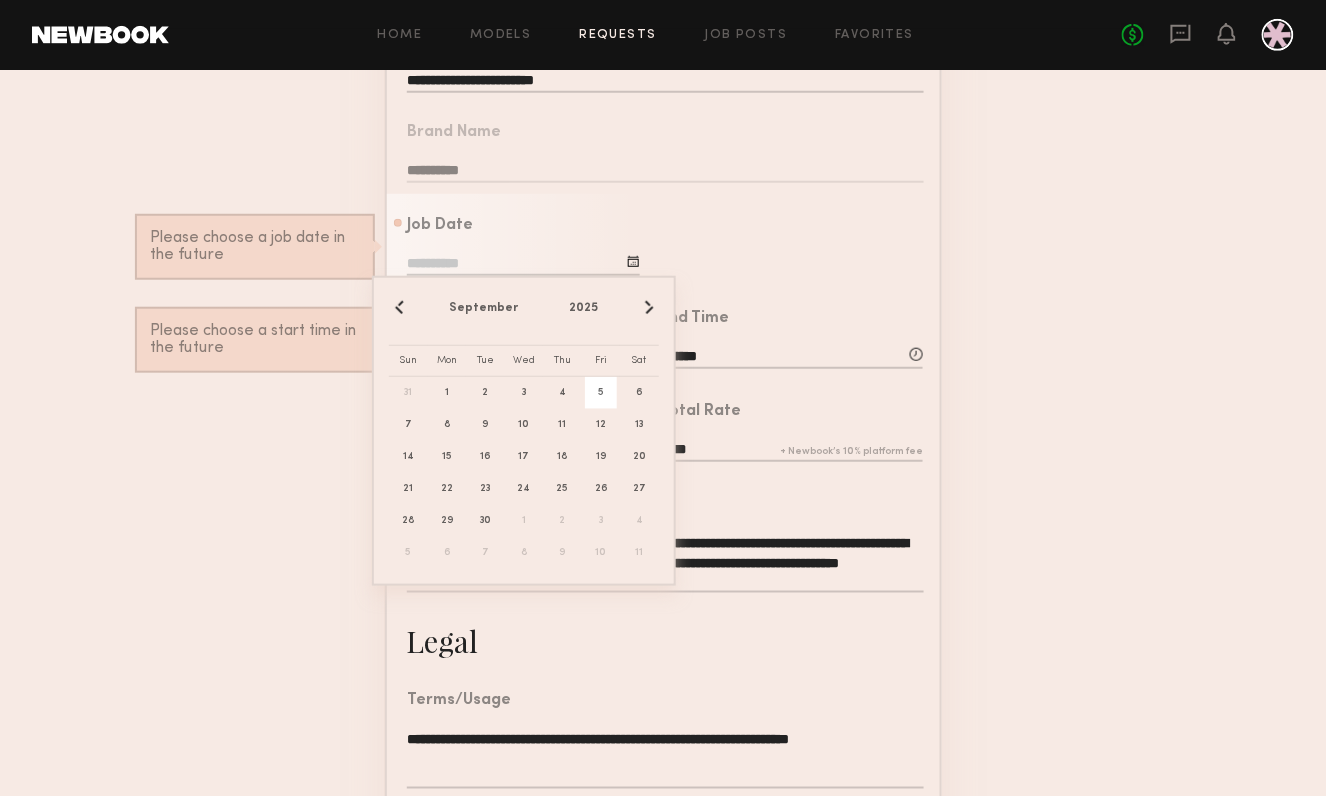 click on "5" 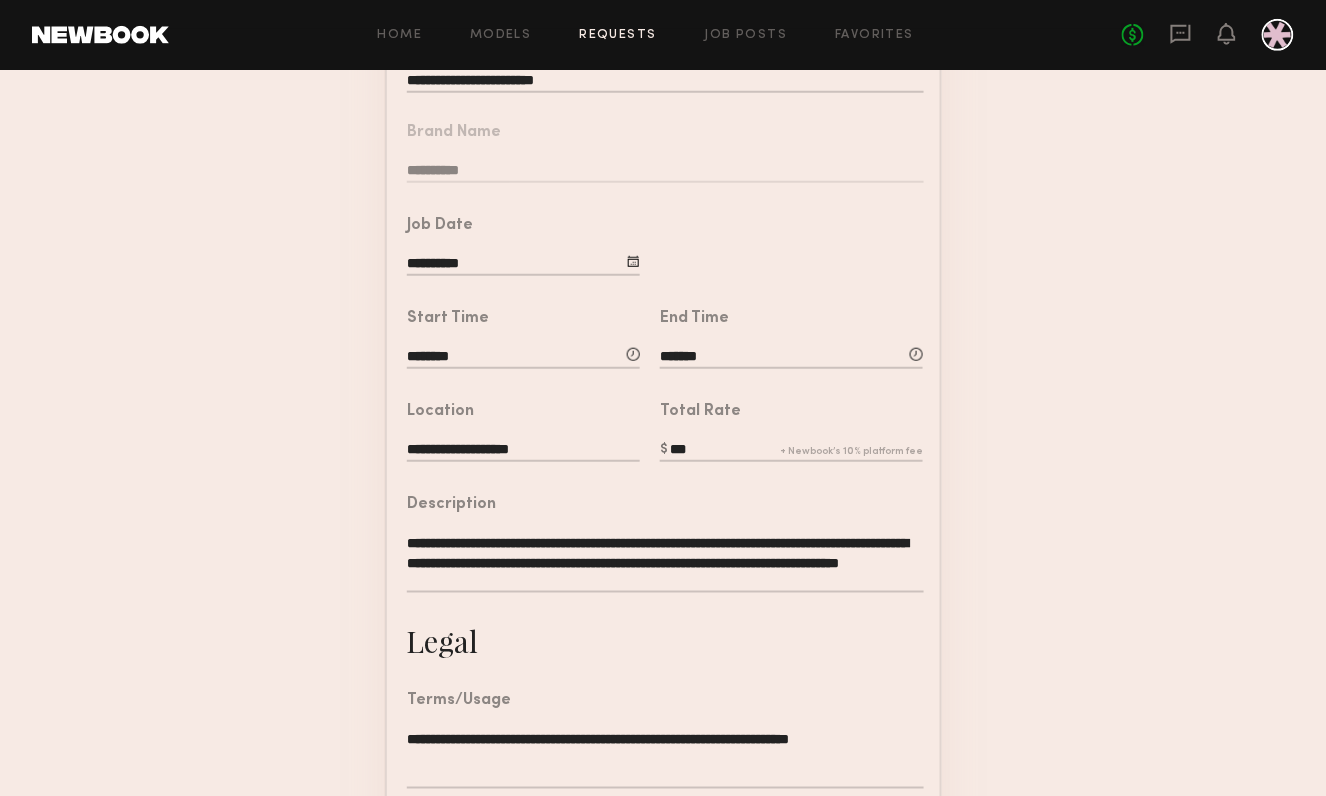 click on "**********" 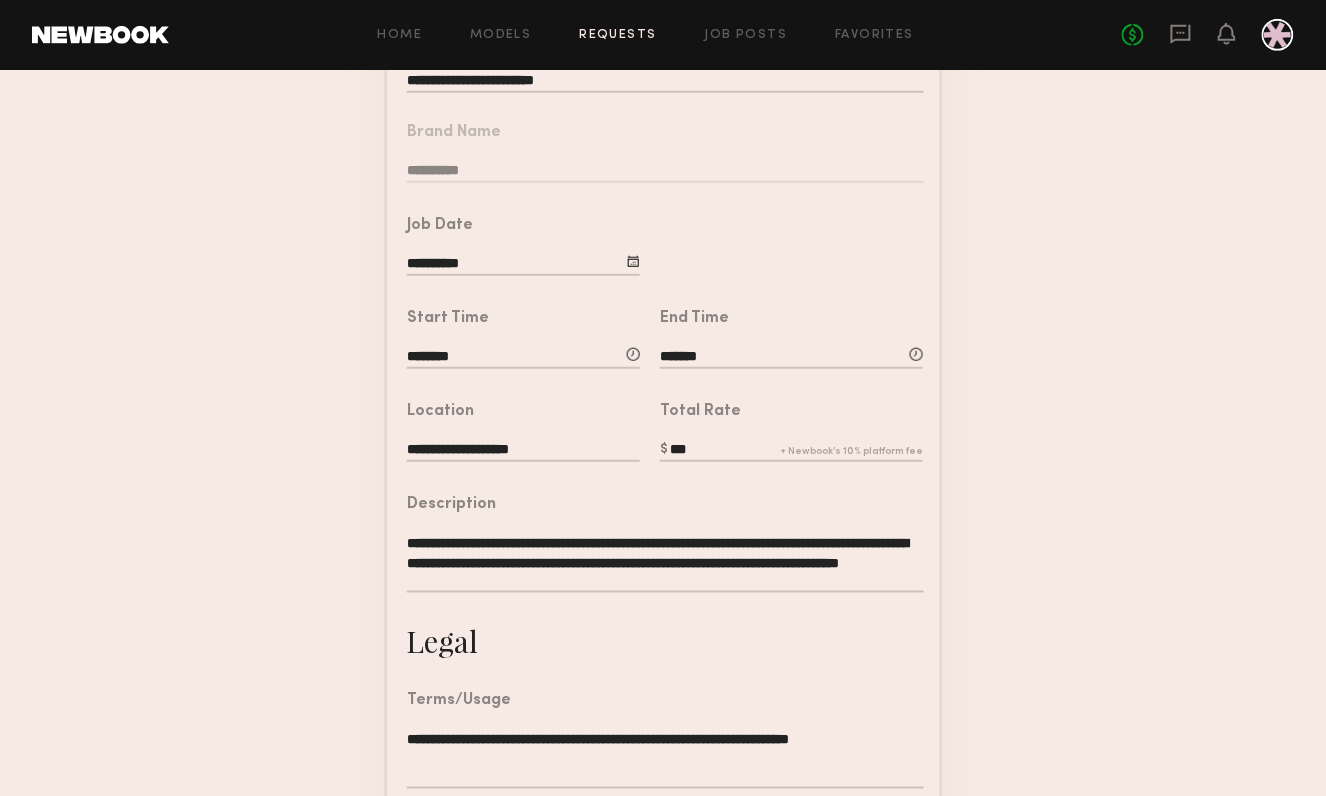 scroll, scrollTop: 523, scrollLeft: 0, axis: vertical 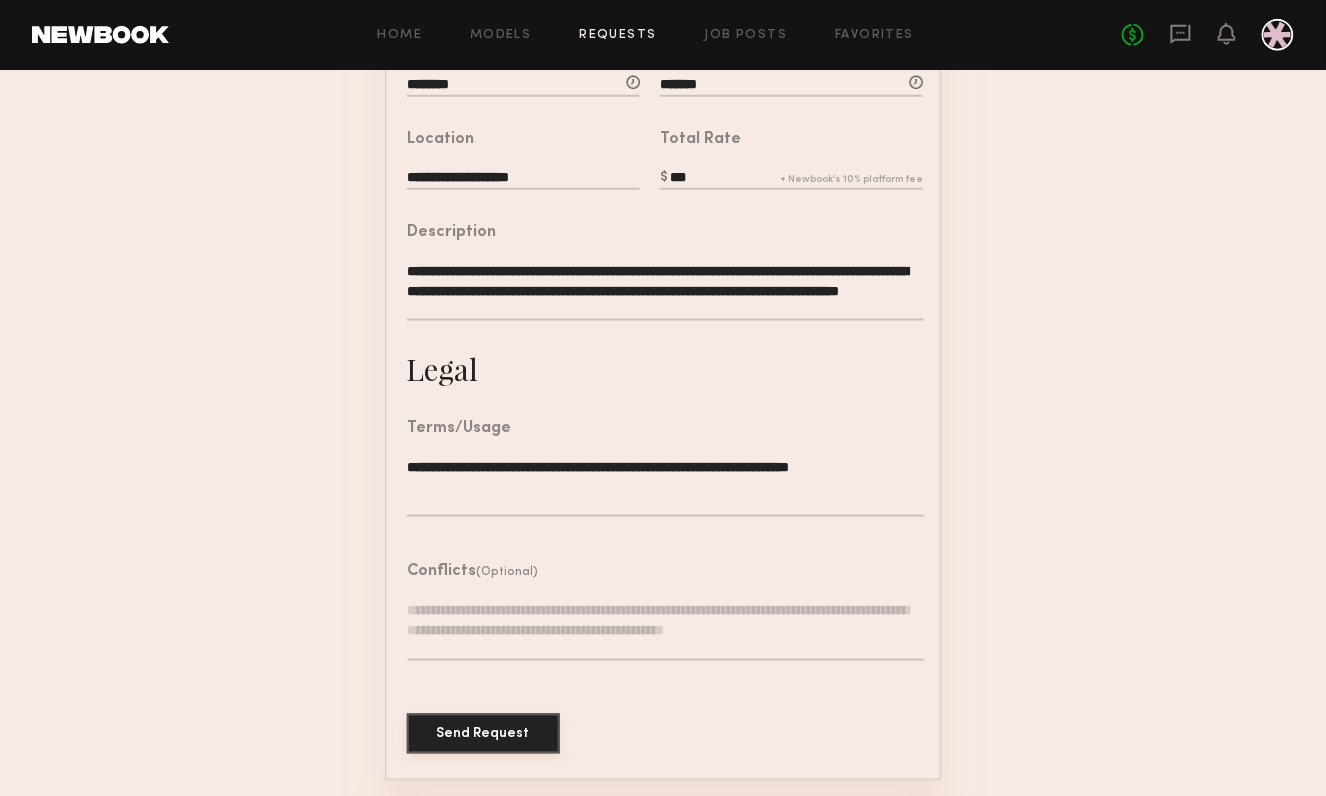 click on "Send Request" 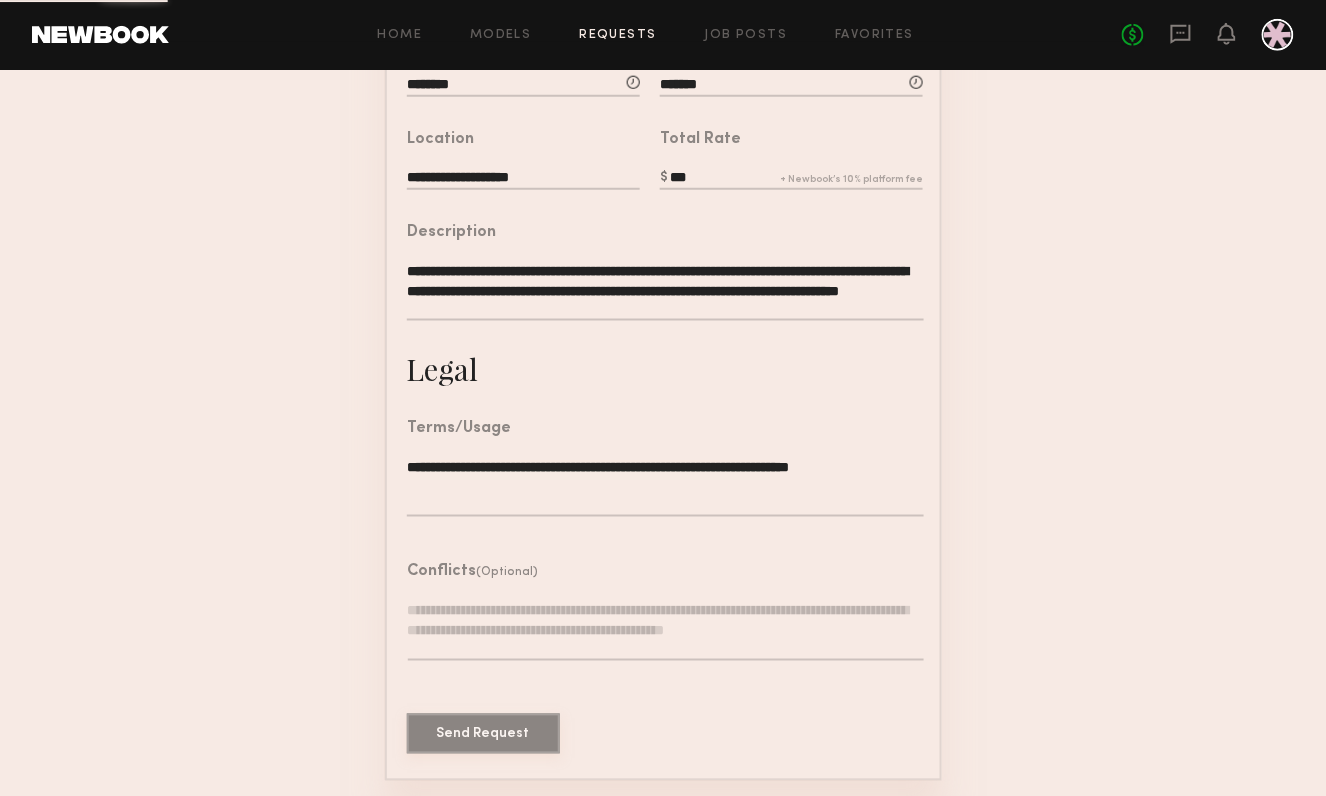 scroll, scrollTop: 0, scrollLeft: 0, axis: both 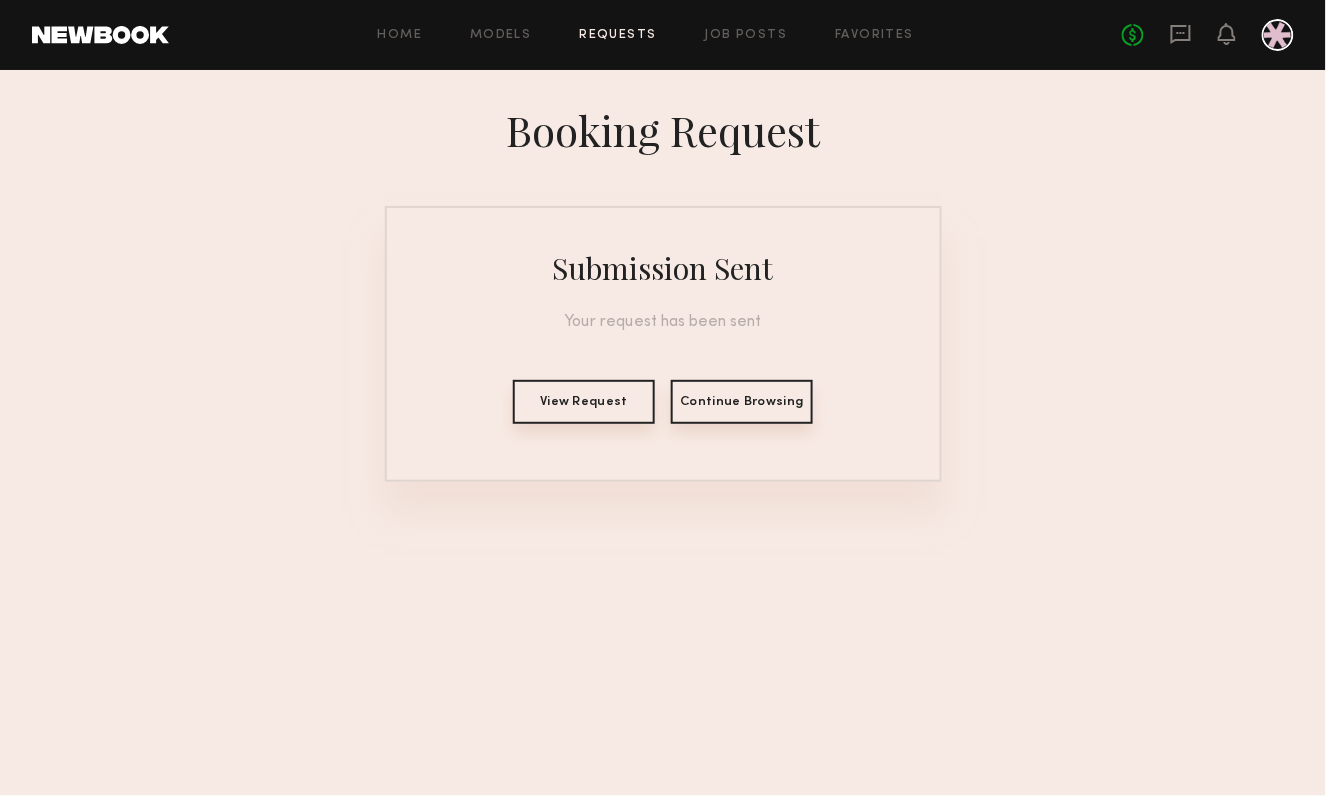 click on "View Request" 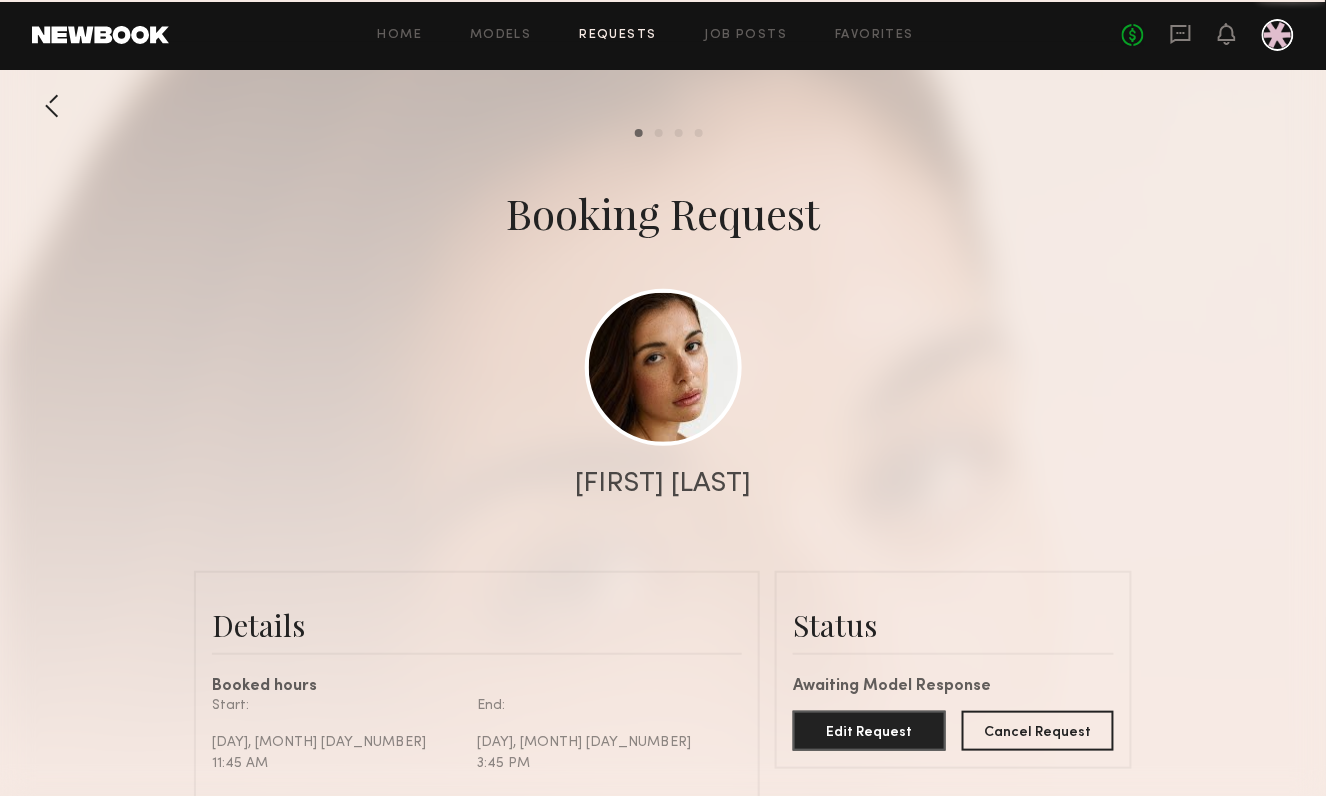 scroll, scrollTop: 1093, scrollLeft: 0, axis: vertical 